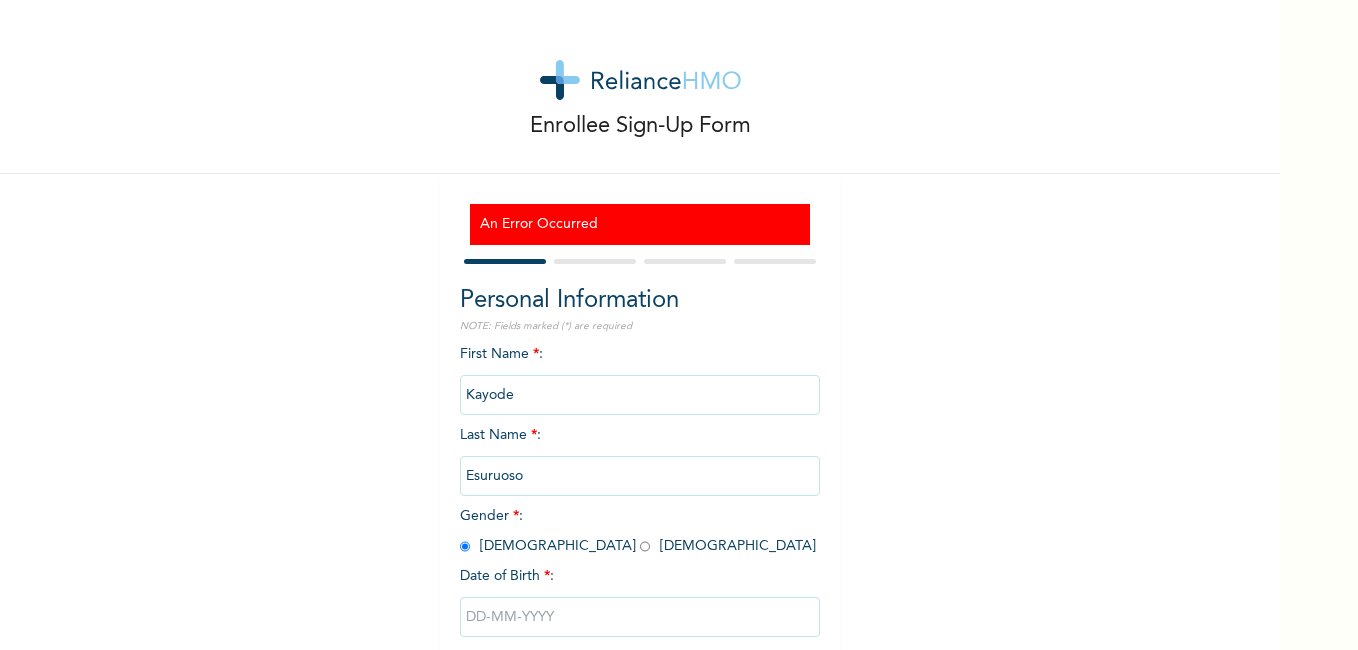 scroll, scrollTop: 0, scrollLeft: 0, axis: both 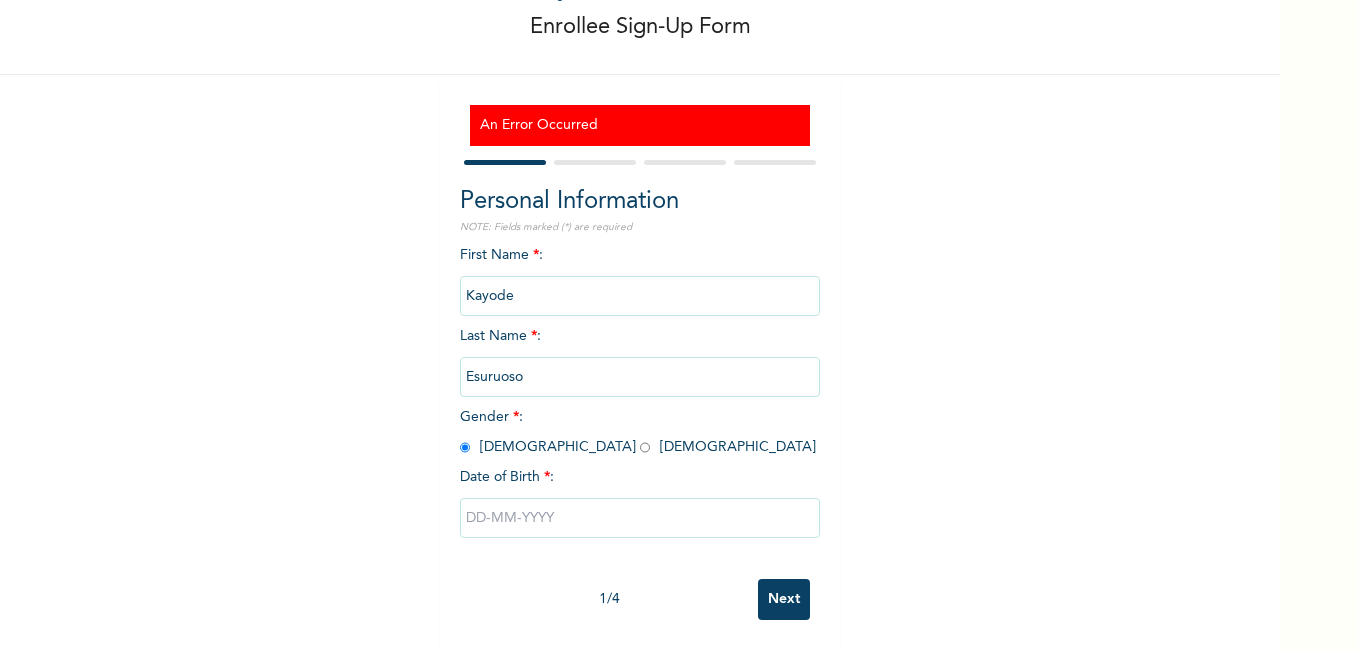 click at bounding box center [640, 518] 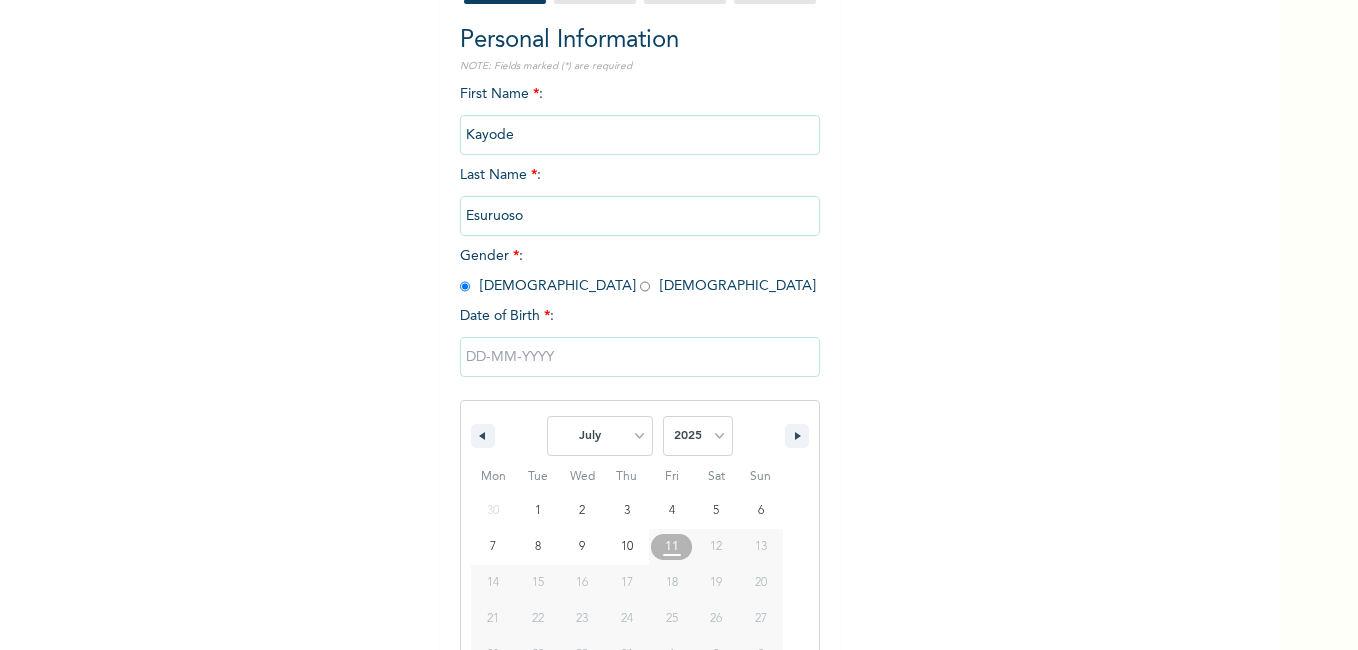 scroll, scrollTop: 320, scrollLeft: 0, axis: vertical 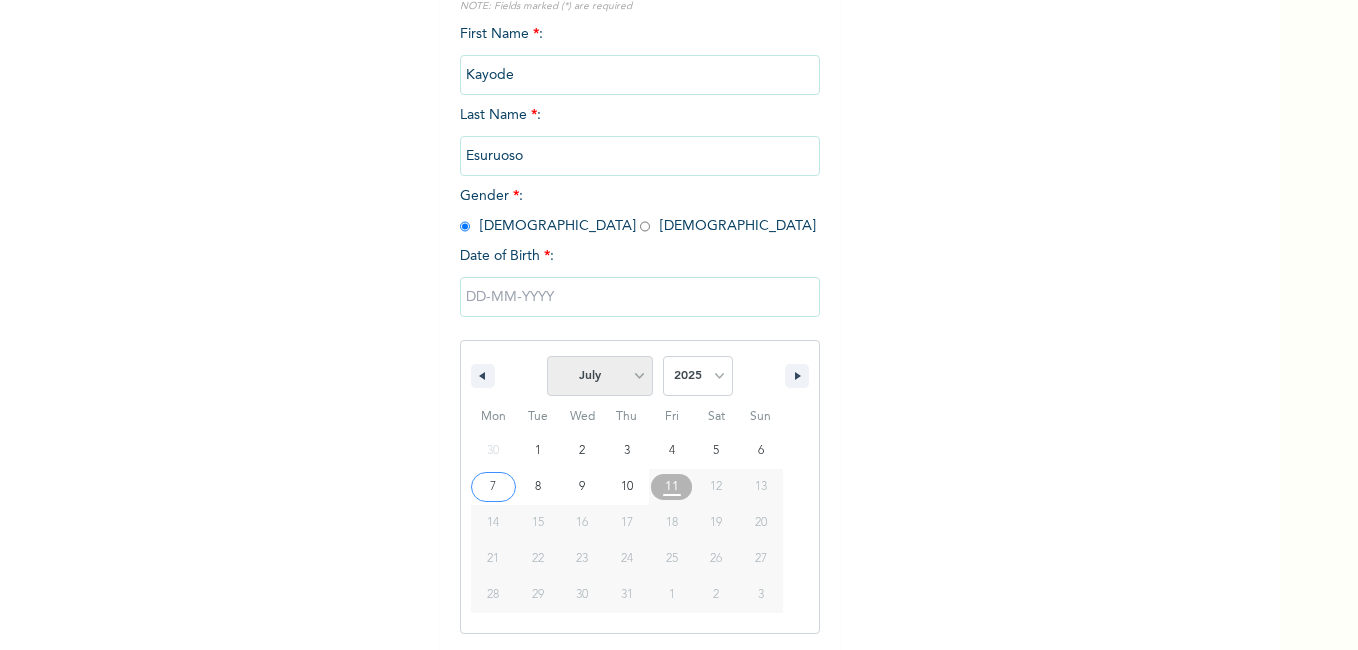 click on "January February March April May June July August September October November December" at bounding box center [600, 376] 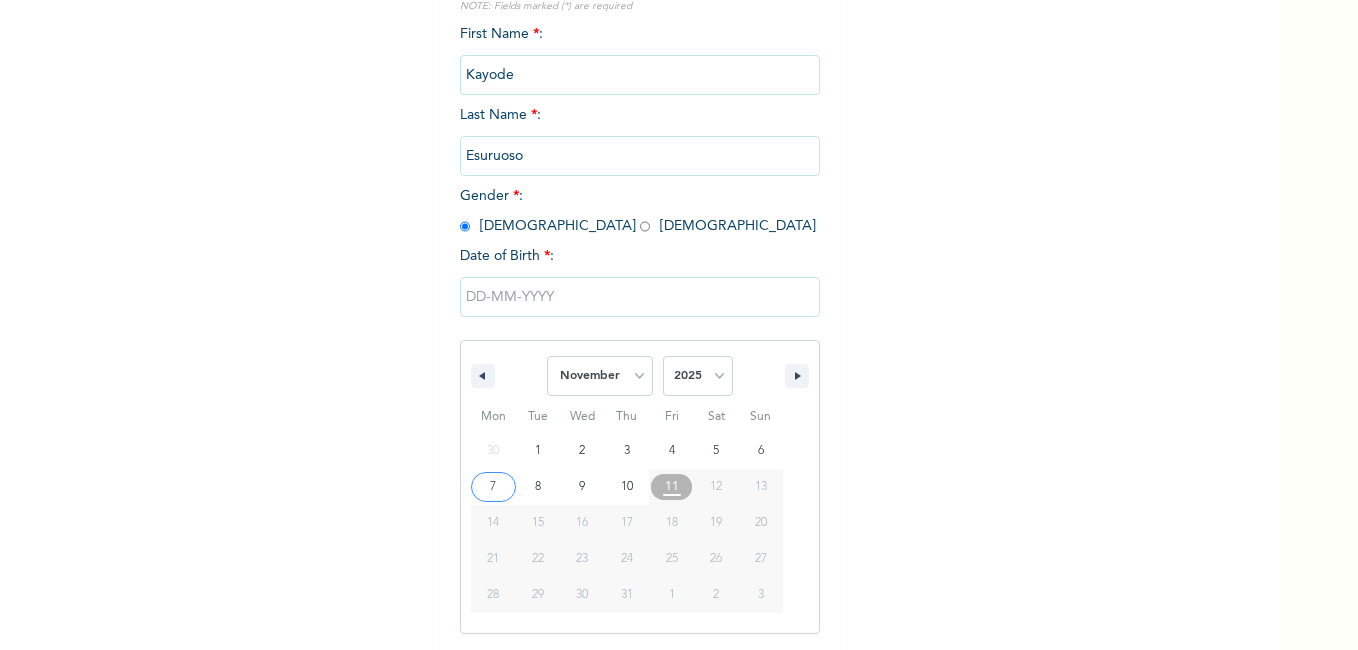 click on "January February March April May June July August September October November December" at bounding box center (600, 376) 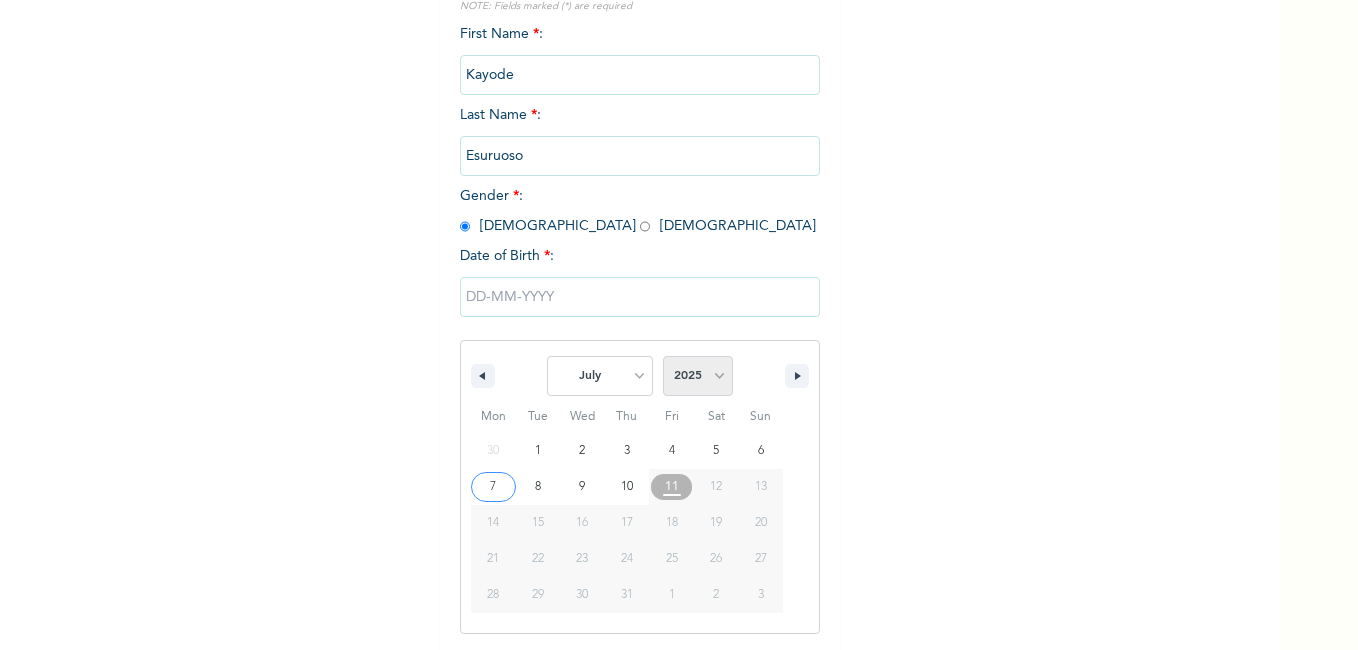 click on "2025 2024 2023 2022 2021 2020 2019 2018 2017 2016 2015 2014 2013 2012 2011 2010 2009 2008 2007 2006 2005 2004 2003 2002 2001 2000 1999 1998 1997 1996 1995 1994 1993 1992 1991 1990 1989 1988 1987 1986 1985 1984 1983 1982 1981 1980 1979 1978 1977 1976 1975 1974 1973 1972 1971 1970 1969 1968 1967 1966 1965 1964 1963 1962 1961 1960 1959 1958 1957 1956 1955 1954 1953 1952 1951 1950 1949 1948 1947 1946 1945 1944 1943 1942 1941 1940 1939 1938 1937 1936 1935 1934 1933 1932 1931 1930 1929 1928 1927 1926 1925 1924 1923 1922 1921 1920 1919 1918 1917 1916 1915 1914 1913 1912 1911 1910 1909 1908 1907 1906 1905" at bounding box center [698, 376] 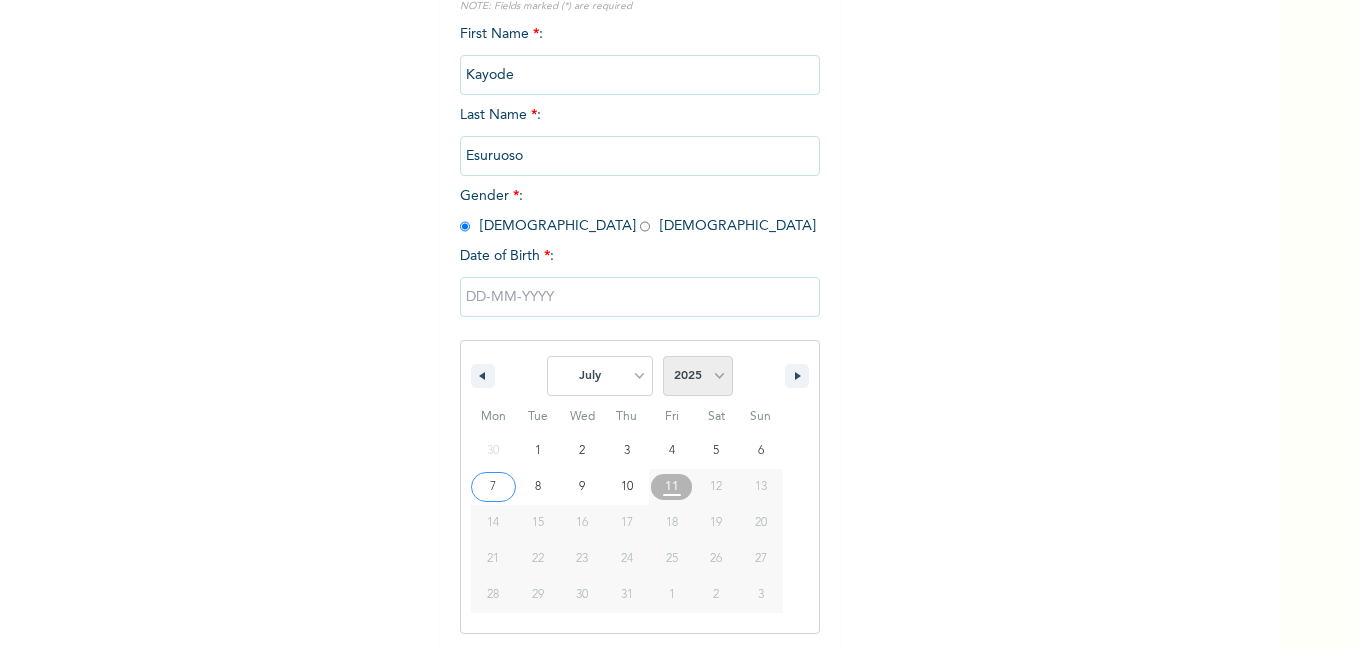 select on "1988" 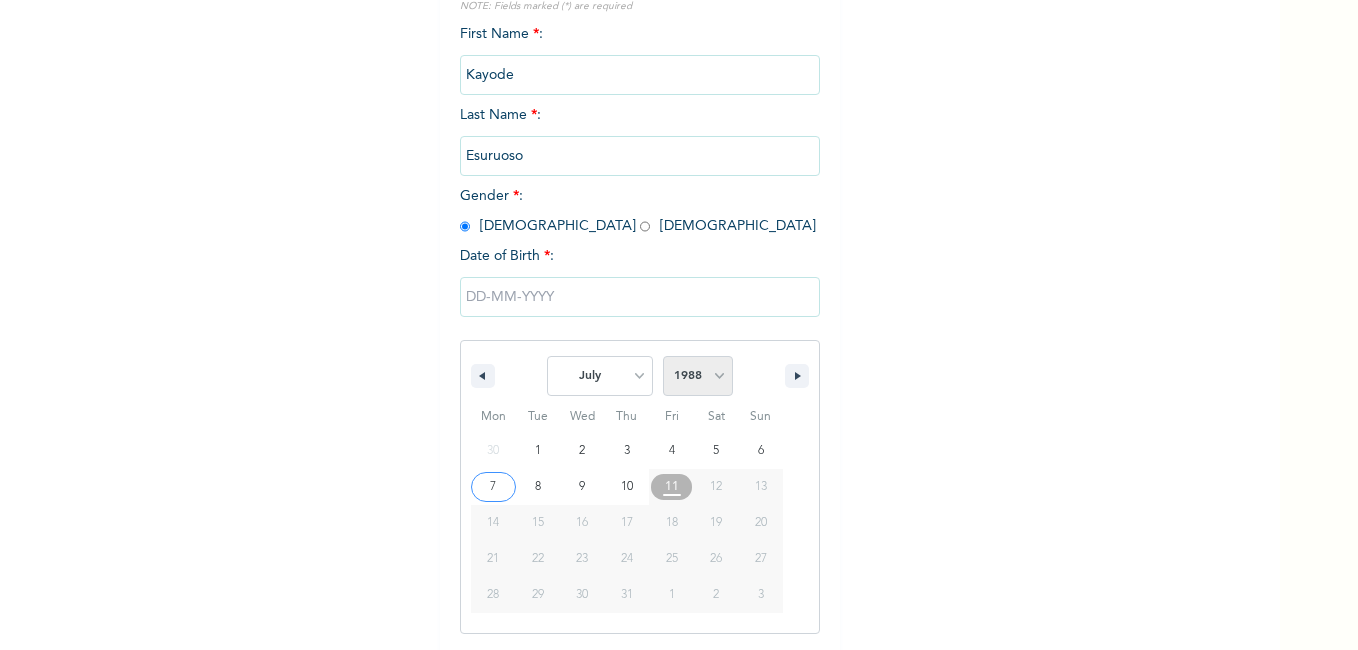 click on "2025 2024 2023 2022 2021 2020 2019 2018 2017 2016 2015 2014 2013 2012 2011 2010 2009 2008 2007 2006 2005 2004 2003 2002 2001 2000 1999 1998 1997 1996 1995 1994 1993 1992 1991 1990 1989 1988 1987 1986 1985 1984 1983 1982 1981 1980 1979 1978 1977 1976 1975 1974 1973 1972 1971 1970 1969 1968 1967 1966 1965 1964 1963 1962 1961 1960 1959 1958 1957 1956 1955 1954 1953 1952 1951 1950 1949 1948 1947 1946 1945 1944 1943 1942 1941 1940 1939 1938 1937 1936 1935 1934 1933 1932 1931 1930 1929 1928 1927 1926 1925 1924 1923 1922 1921 1920 1919 1918 1917 1916 1915 1914 1913 1912 1911 1910 1909 1908 1907 1906 1905" at bounding box center (698, 376) 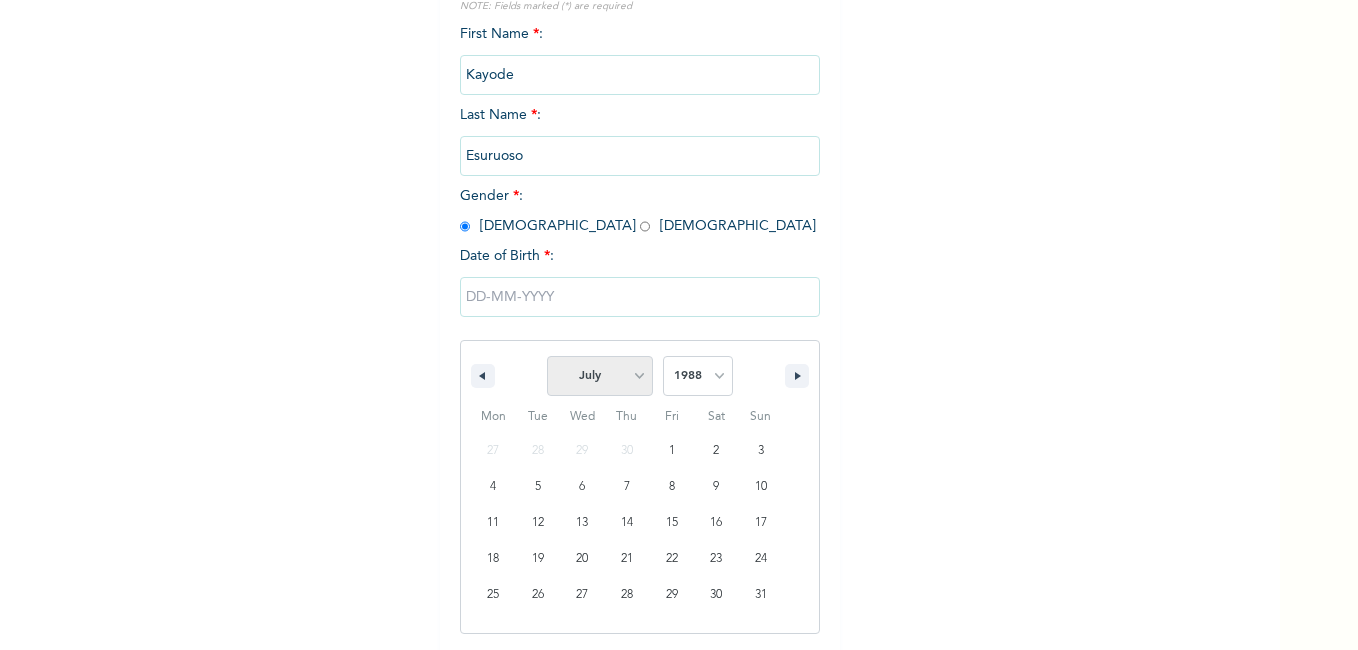 click on "January February March April May June July August September October November December" at bounding box center [600, 376] 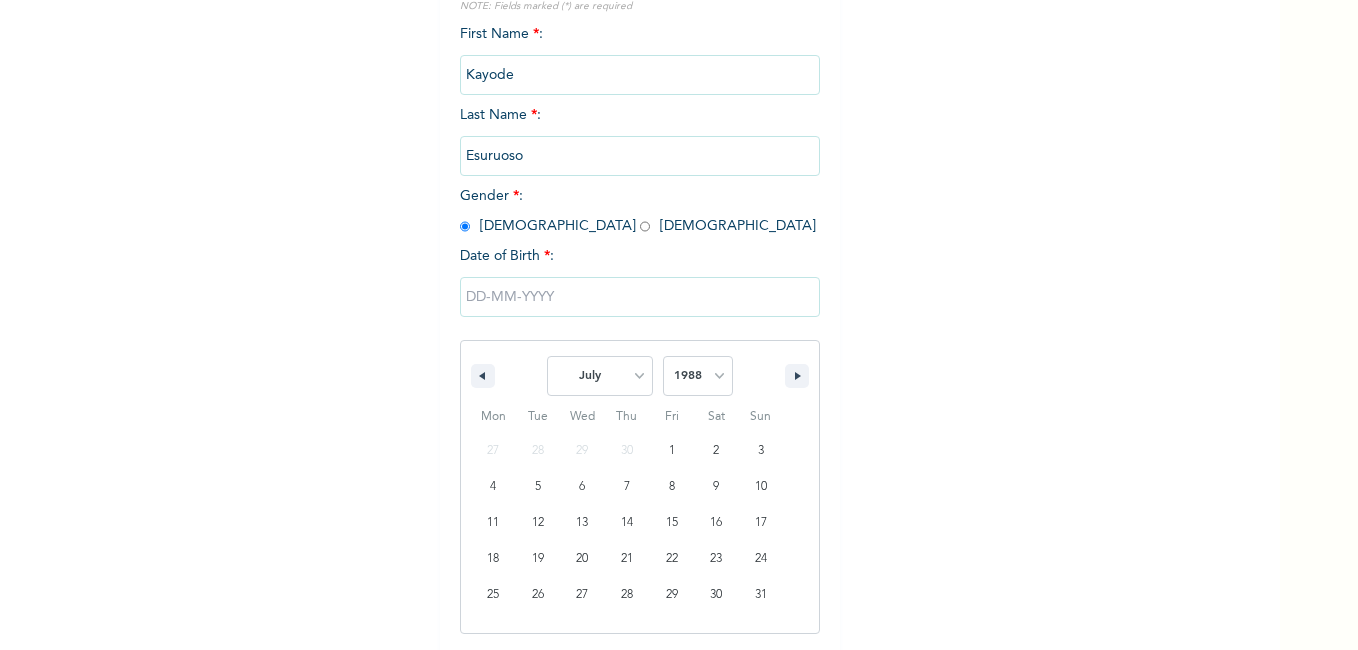 select on "10" 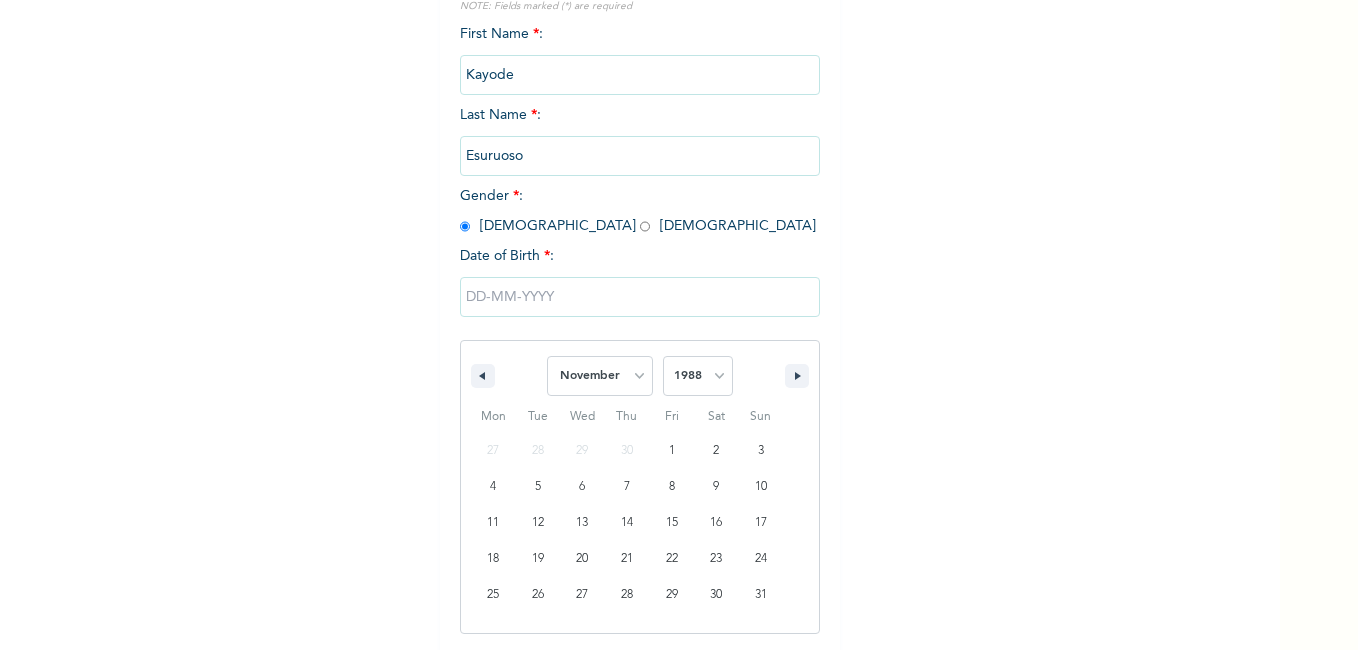 click on "January February March April May June July August September October November December" at bounding box center (600, 376) 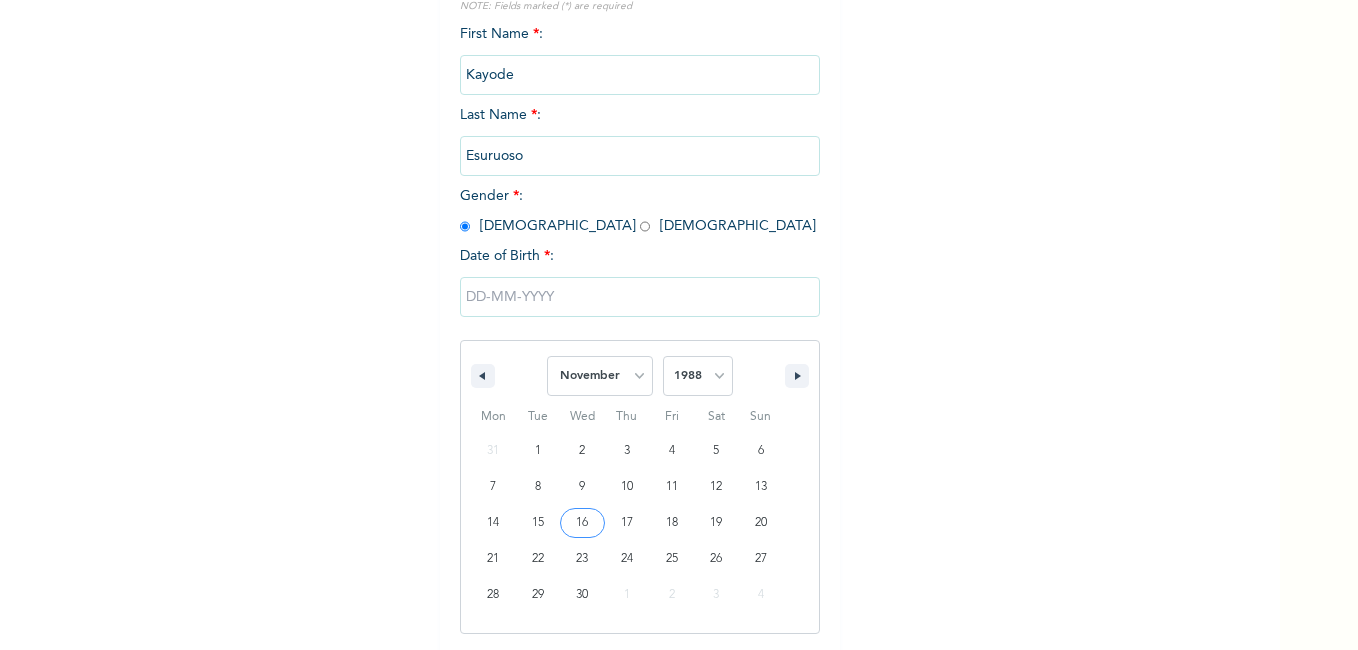 type on "[DATE]" 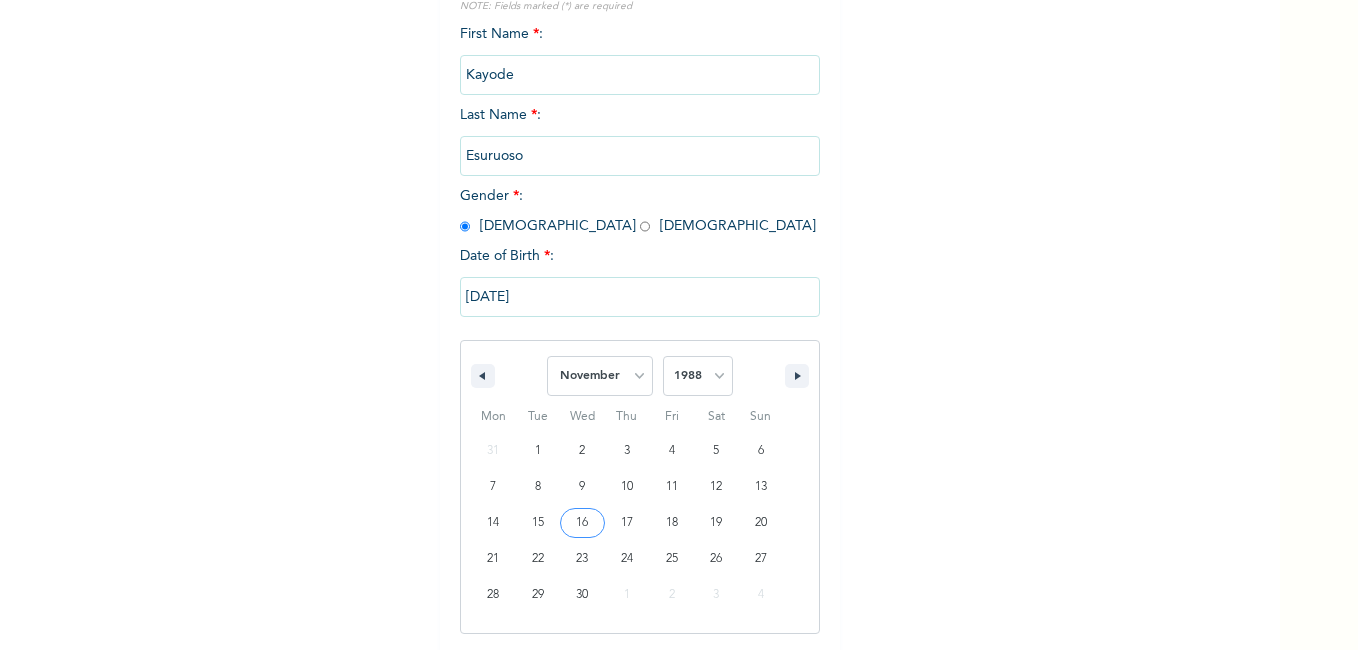scroll, scrollTop: 114, scrollLeft: 0, axis: vertical 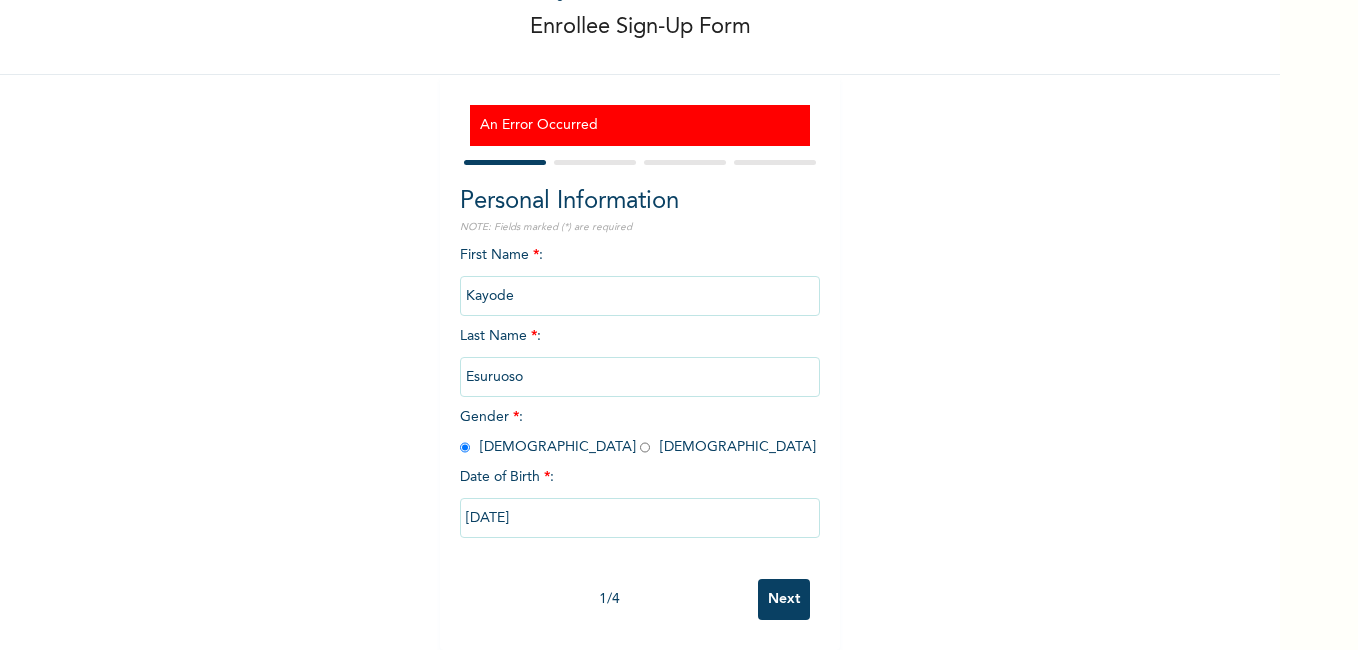 click on "Next" at bounding box center (784, 599) 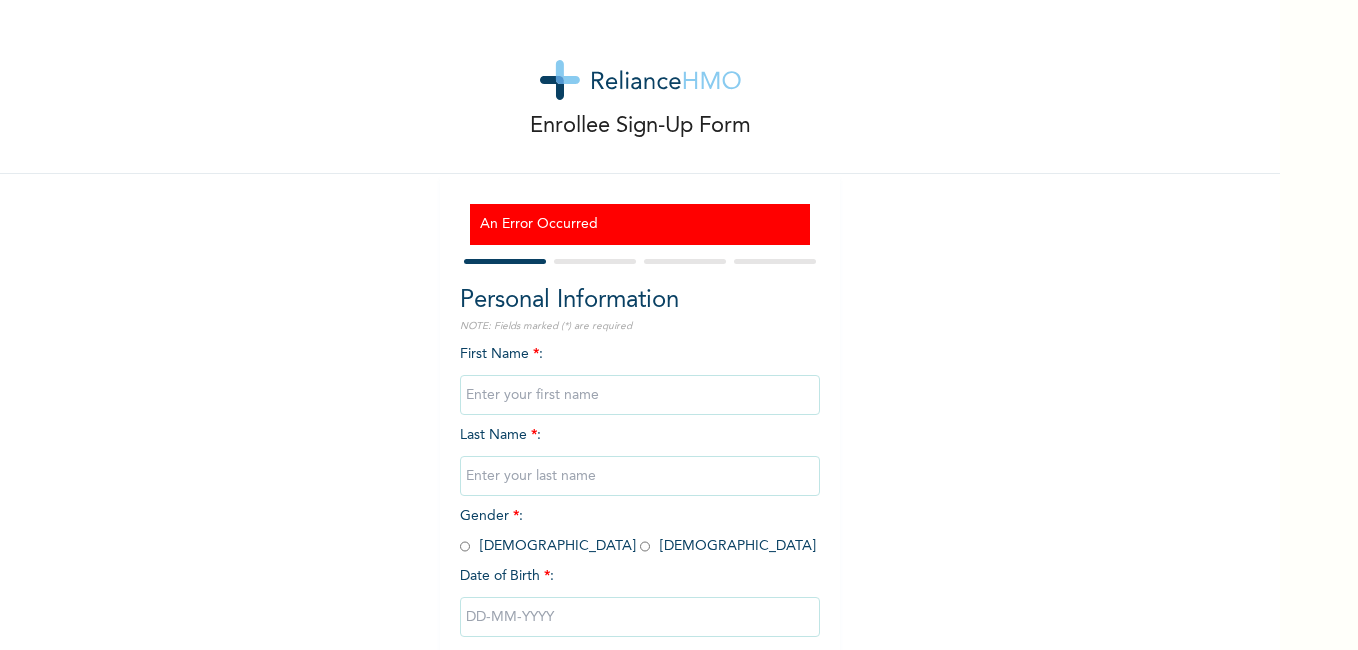 scroll, scrollTop: 0, scrollLeft: 0, axis: both 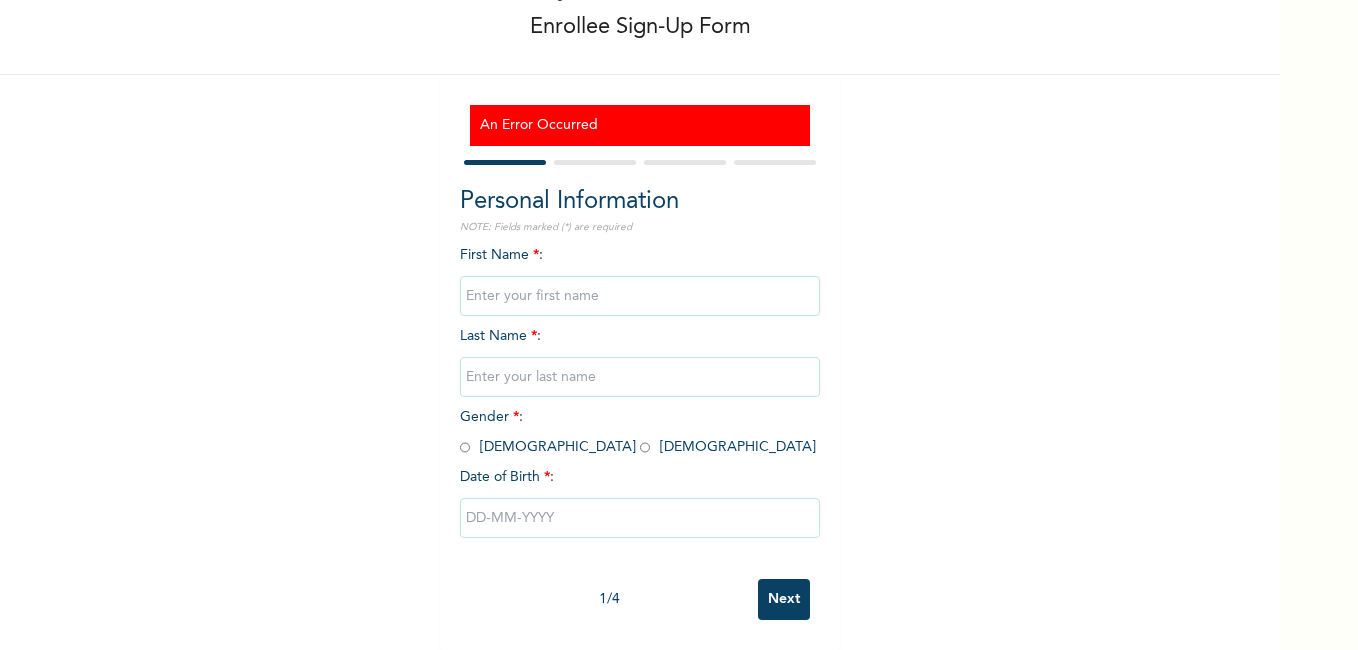 click at bounding box center (640, 296) 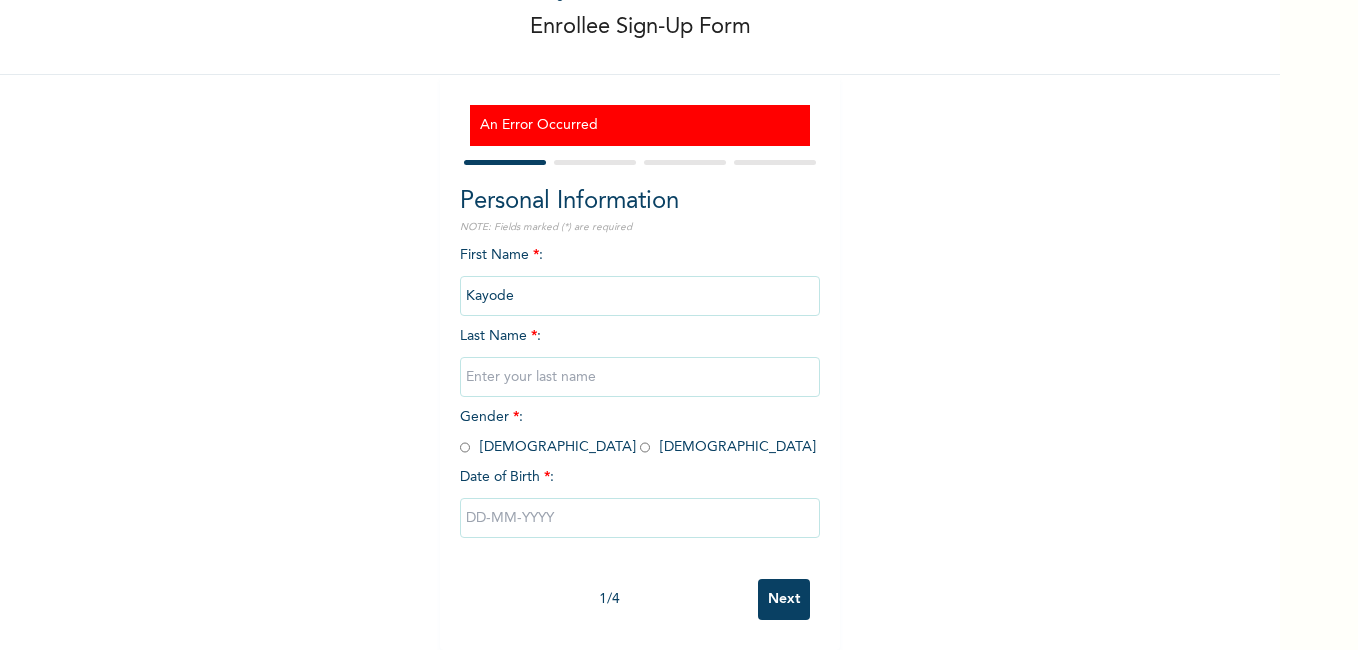 type on "Esuruoso" 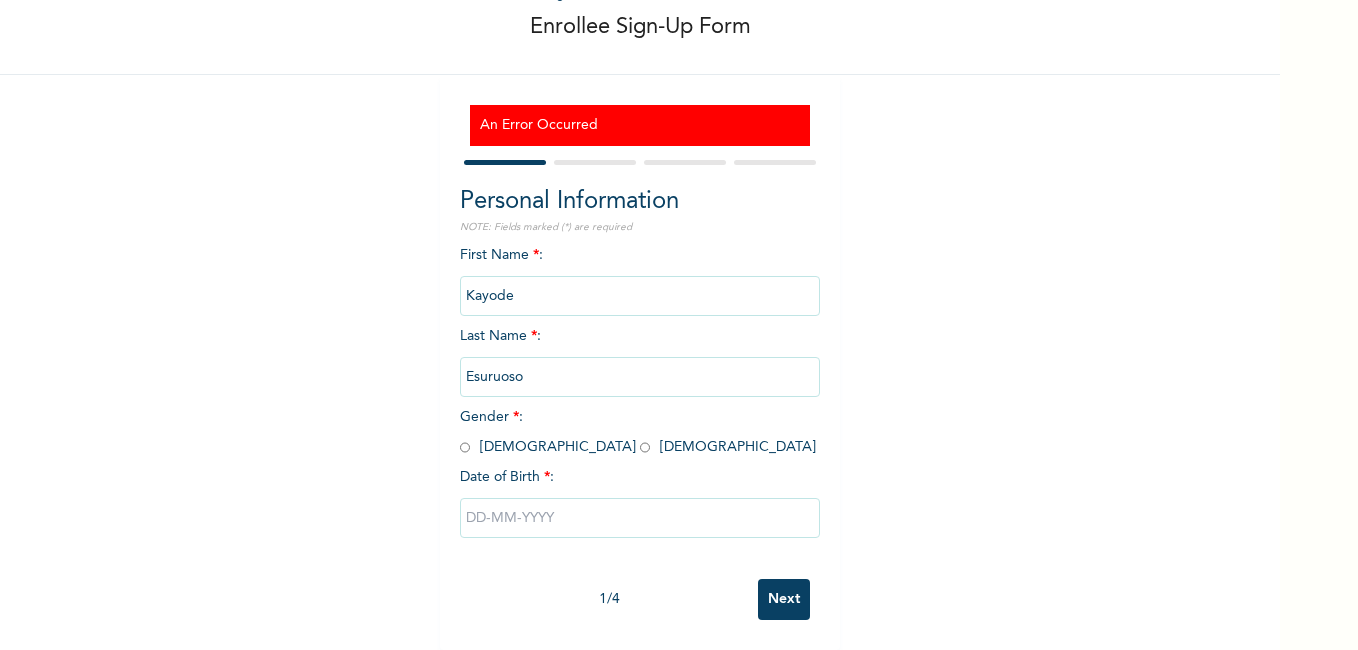 scroll, scrollTop: 113, scrollLeft: 0, axis: vertical 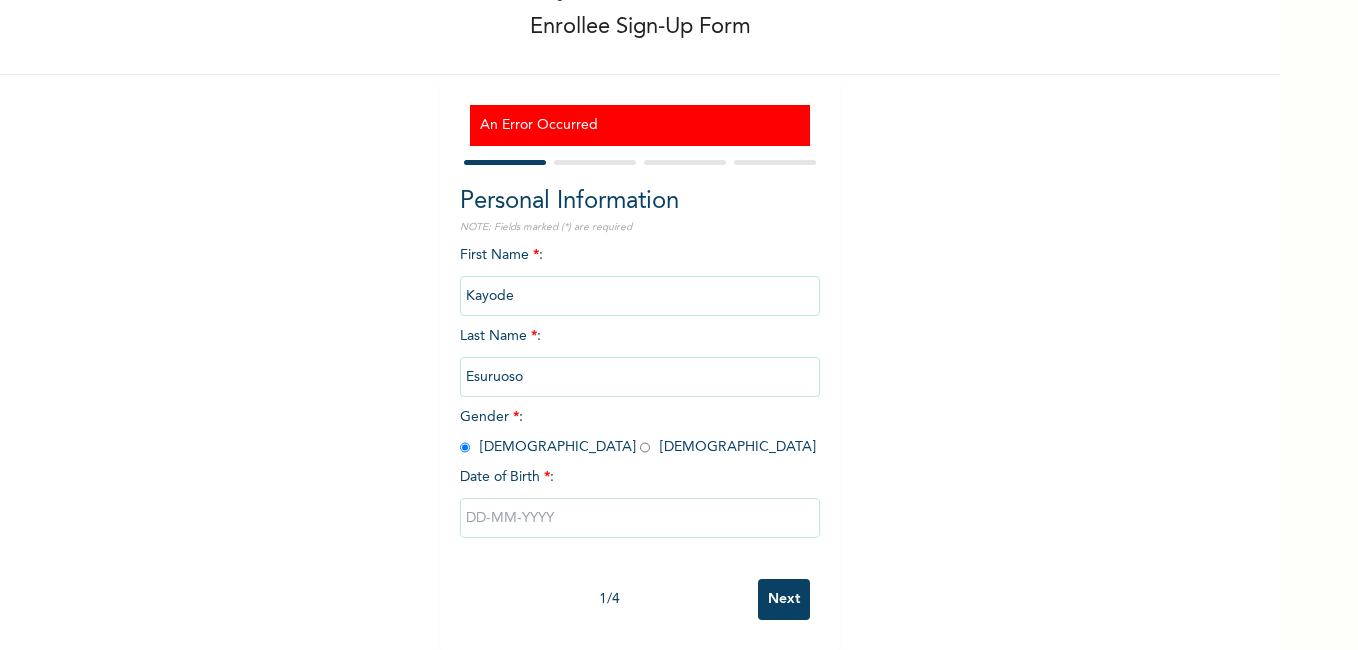radio on "true" 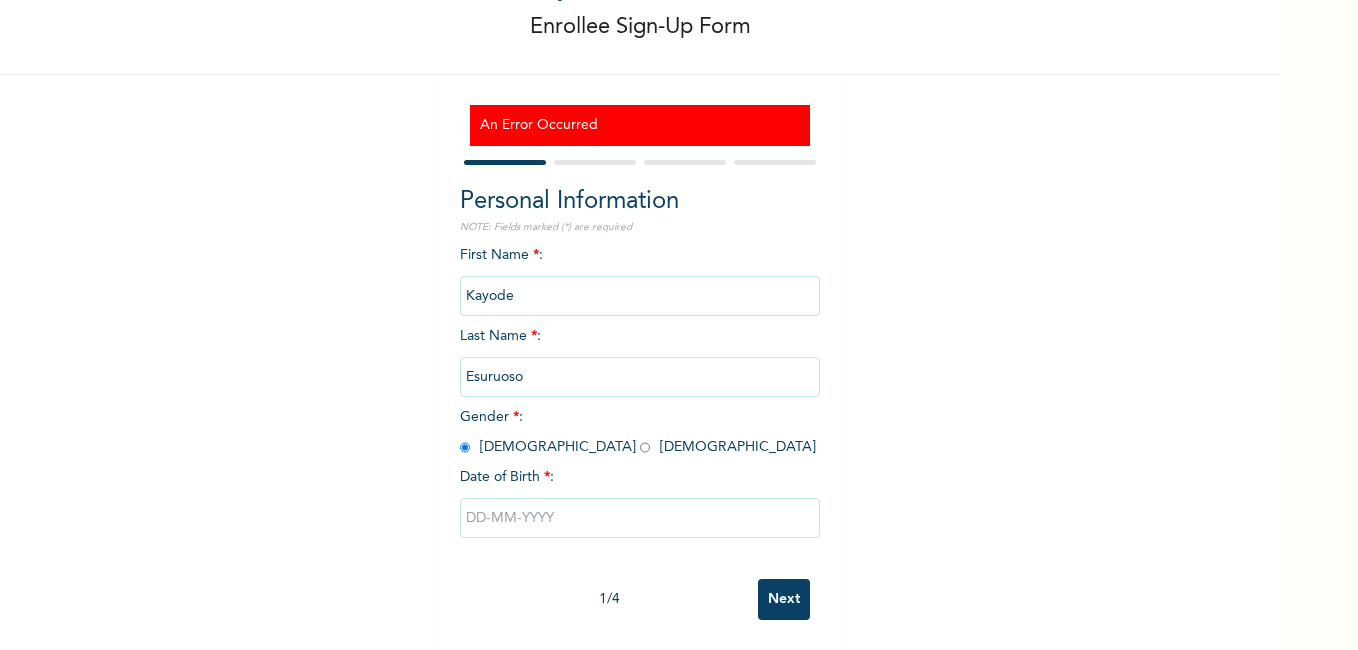click at bounding box center [640, 518] 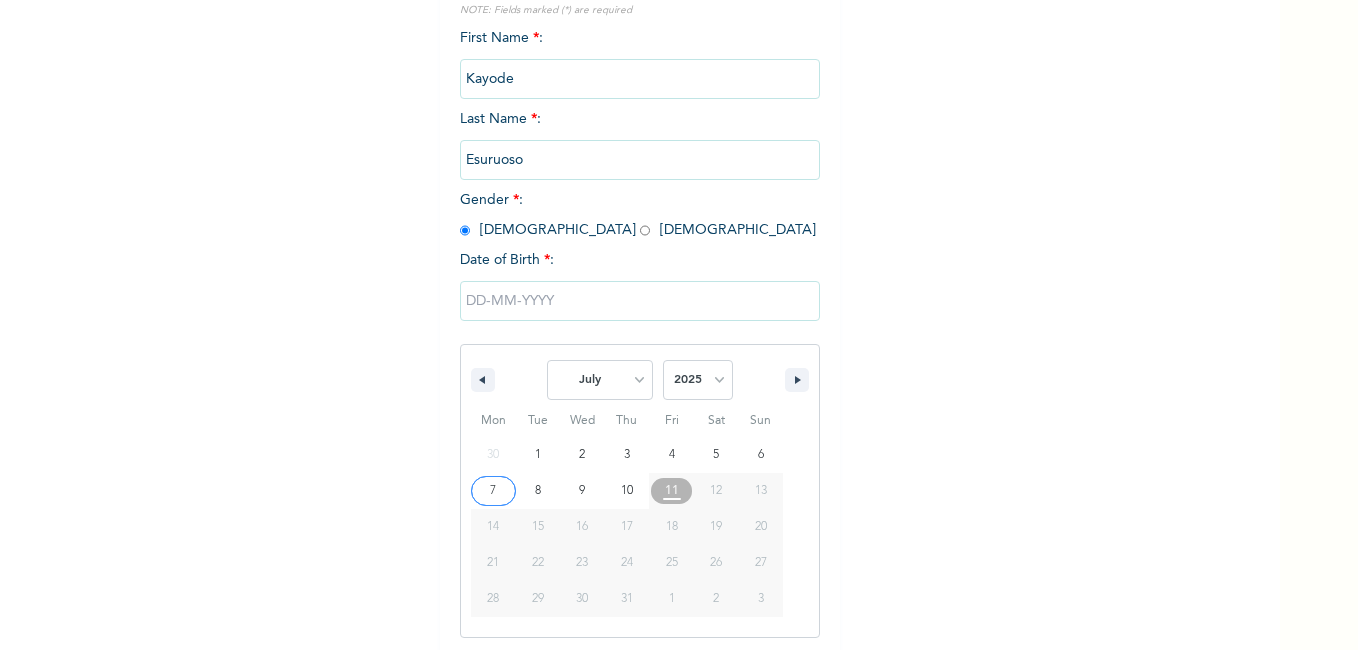 scroll, scrollTop: 320, scrollLeft: 0, axis: vertical 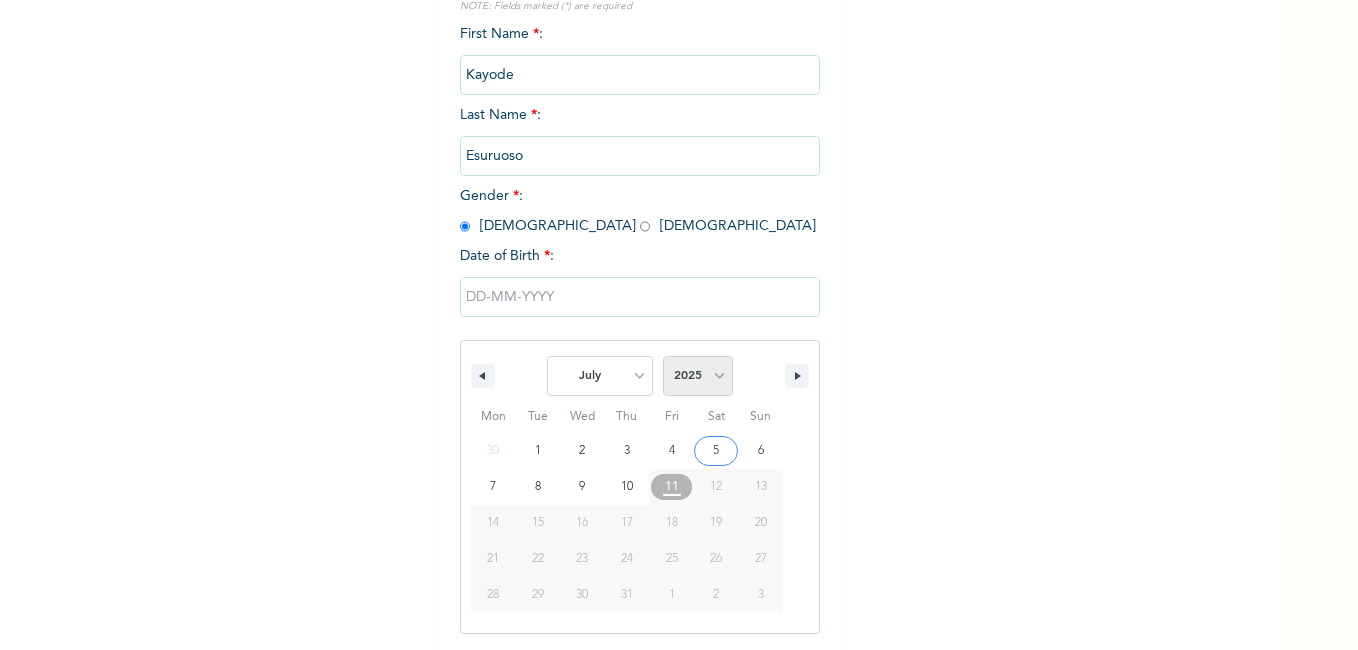 click on "2025 2024 2023 2022 2021 2020 2019 2018 2017 2016 2015 2014 2013 2012 2011 2010 2009 2008 2007 2006 2005 2004 2003 2002 2001 2000 1999 1998 1997 1996 1995 1994 1993 1992 1991 1990 1989 1988 1987 1986 1985 1984 1983 1982 1981 1980 1979 1978 1977 1976 1975 1974 1973 1972 1971 1970 1969 1968 1967 1966 1965 1964 1963 1962 1961 1960 1959 1958 1957 1956 1955 1954 1953 1952 1951 1950 1949 1948 1947 1946 1945 1944 1943 1942 1941 1940 1939 1938 1937 1936 1935 1934 1933 1932 1931 1930 1929 1928 1927 1926 1925 1924 1923 1922 1921 1920 1919 1918 1917 1916 1915 1914 1913 1912 1911 1910 1909 1908 1907 1906 1905" at bounding box center [698, 376] 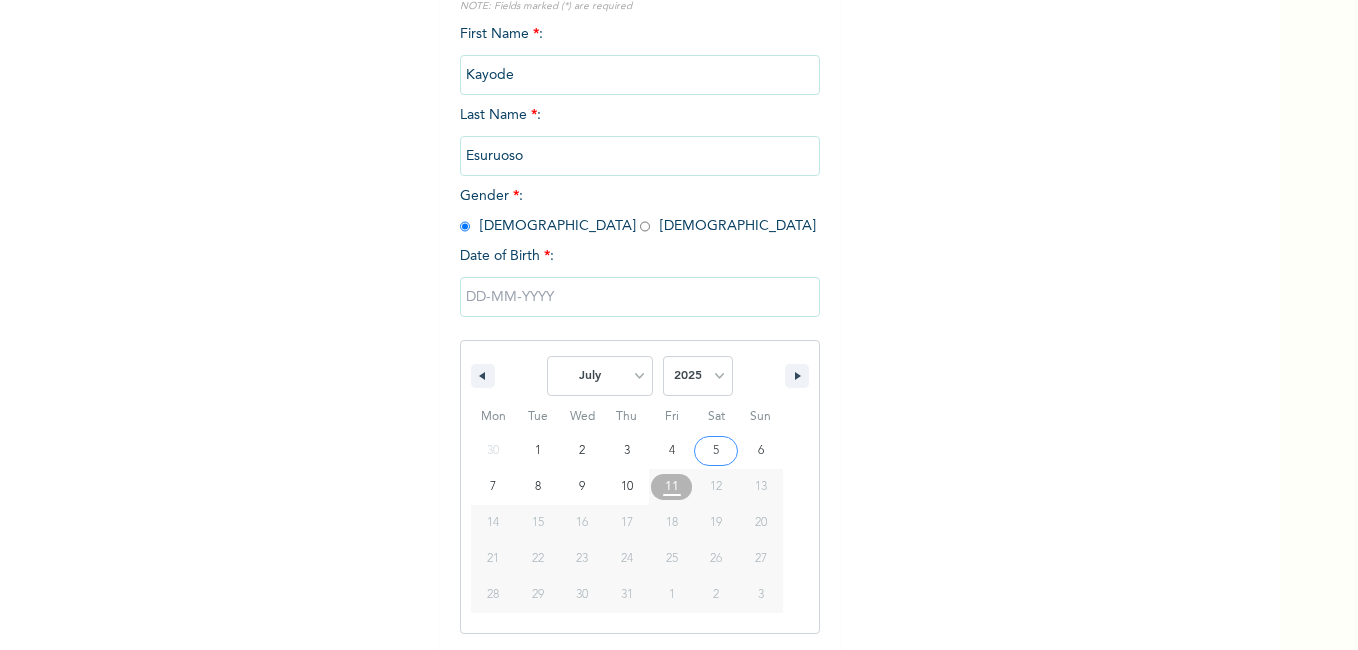select on "1988" 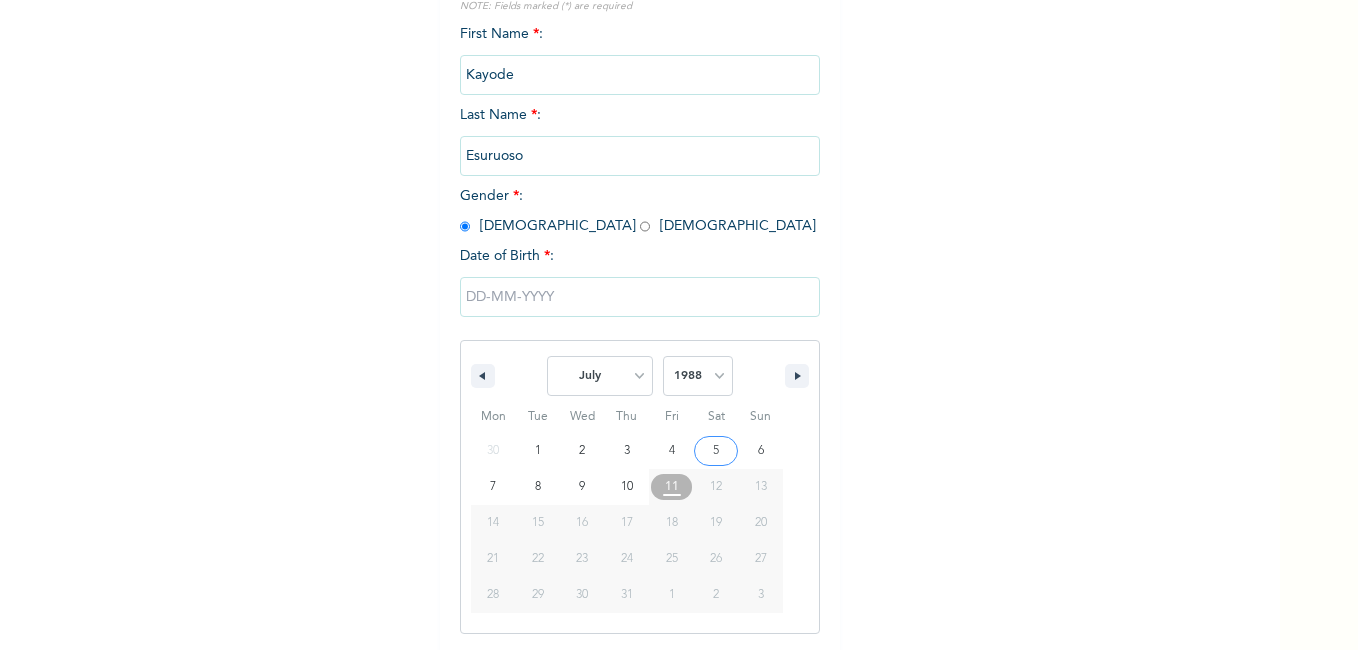 click on "2025 2024 2023 2022 2021 2020 2019 2018 2017 2016 2015 2014 2013 2012 2011 2010 2009 2008 2007 2006 2005 2004 2003 2002 2001 2000 1999 1998 1997 1996 1995 1994 1993 1992 1991 1990 1989 1988 1987 1986 1985 1984 1983 1982 1981 1980 1979 1978 1977 1976 1975 1974 1973 1972 1971 1970 1969 1968 1967 1966 1965 1964 1963 1962 1961 1960 1959 1958 1957 1956 1955 1954 1953 1952 1951 1950 1949 1948 1947 1946 1945 1944 1943 1942 1941 1940 1939 1938 1937 1936 1935 1934 1933 1932 1931 1930 1929 1928 1927 1926 1925 1924 1923 1922 1921 1920 1919 1918 1917 1916 1915 1914 1913 1912 1911 1910 1909 1908 1907 1906 1905" at bounding box center [698, 376] 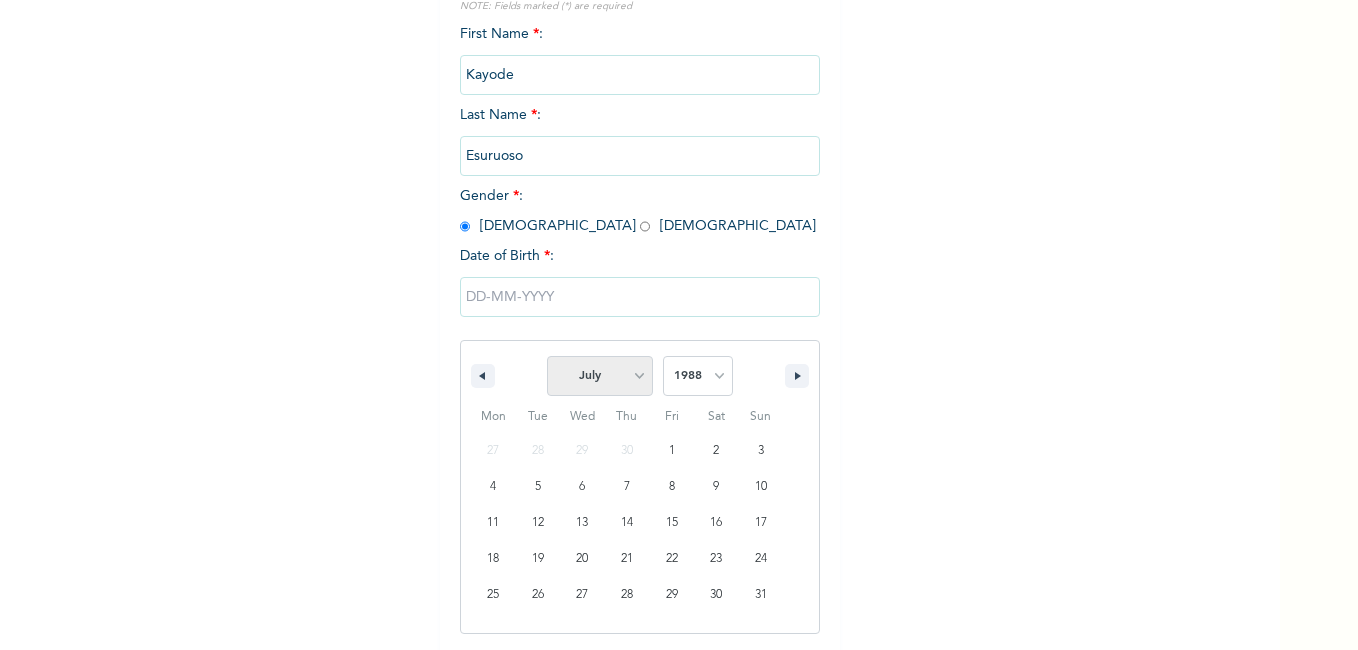 click on "January February March April May June July August September October November December" at bounding box center [600, 376] 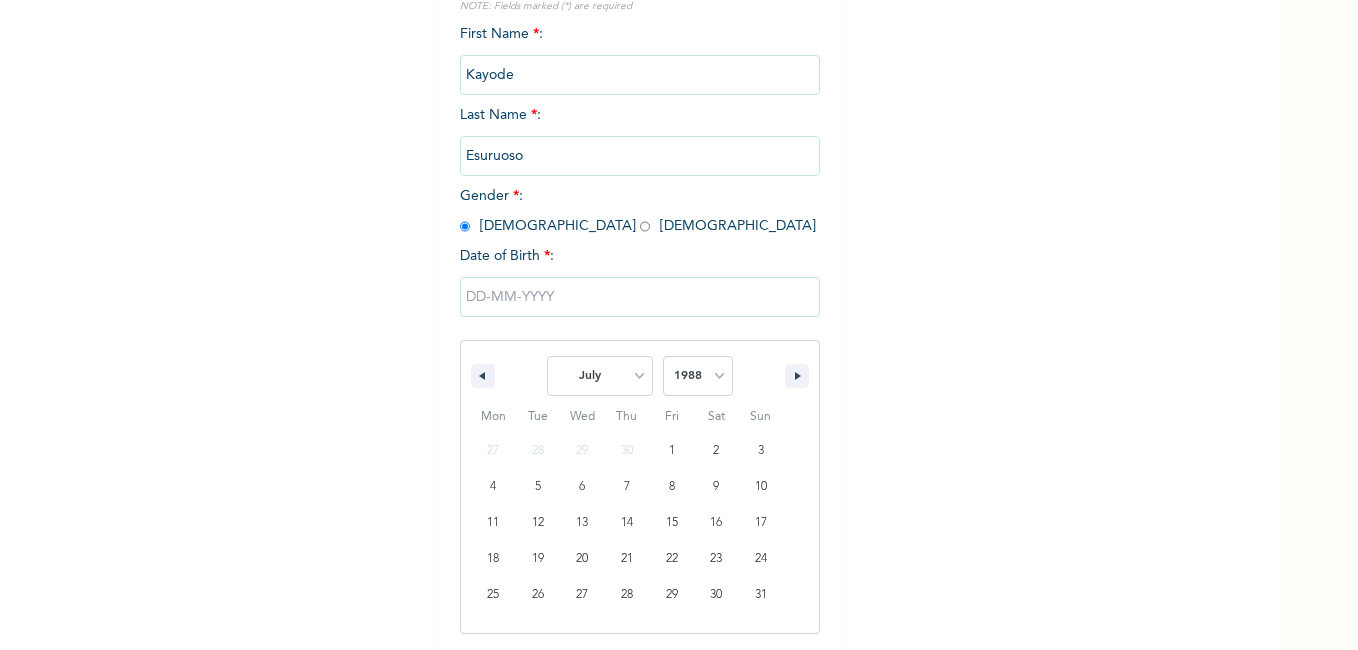 select on "10" 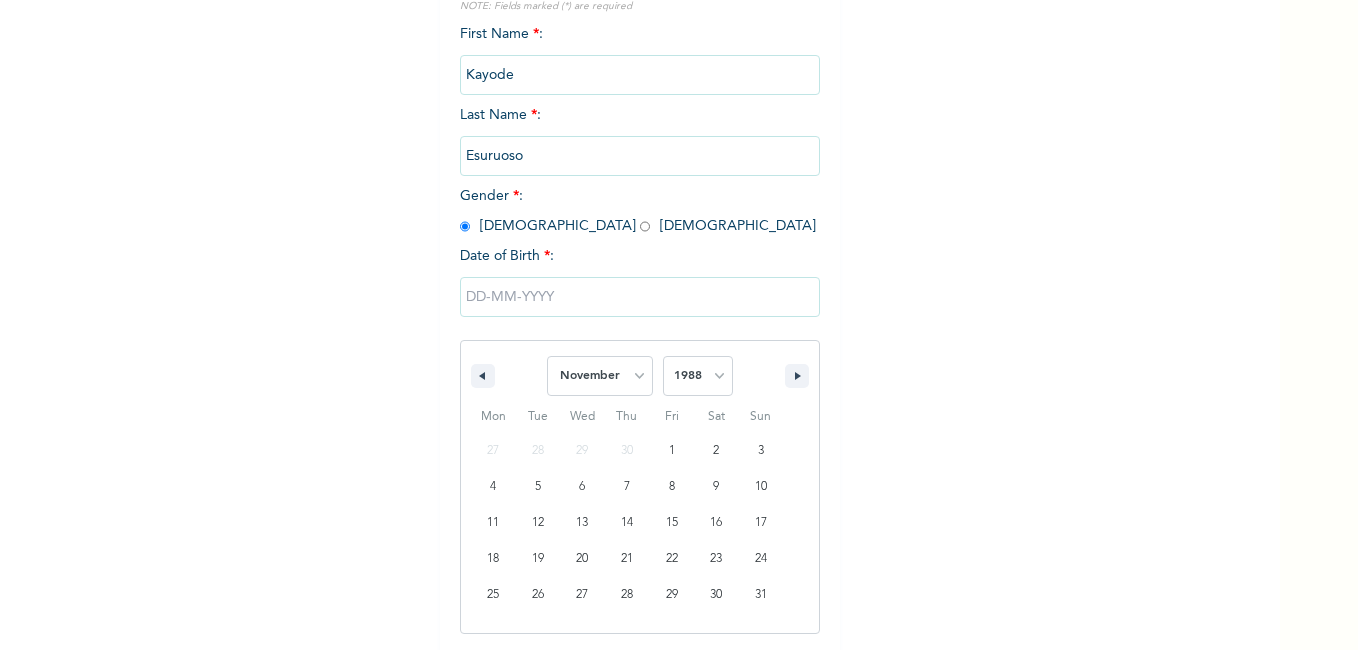 click on "January February March April May June July August September October November December" at bounding box center [600, 376] 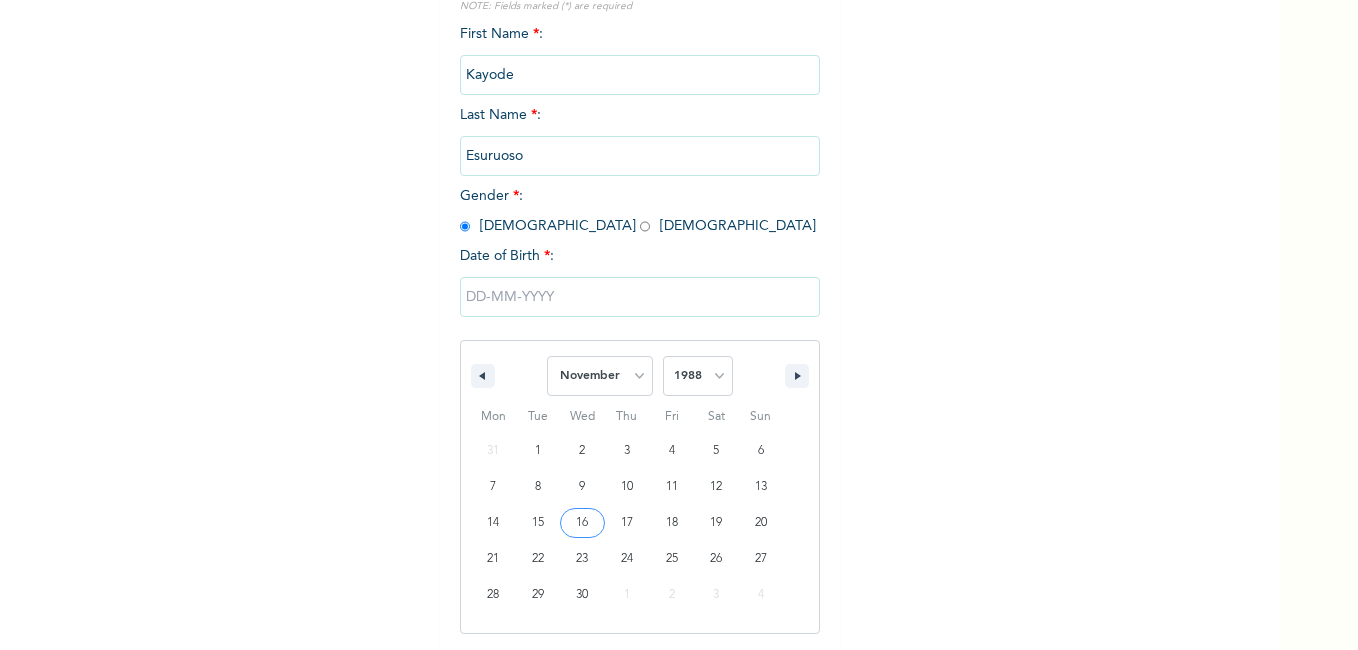 type on "[DATE]" 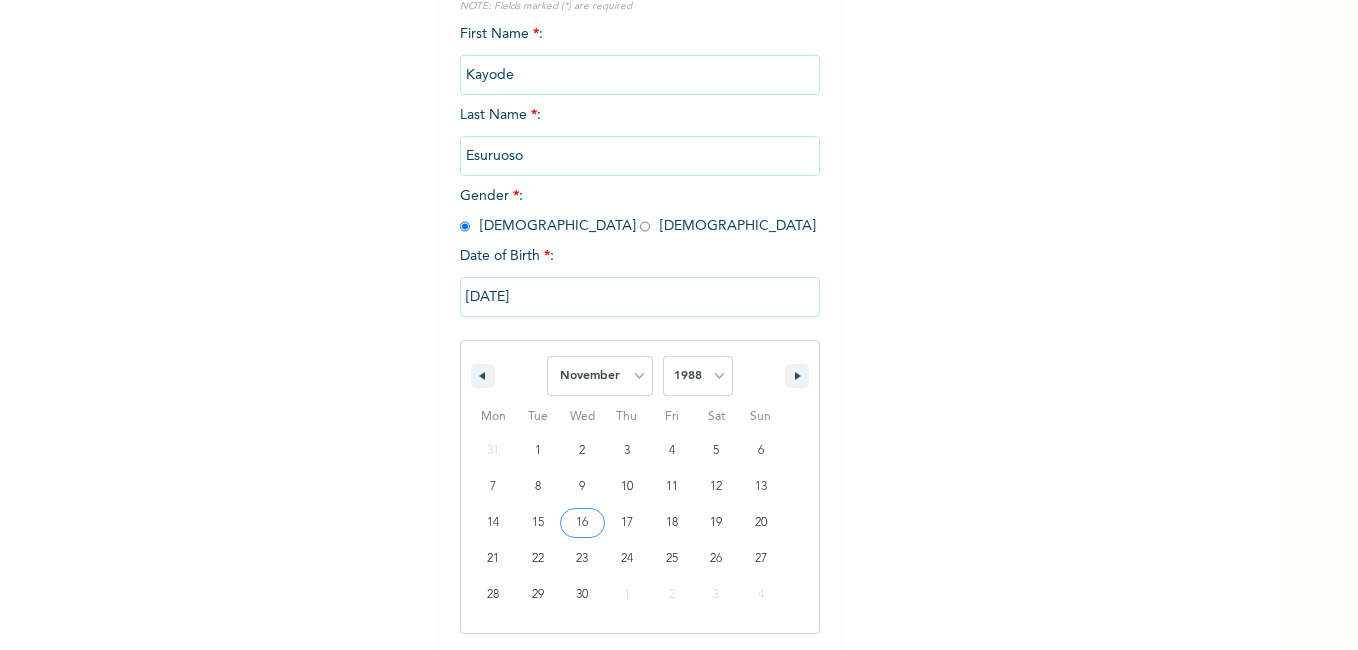 scroll, scrollTop: 114, scrollLeft: 0, axis: vertical 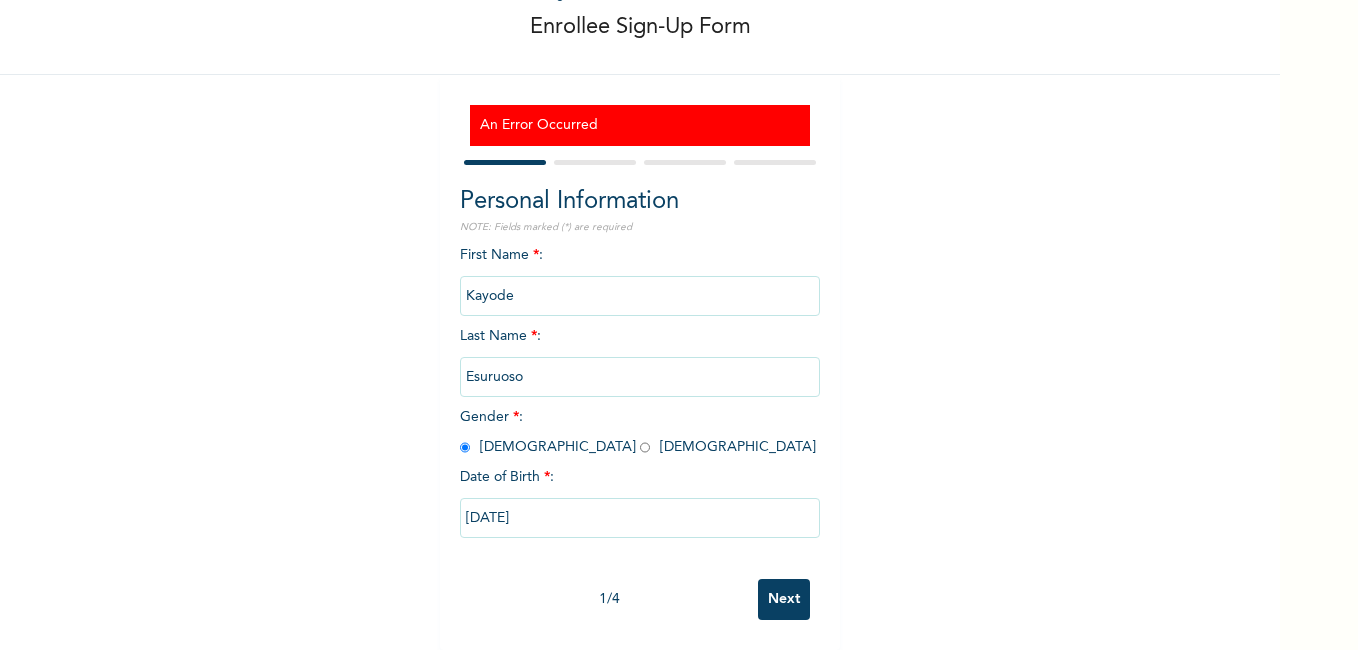 click on "Next" at bounding box center [784, 599] 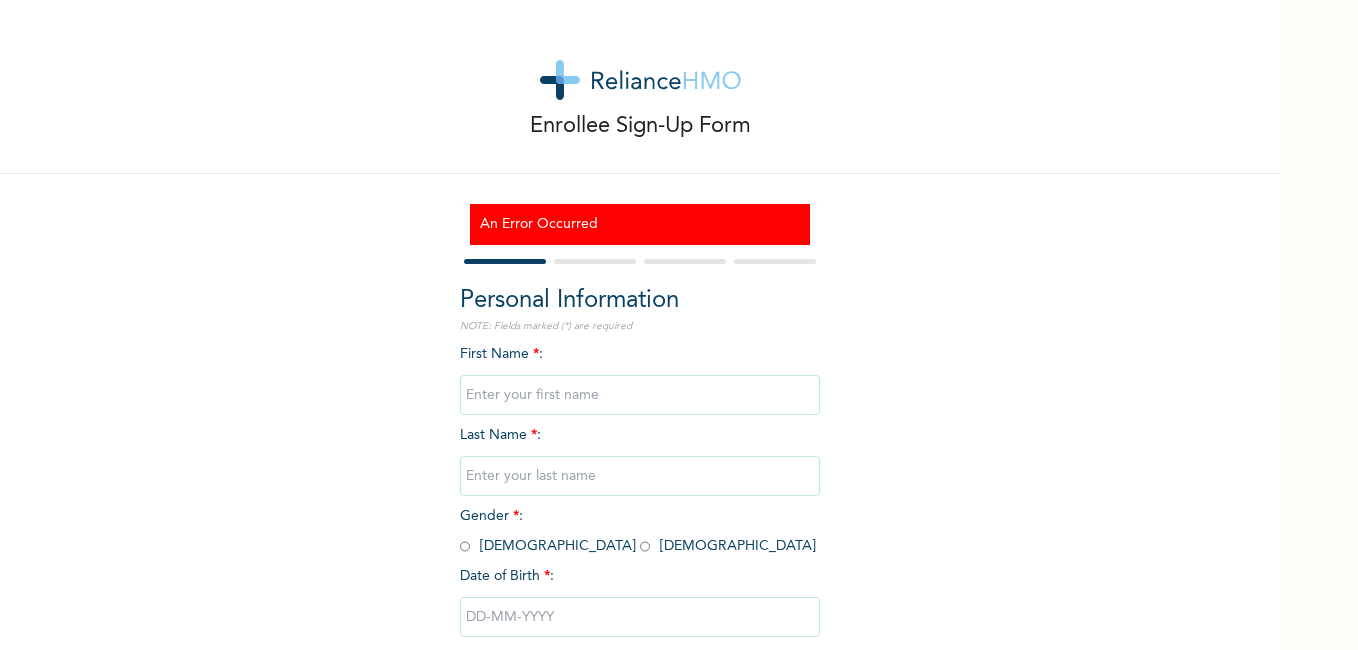 scroll, scrollTop: 0, scrollLeft: 0, axis: both 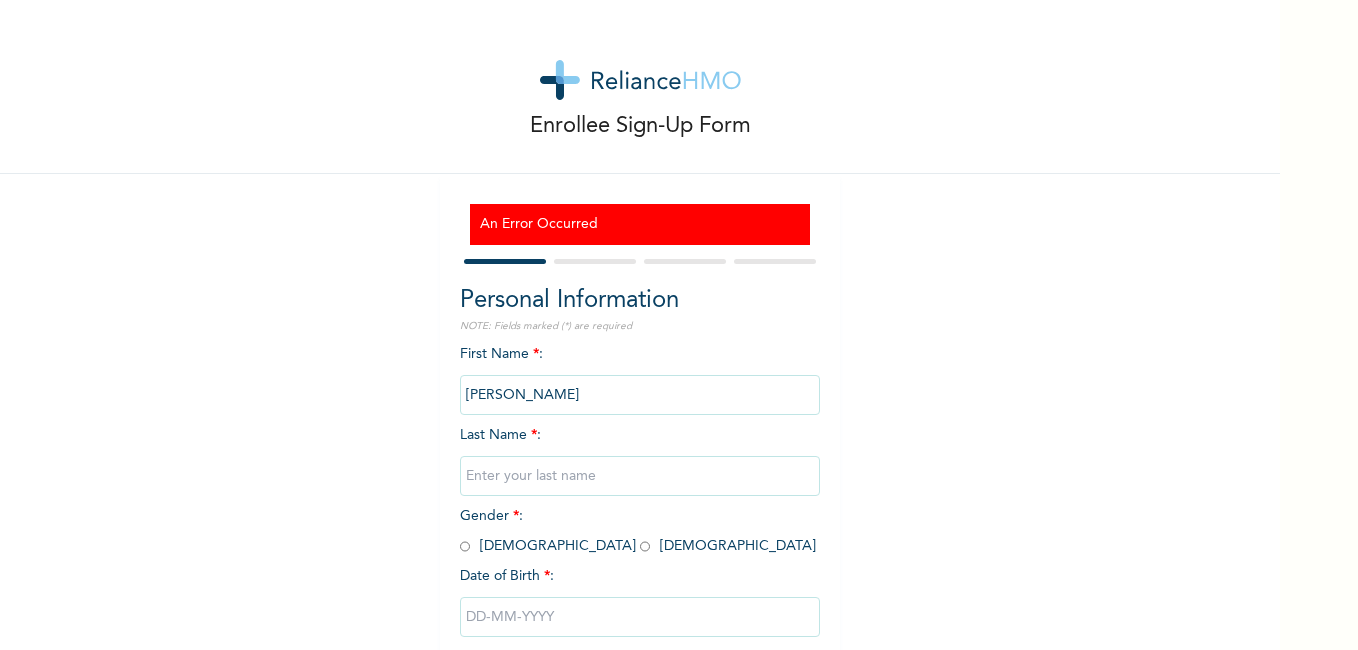 type on "Kayode" 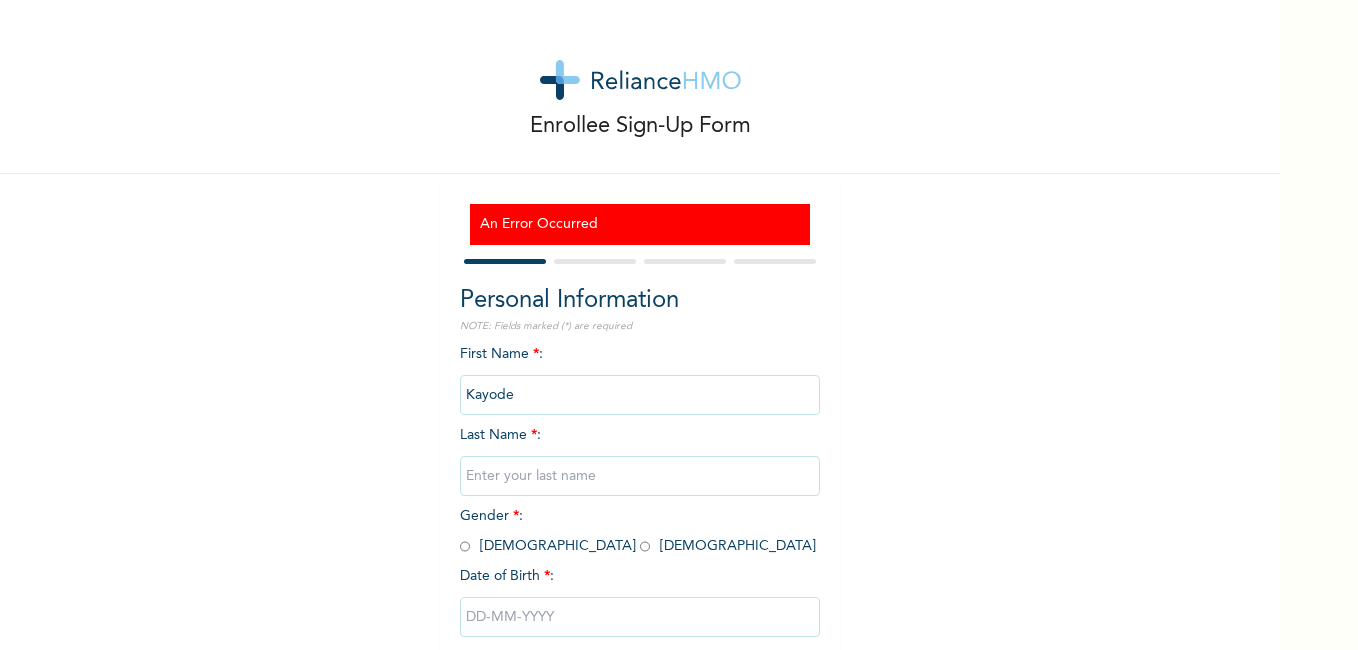 type on "Esuruoso" 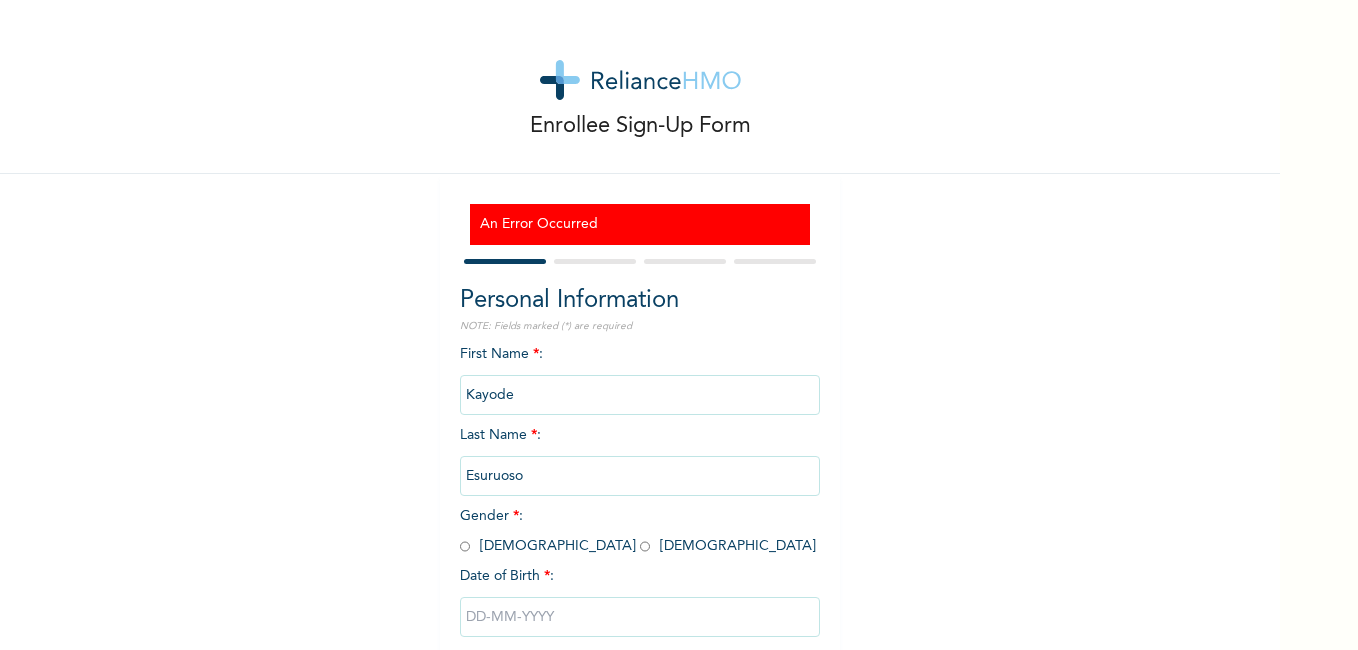 click at bounding box center (465, 546) 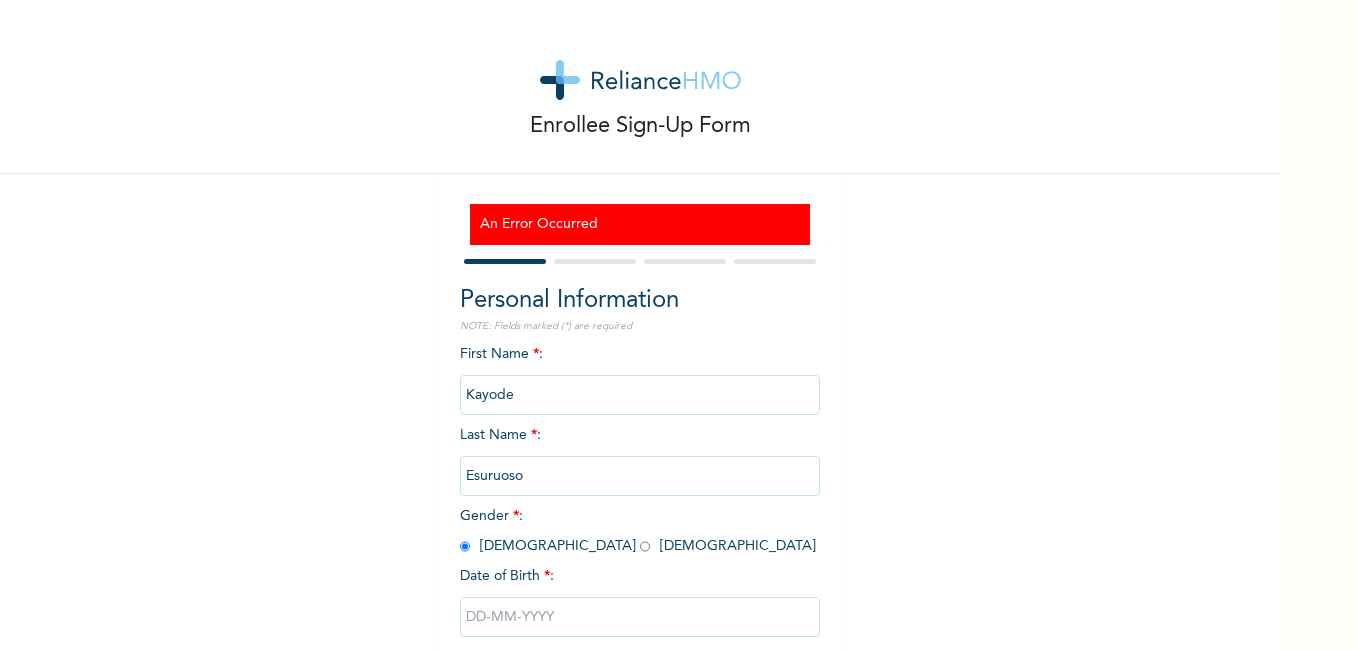 radio on "true" 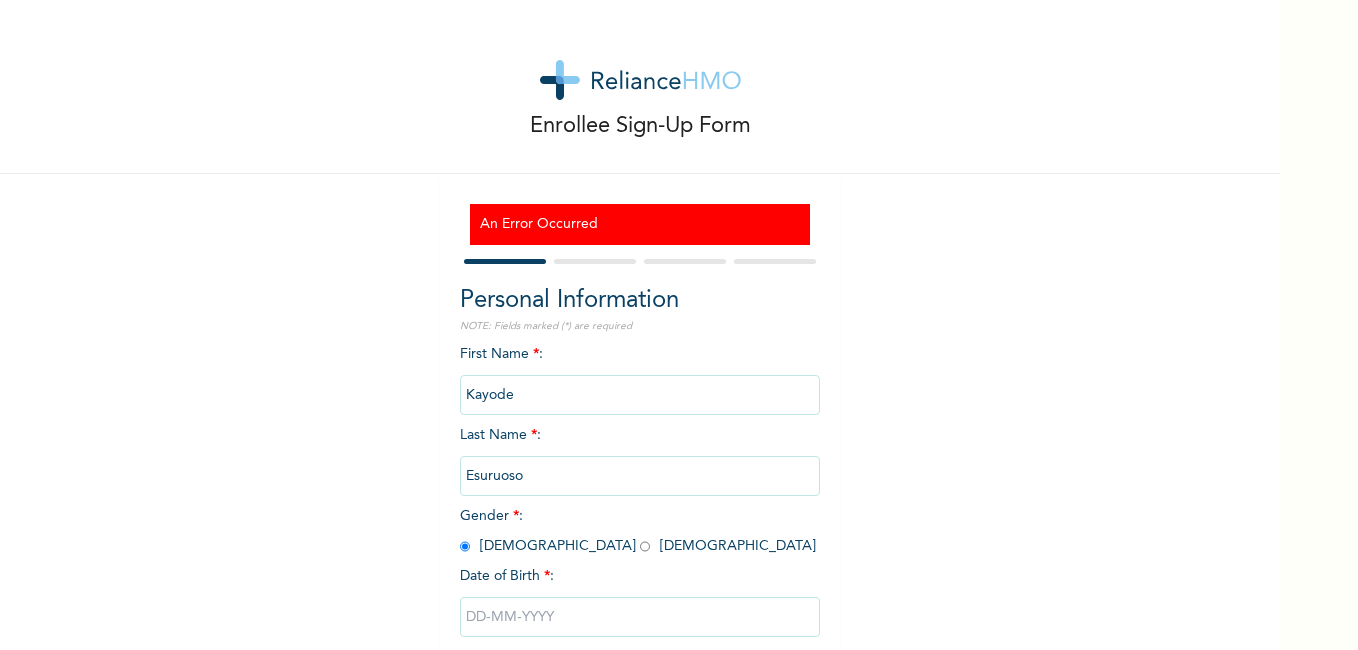scroll, scrollTop: 114, scrollLeft: 0, axis: vertical 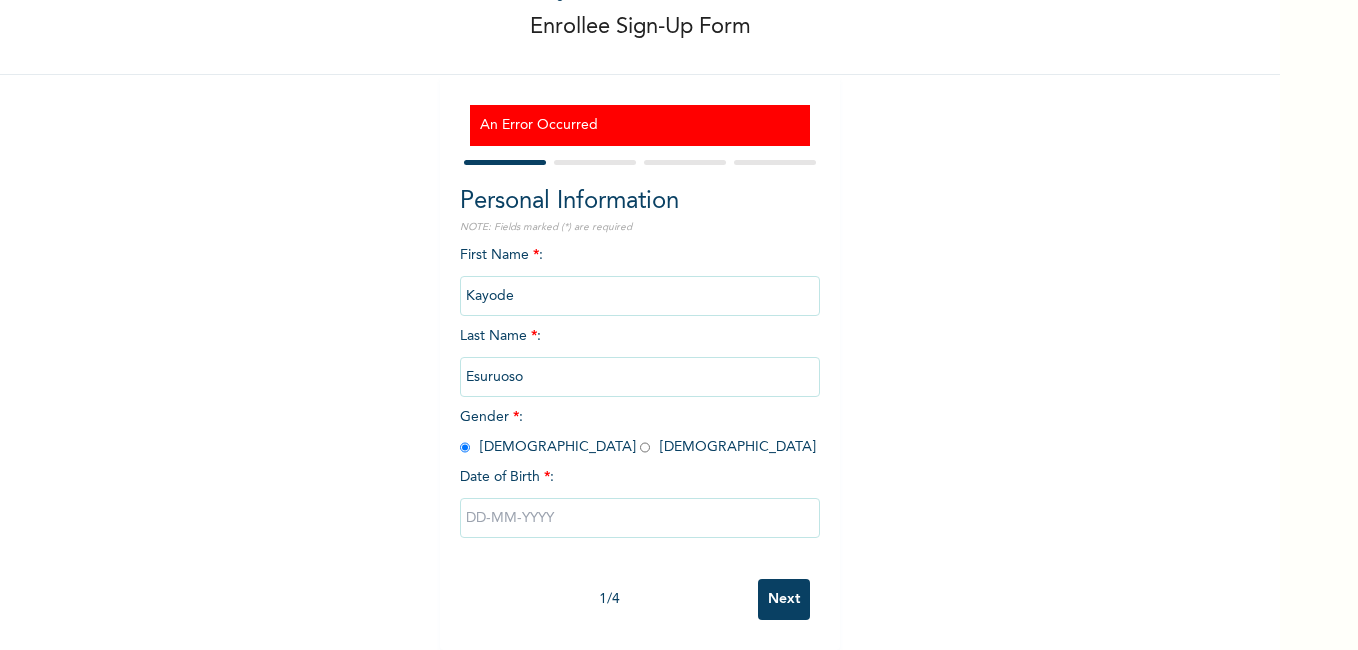 click at bounding box center [640, 518] 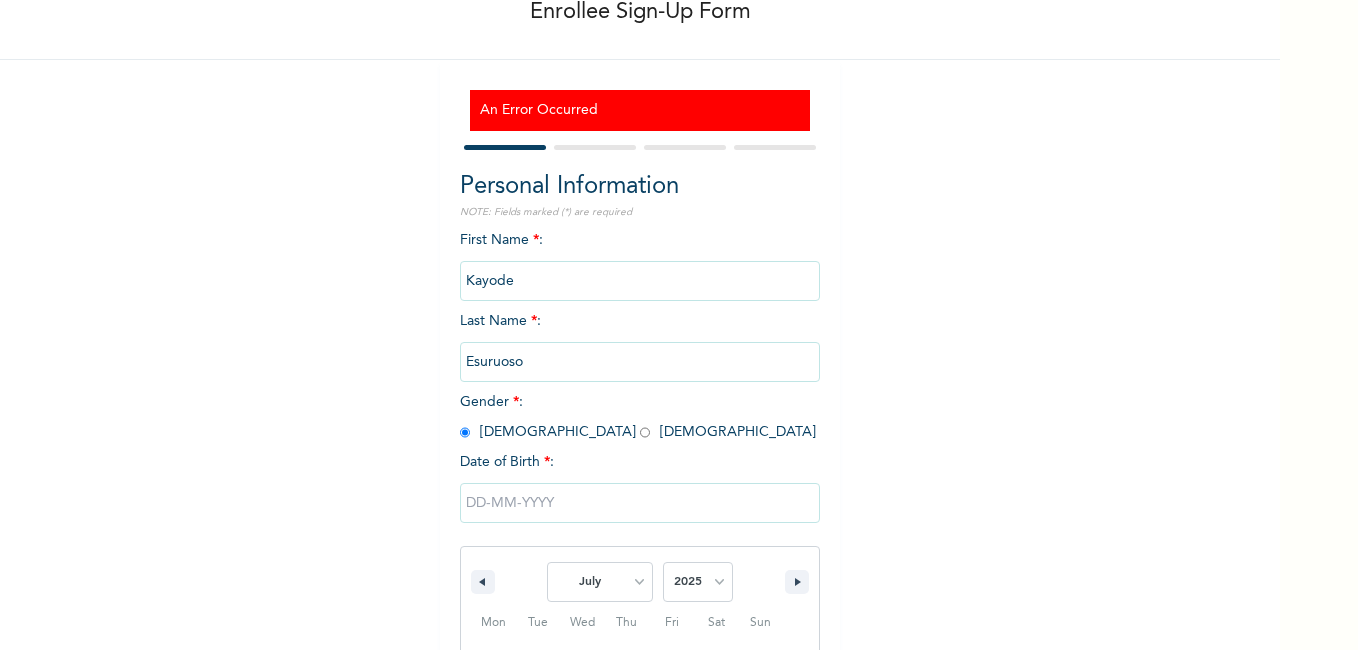 scroll, scrollTop: 320, scrollLeft: 0, axis: vertical 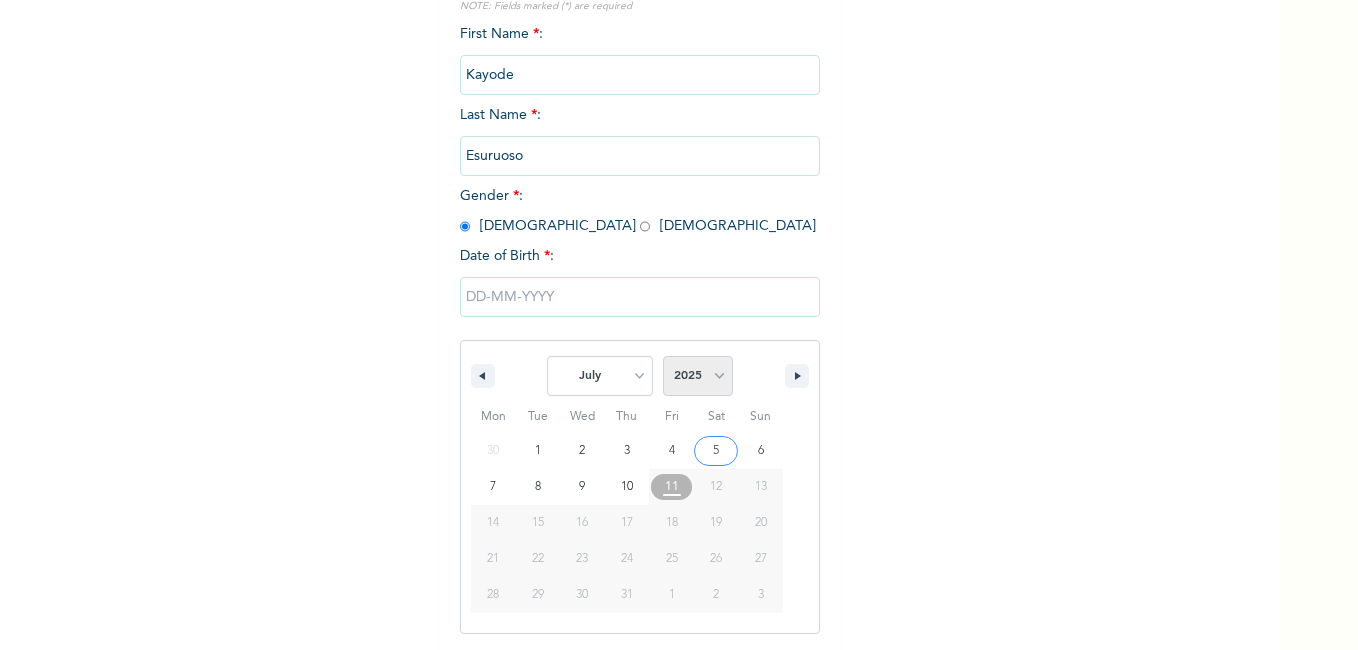click on "2025 2024 2023 2022 2021 2020 2019 2018 2017 2016 2015 2014 2013 2012 2011 2010 2009 2008 2007 2006 2005 2004 2003 2002 2001 2000 1999 1998 1997 1996 1995 1994 1993 1992 1991 1990 1989 1988 1987 1986 1985 1984 1983 1982 1981 1980 1979 1978 1977 1976 1975 1974 1973 1972 1971 1970 1969 1968 1967 1966 1965 1964 1963 1962 1961 1960 1959 1958 1957 1956 1955 1954 1953 1952 1951 1950 1949 1948 1947 1946 1945 1944 1943 1942 1941 1940 1939 1938 1937 1936 1935 1934 1933 1932 1931 1930 1929 1928 1927 1926 1925 1924 1923 1922 1921 1920 1919 1918 1917 1916 1915 1914 1913 1912 1911 1910 1909 1908 1907 1906 1905" at bounding box center (698, 376) 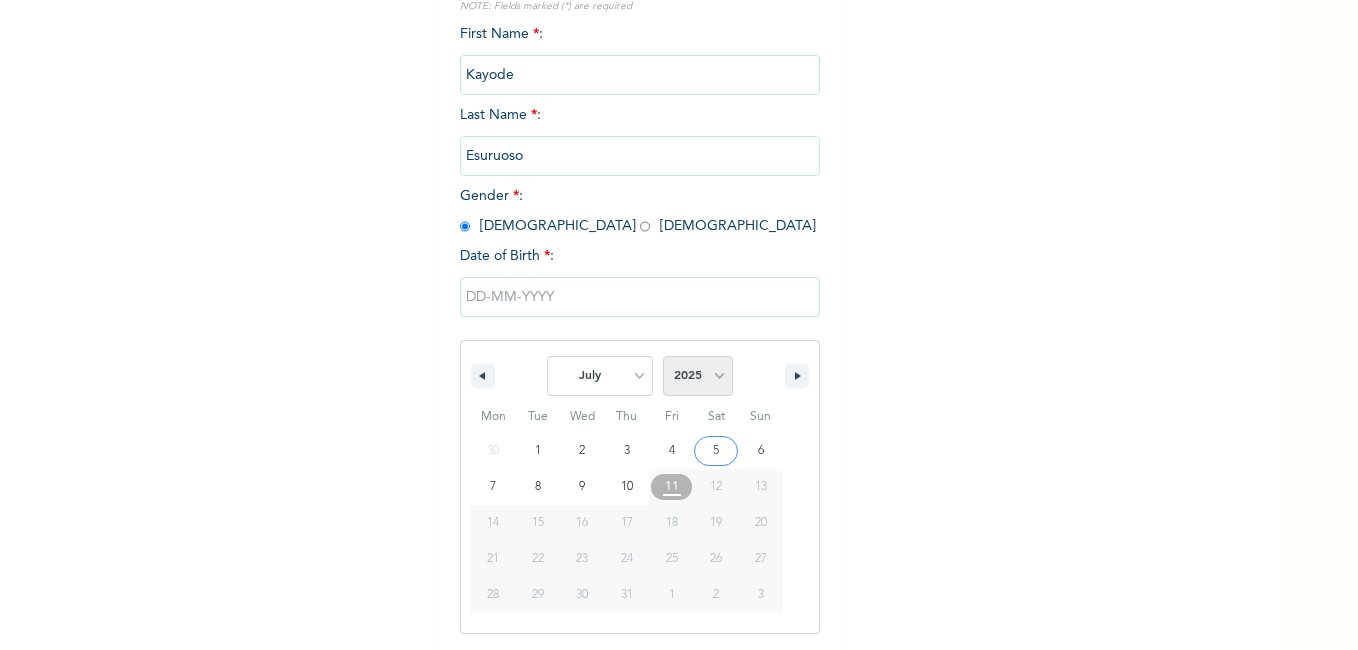 select on "1988" 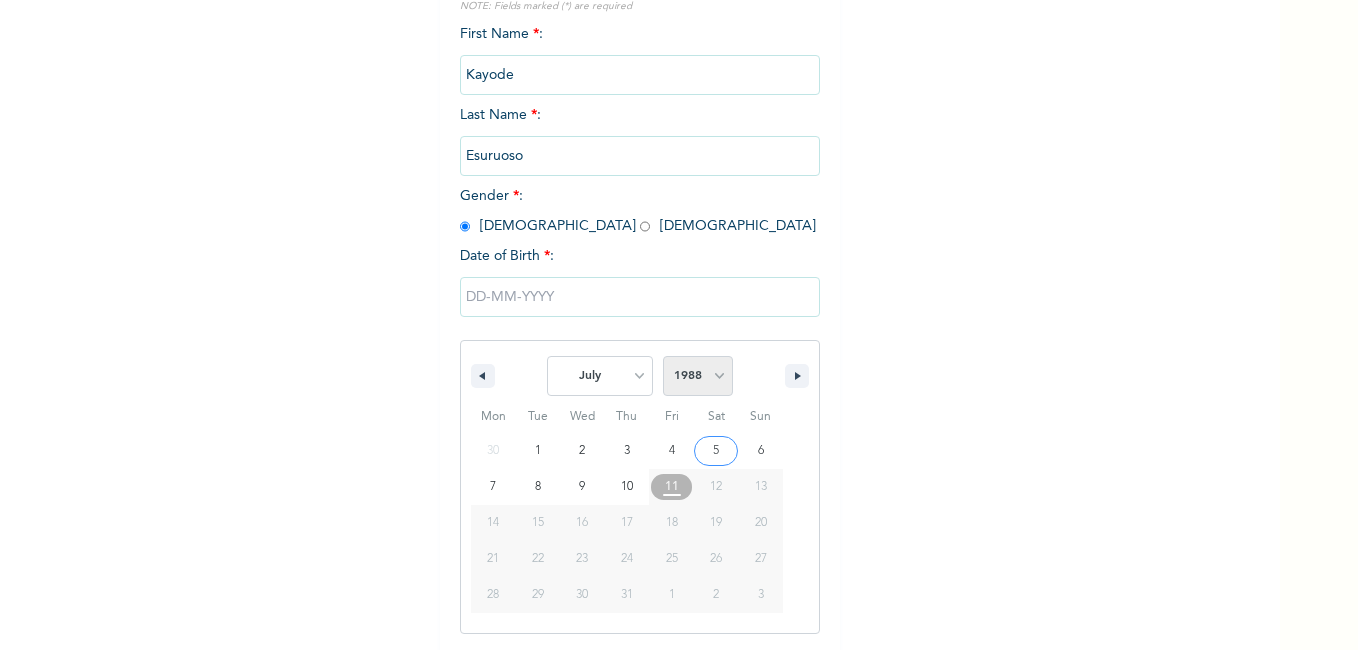 click on "2025 2024 2023 2022 2021 2020 2019 2018 2017 2016 2015 2014 2013 2012 2011 2010 2009 2008 2007 2006 2005 2004 2003 2002 2001 2000 1999 1998 1997 1996 1995 1994 1993 1992 1991 1990 1989 1988 1987 1986 1985 1984 1983 1982 1981 1980 1979 1978 1977 1976 1975 1974 1973 1972 1971 1970 1969 1968 1967 1966 1965 1964 1963 1962 1961 1960 1959 1958 1957 1956 1955 1954 1953 1952 1951 1950 1949 1948 1947 1946 1945 1944 1943 1942 1941 1940 1939 1938 1937 1936 1935 1934 1933 1932 1931 1930 1929 1928 1927 1926 1925 1924 1923 1922 1921 1920 1919 1918 1917 1916 1915 1914 1913 1912 1911 1910 1909 1908 1907 1906 1905" at bounding box center (698, 376) 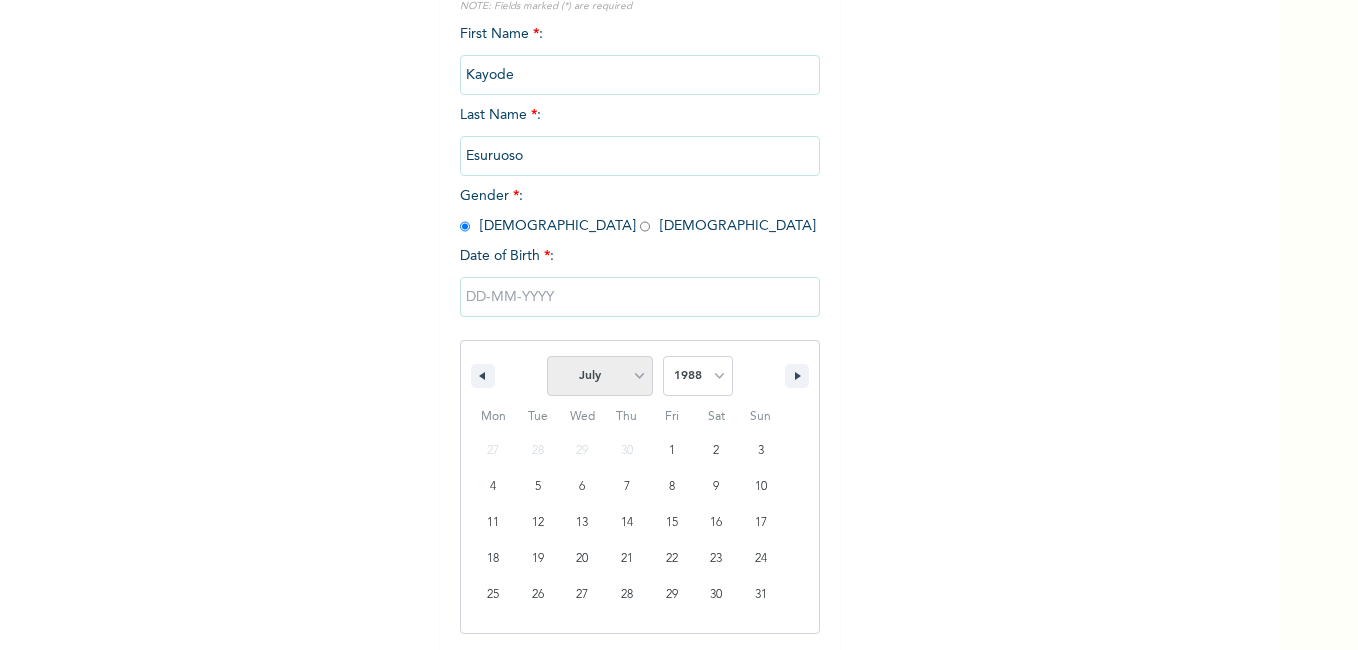 click on "January February March April May June July August September October November December" at bounding box center (600, 376) 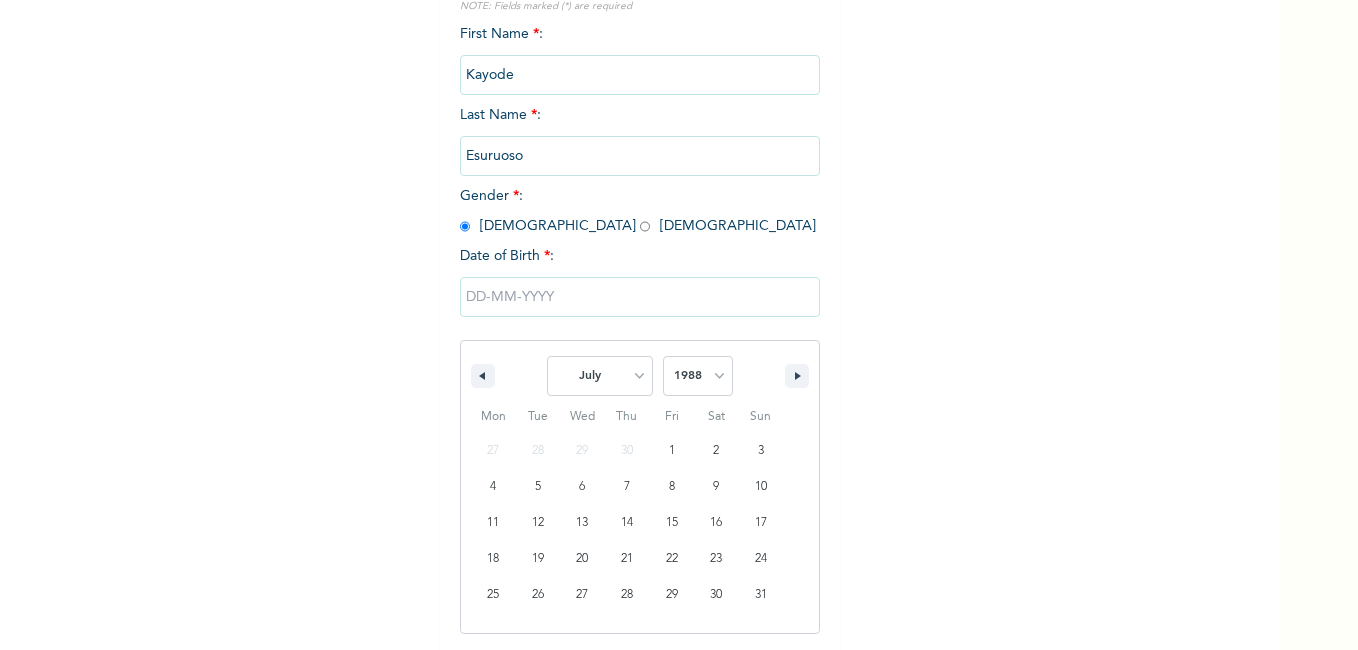 select on "10" 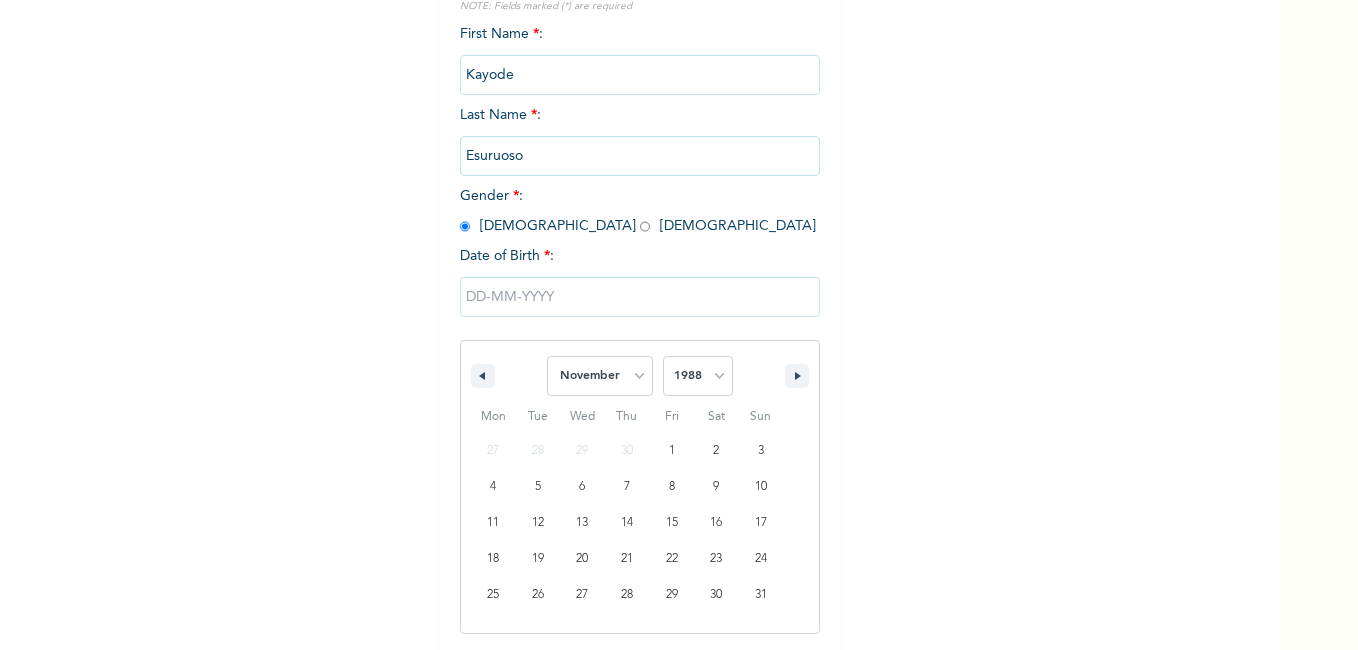 click on "January February March April May June July August September October November December" at bounding box center [600, 376] 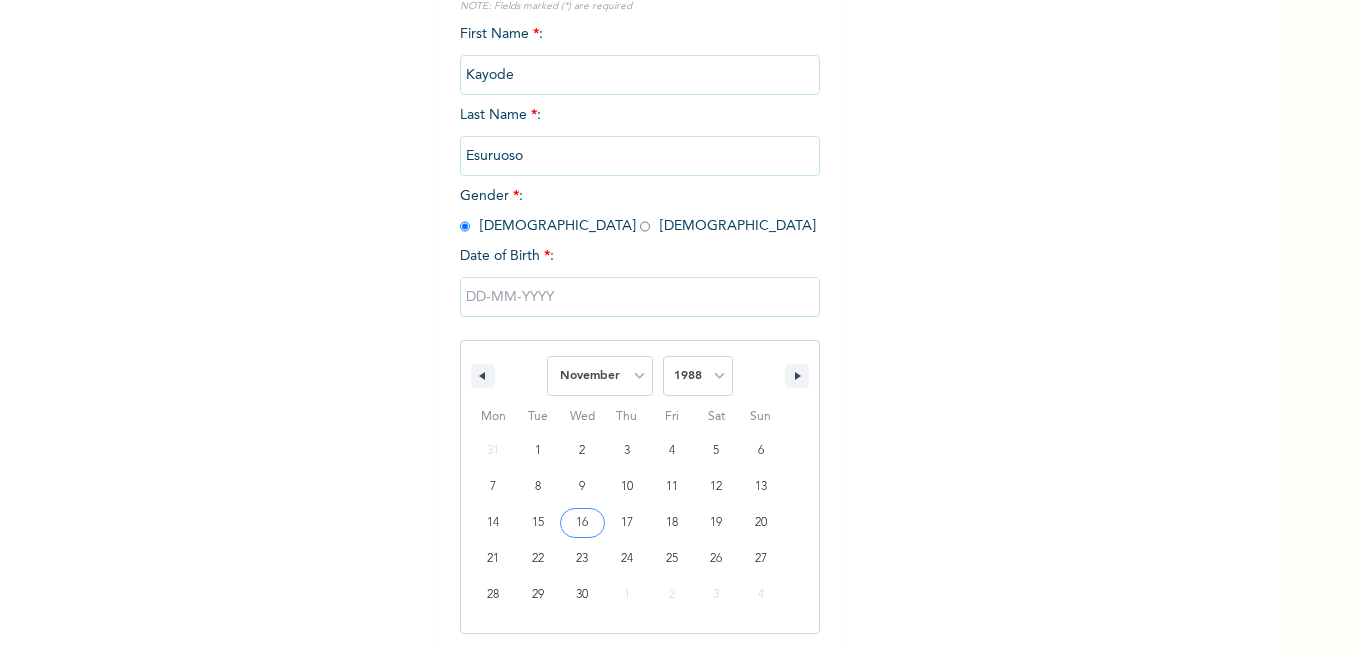 type on "11/16/1988" 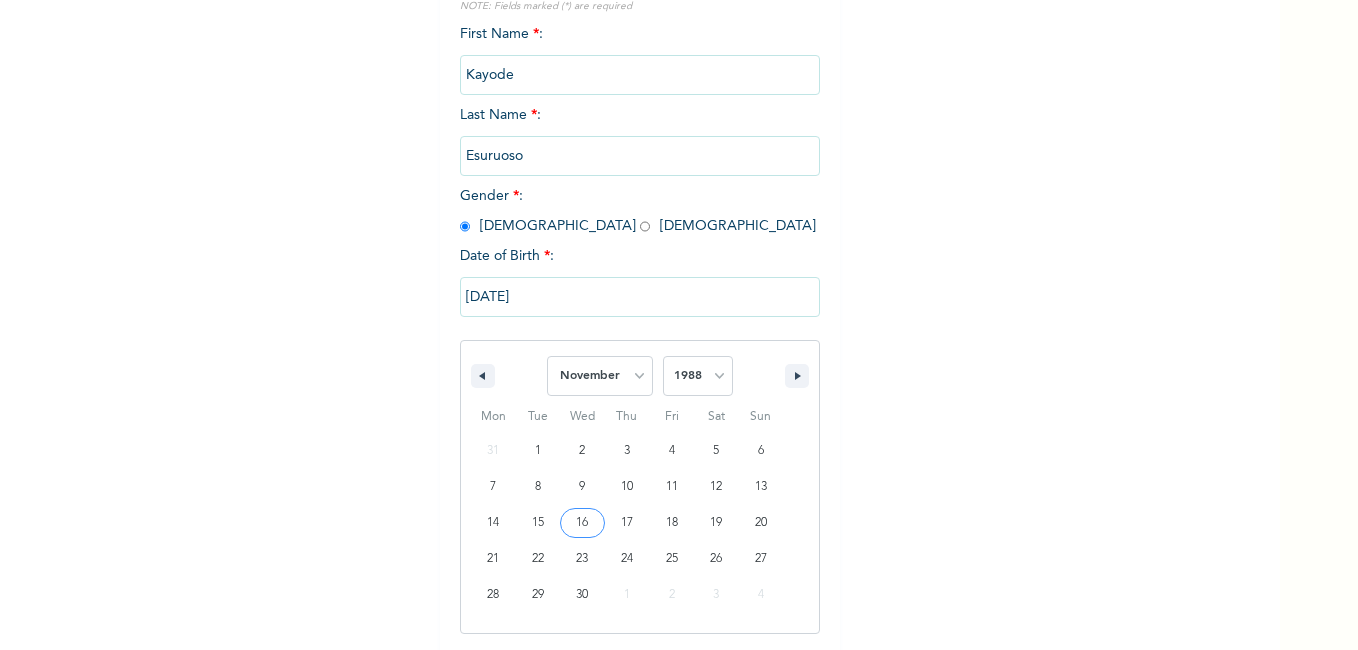 scroll, scrollTop: 114, scrollLeft: 0, axis: vertical 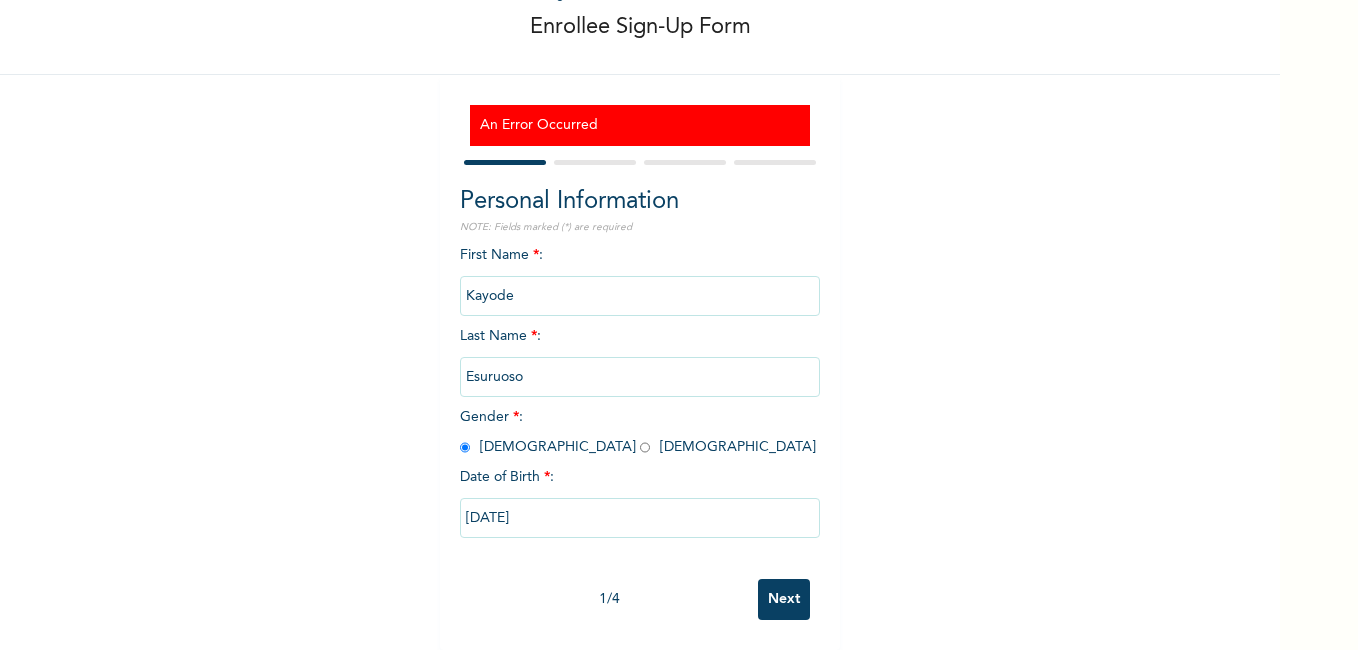 click on "Next" at bounding box center [784, 599] 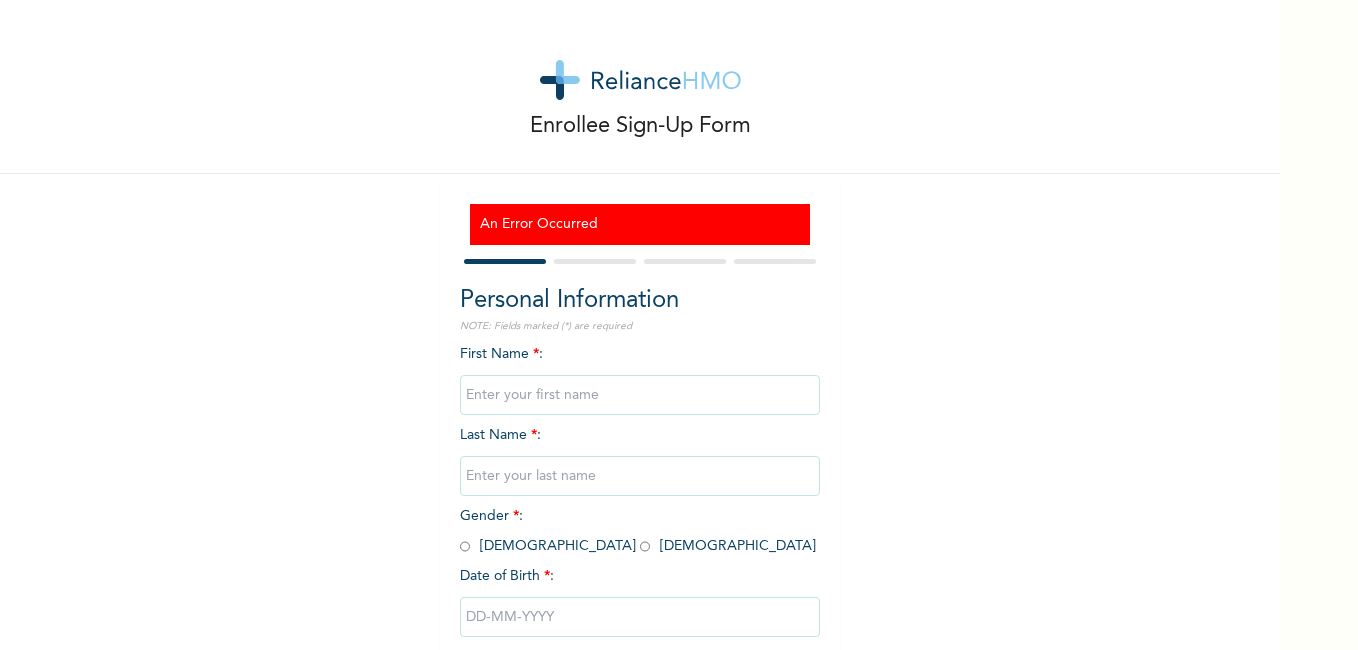 scroll, scrollTop: 0, scrollLeft: 0, axis: both 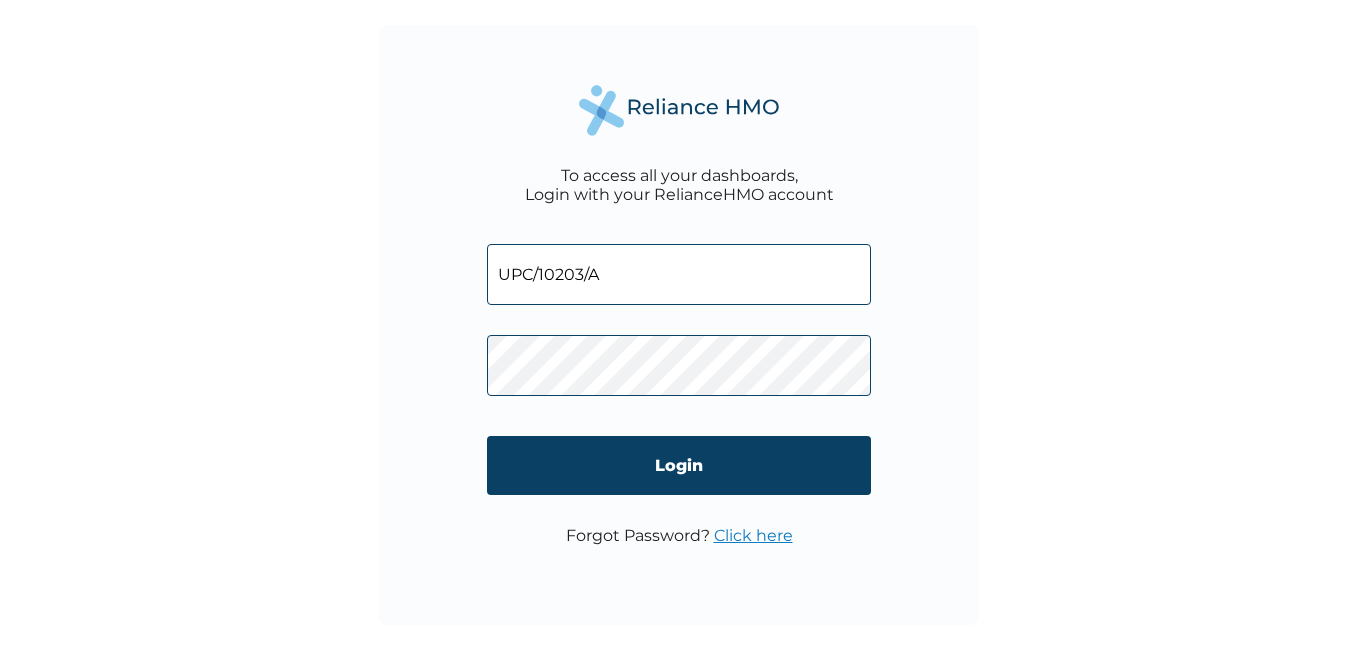 type on "UPC/10203/A" 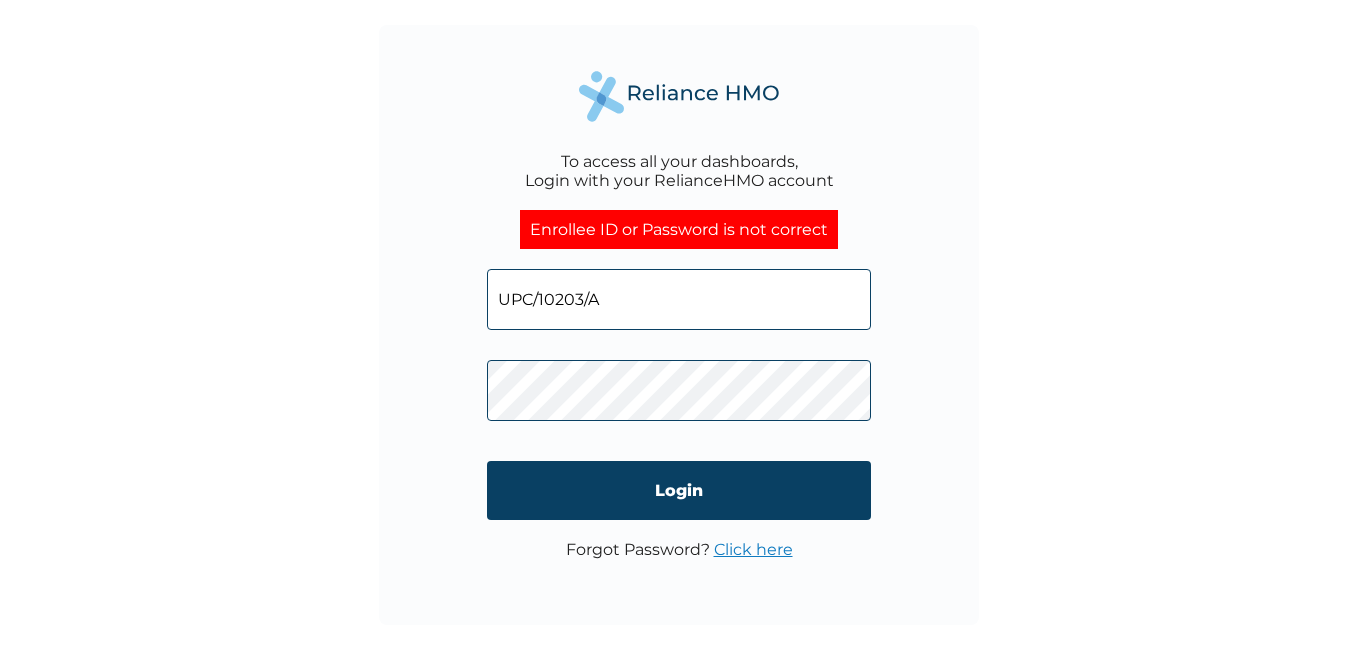 click on "Login" at bounding box center (679, 490) 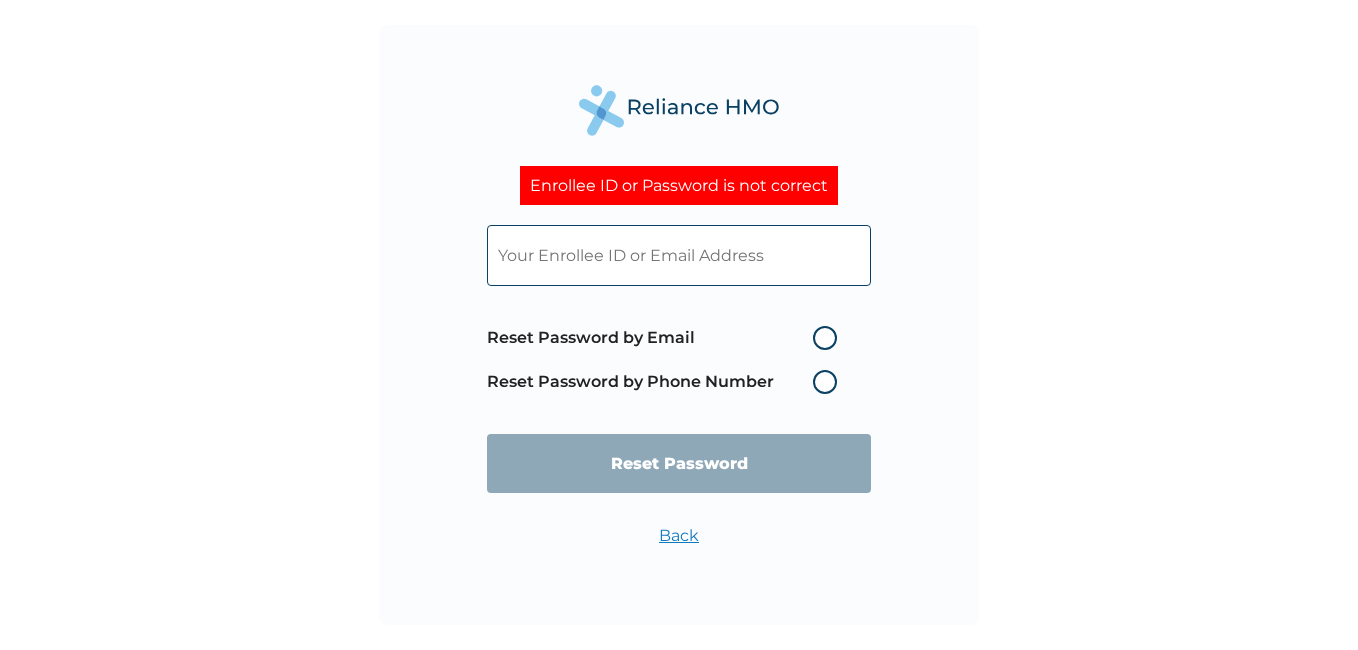 click on "Enrollee ID or Password is not correct Reset Password by Email Reset Password by Phone Number Reset Password   Back" at bounding box center [679, 325] 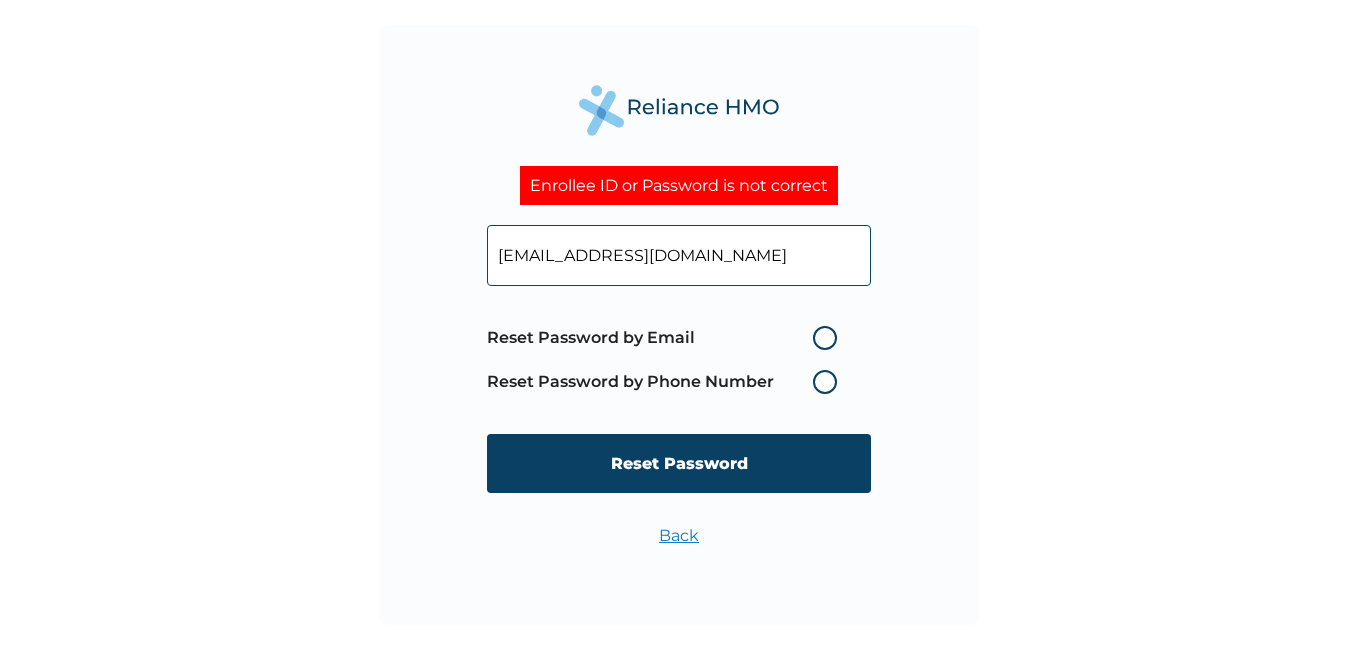 click on "Reset Password by Phone Number" at bounding box center [667, 382] 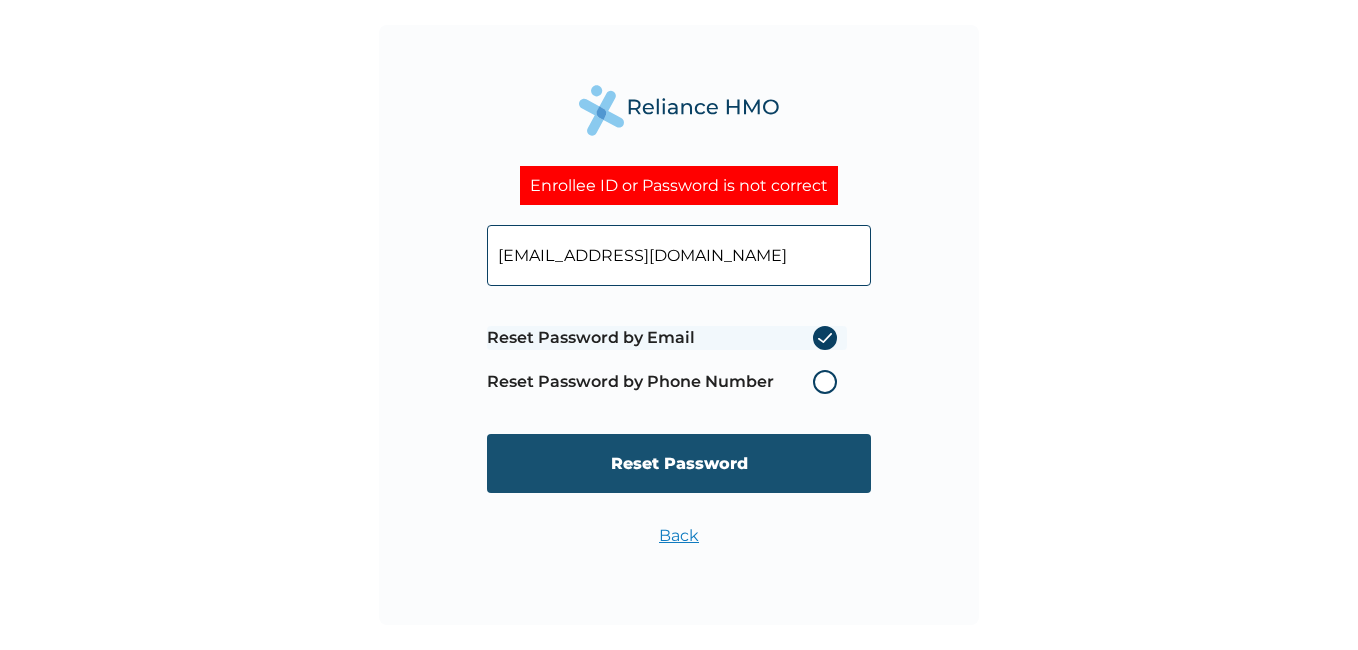click on "Reset Password" at bounding box center (679, 463) 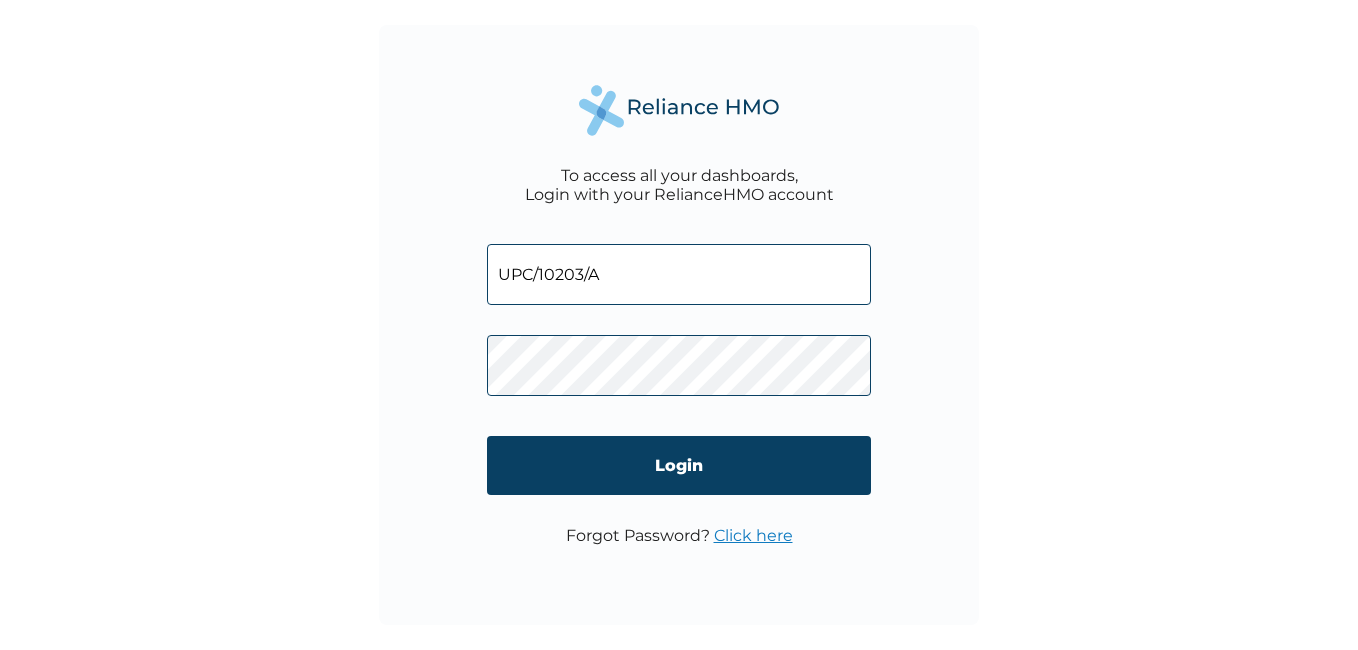 click on "Click here" at bounding box center [753, 535] 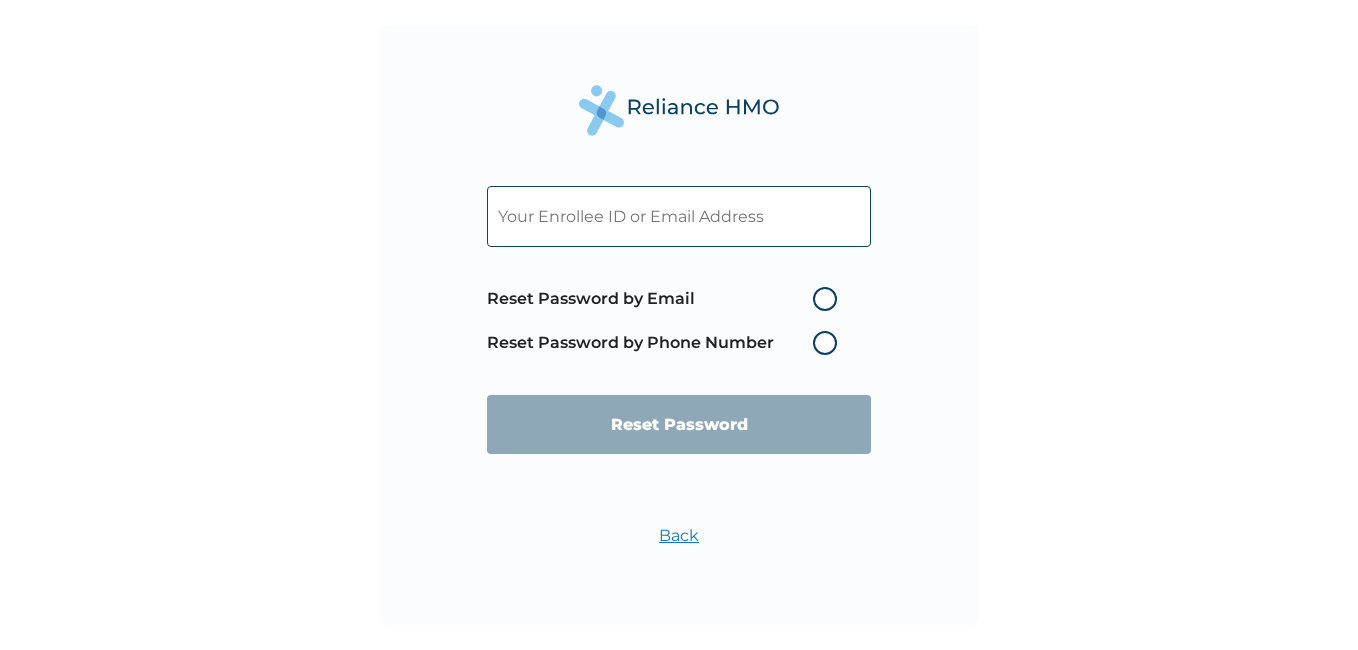 click on "Reset Password by Phone Number" at bounding box center [667, 343] 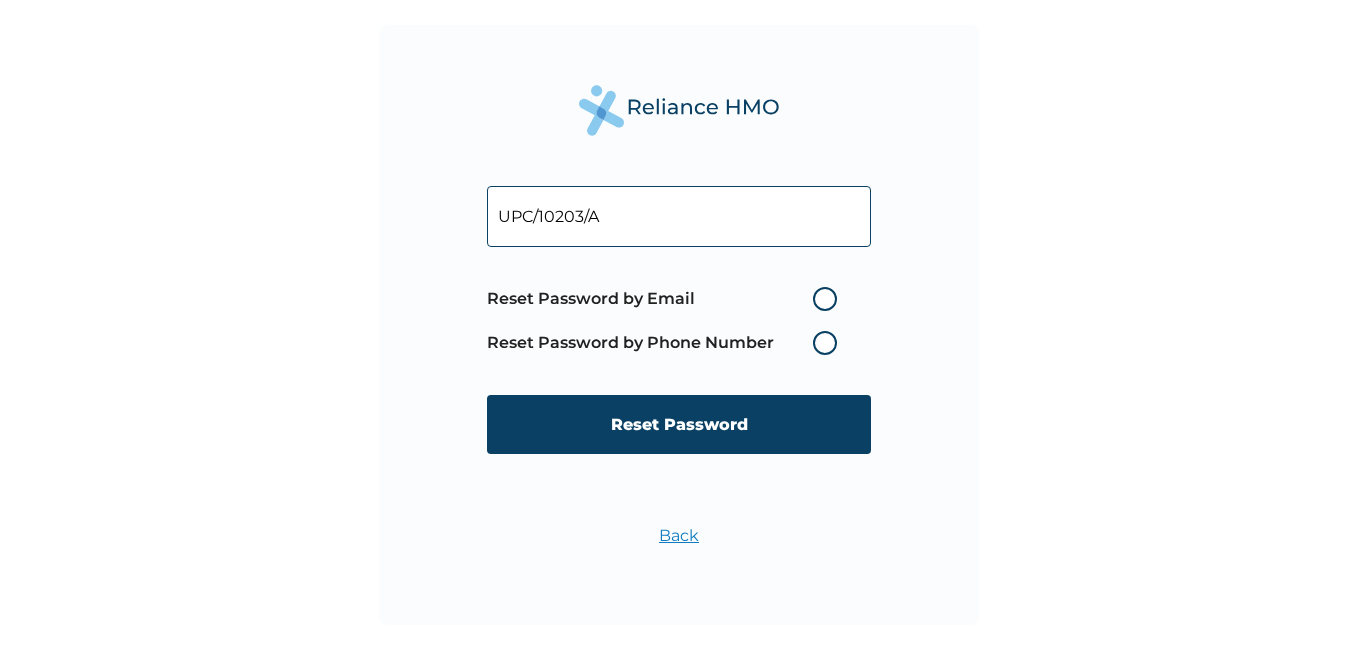 type on "UPC/10203/A" 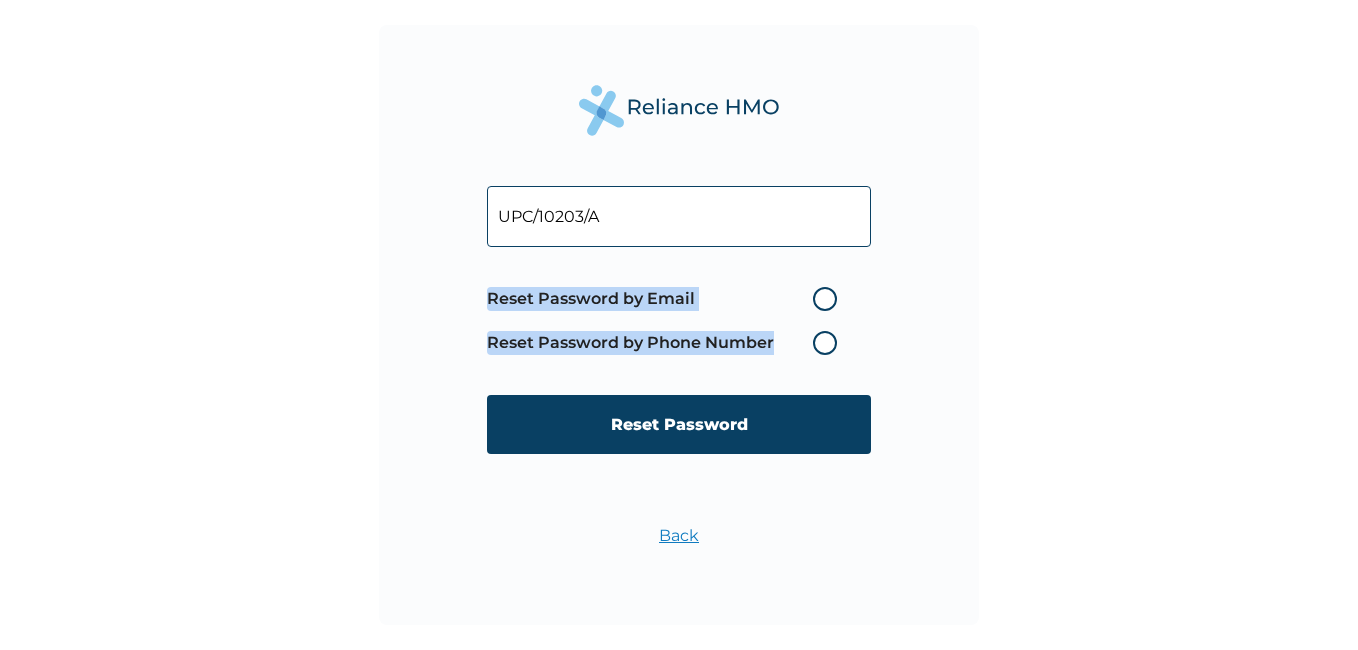 click on "Reset Password by Phone Number" at bounding box center (667, 343) 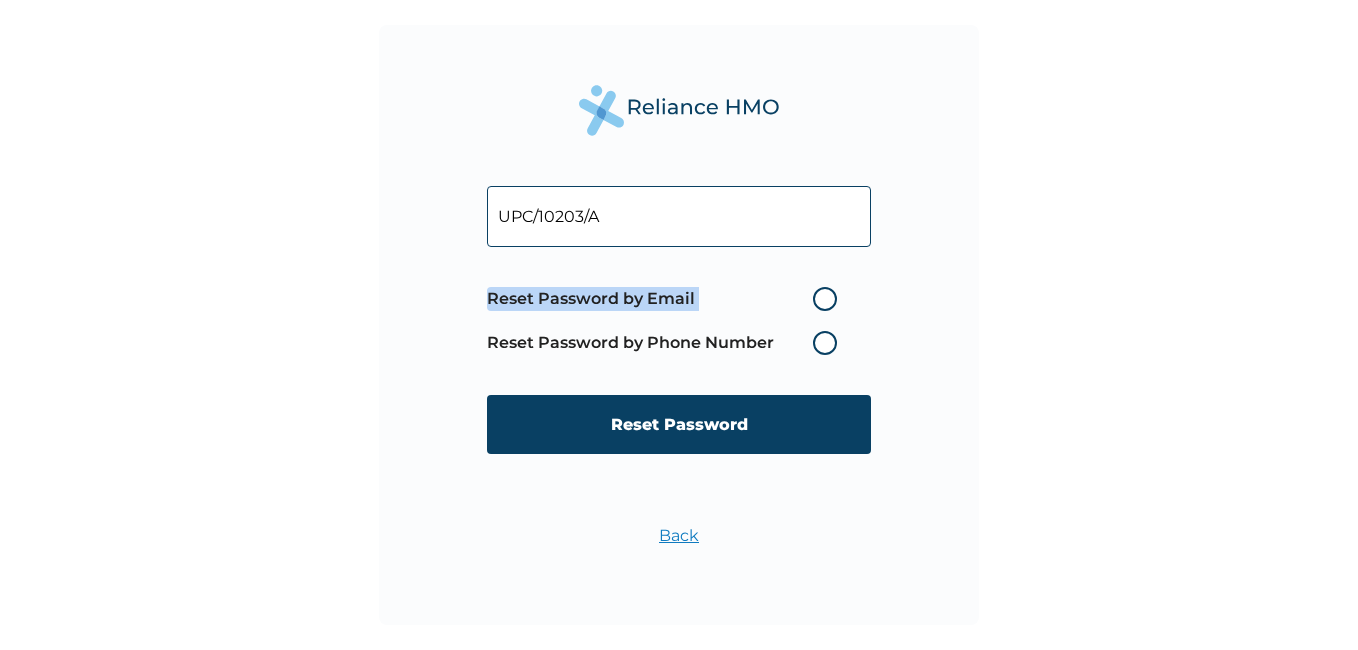 click on "Reset Password by Phone Number" at bounding box center [667, 343] 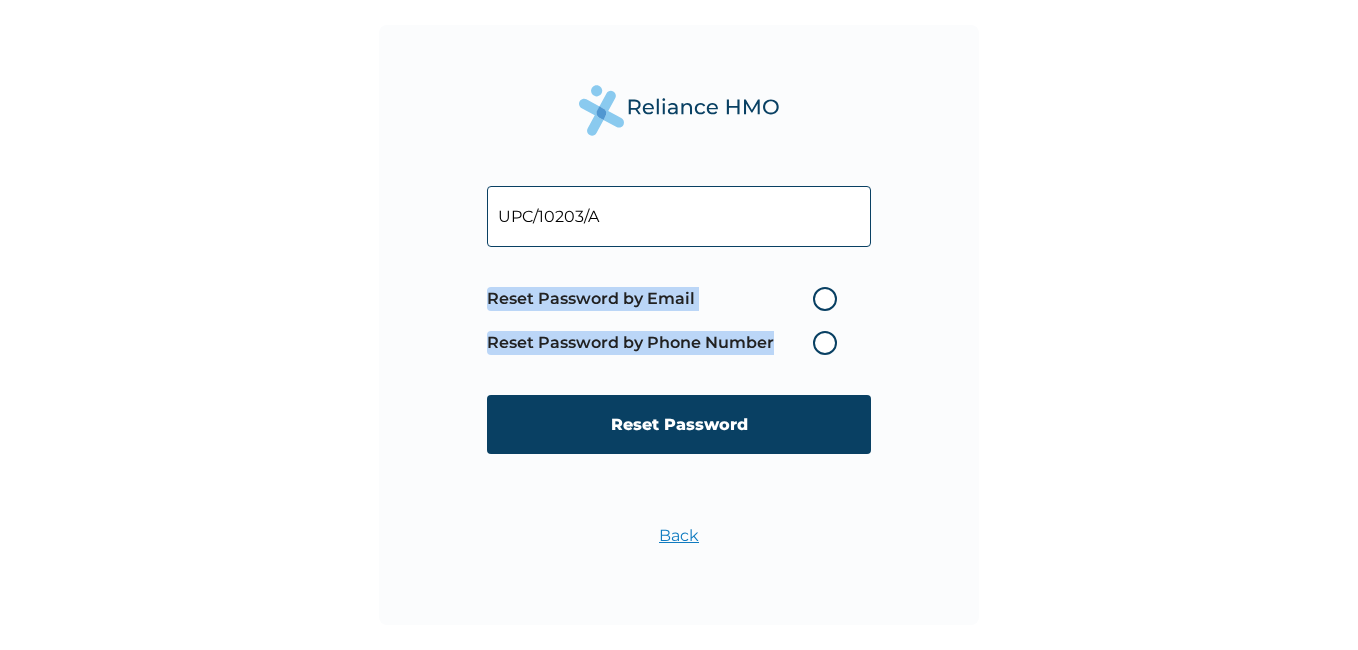 click on "Reset Password by Phone Number" at bounding box center (667, 343) 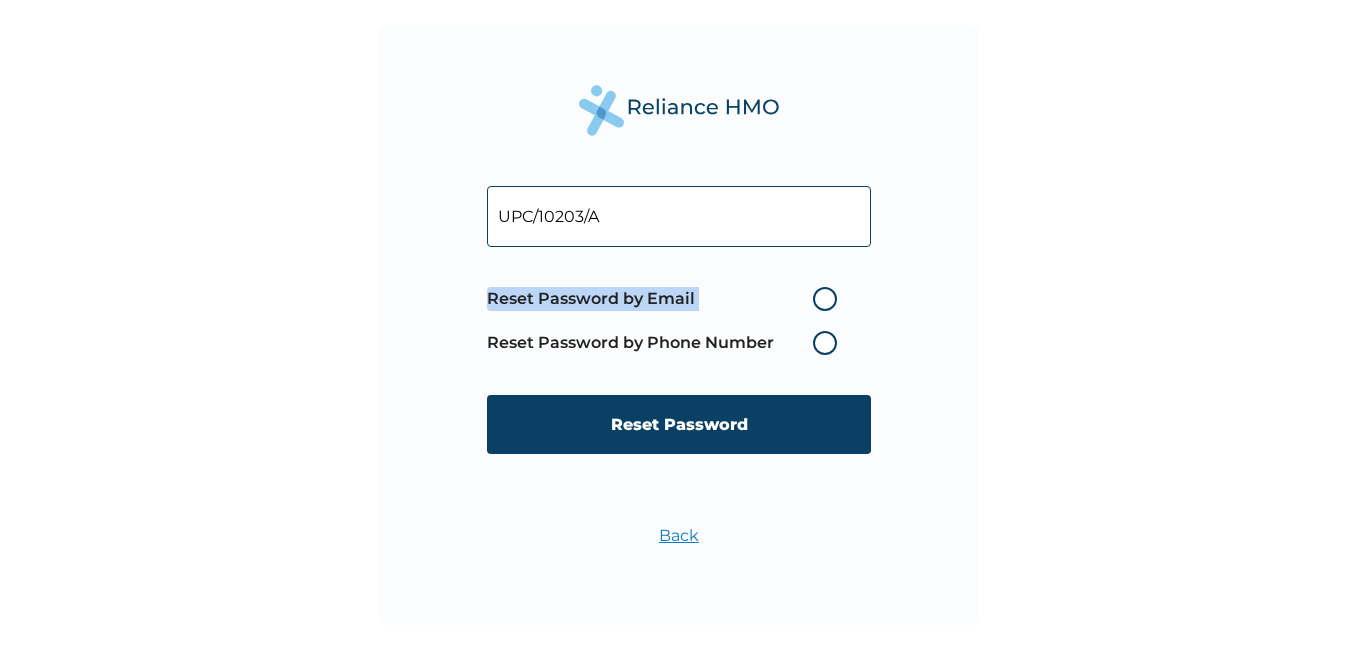 click on "Reset Password by Phone Number" at bounding box center [667, 343] 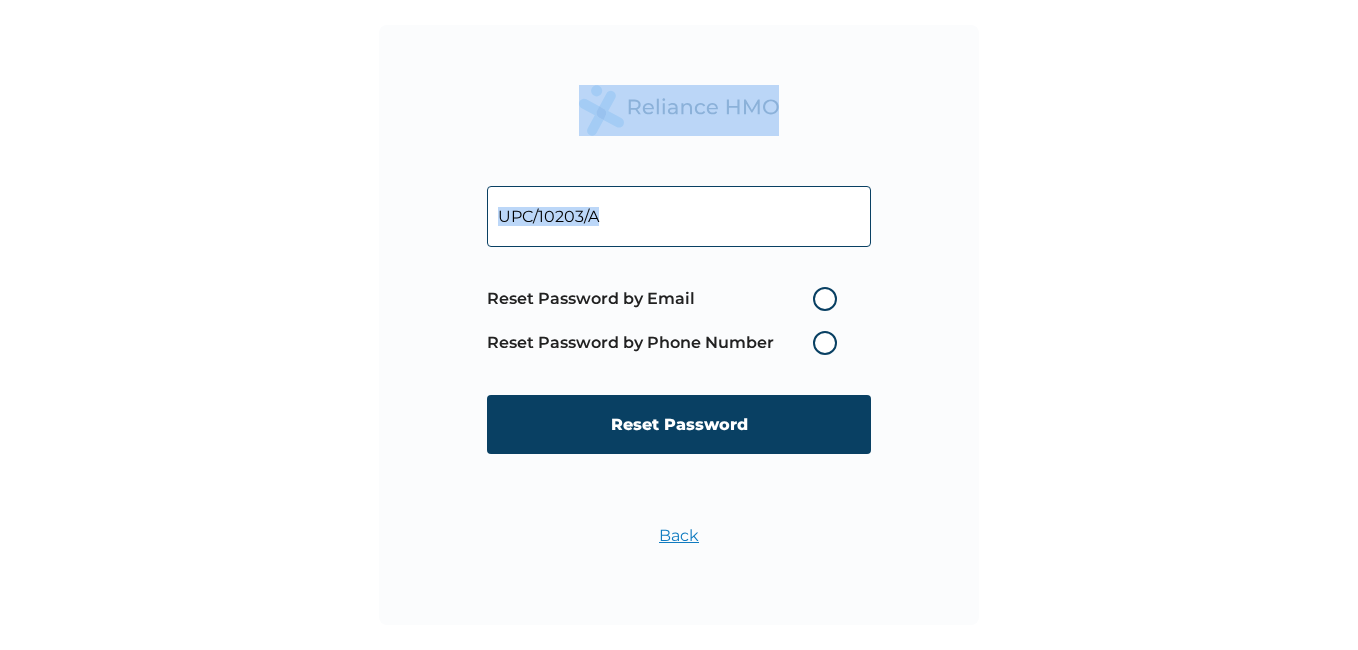 drag, startPoint x: 828, startPoint y: 350, endPoint x: 0, endPoint y: 245, distance: 834.63104 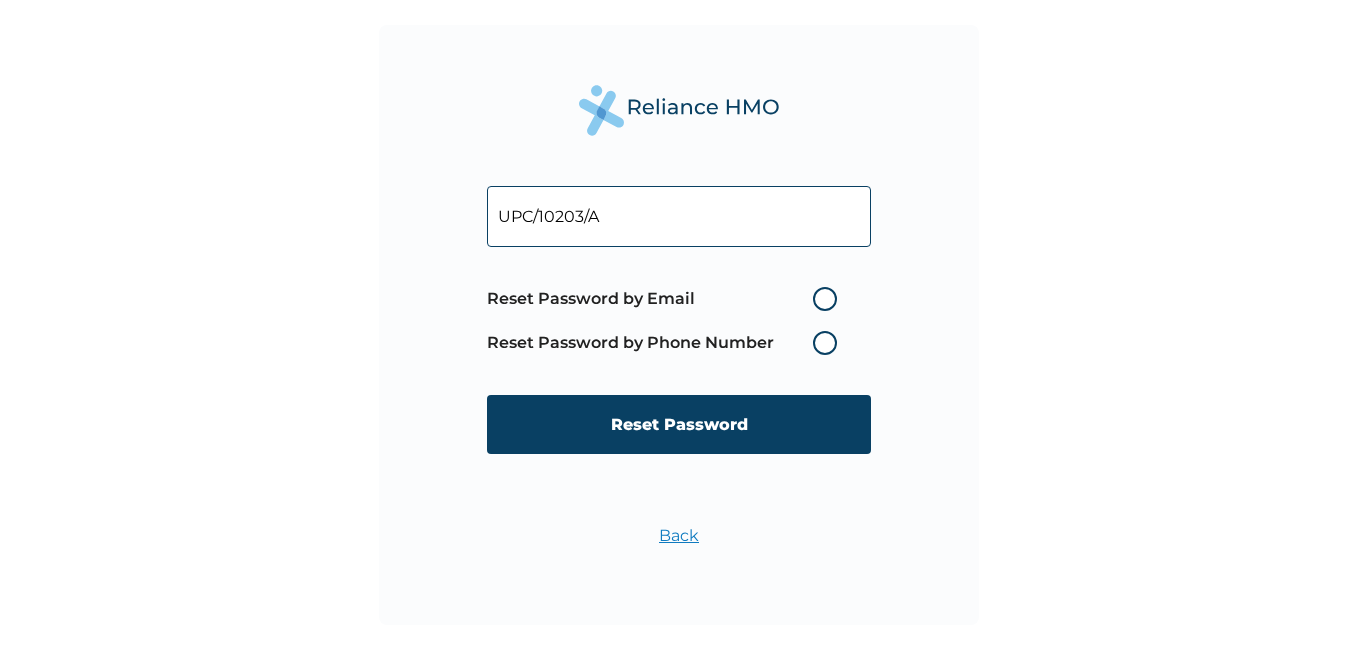 drag, startPoint x: 596, startPoint y: 223, endPoint x: 423, endPoint y: 208, distance: 173.64908 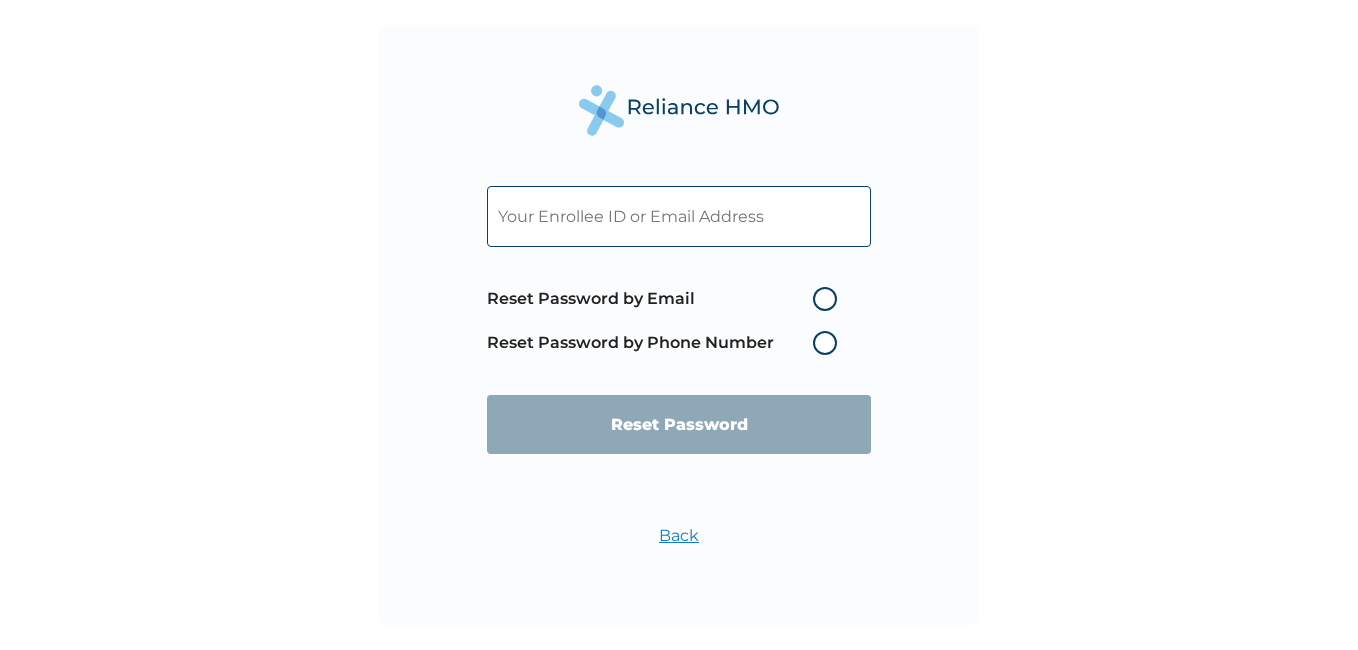 click at bounding box center [679, 216] 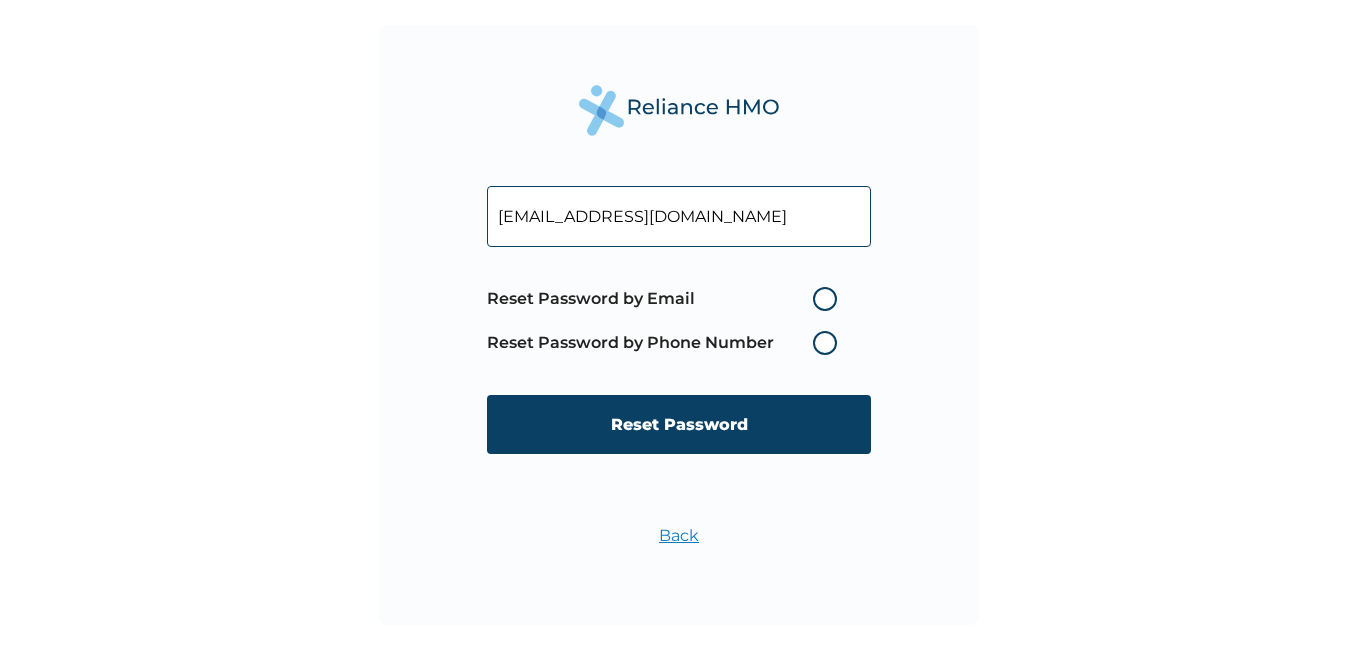 click on "Reset Password by Phone Number" at bounding box center [667, 343] 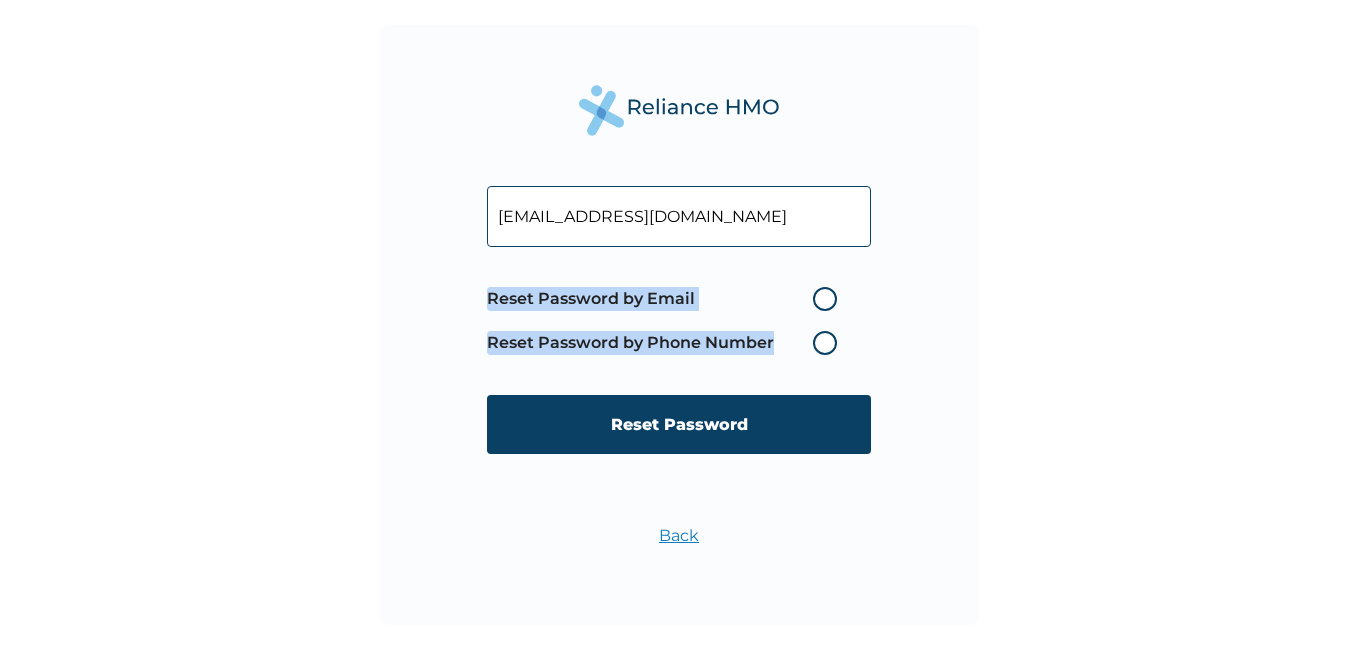 click on "Reset Password by Phone Number" at bounding box center (667, 343) 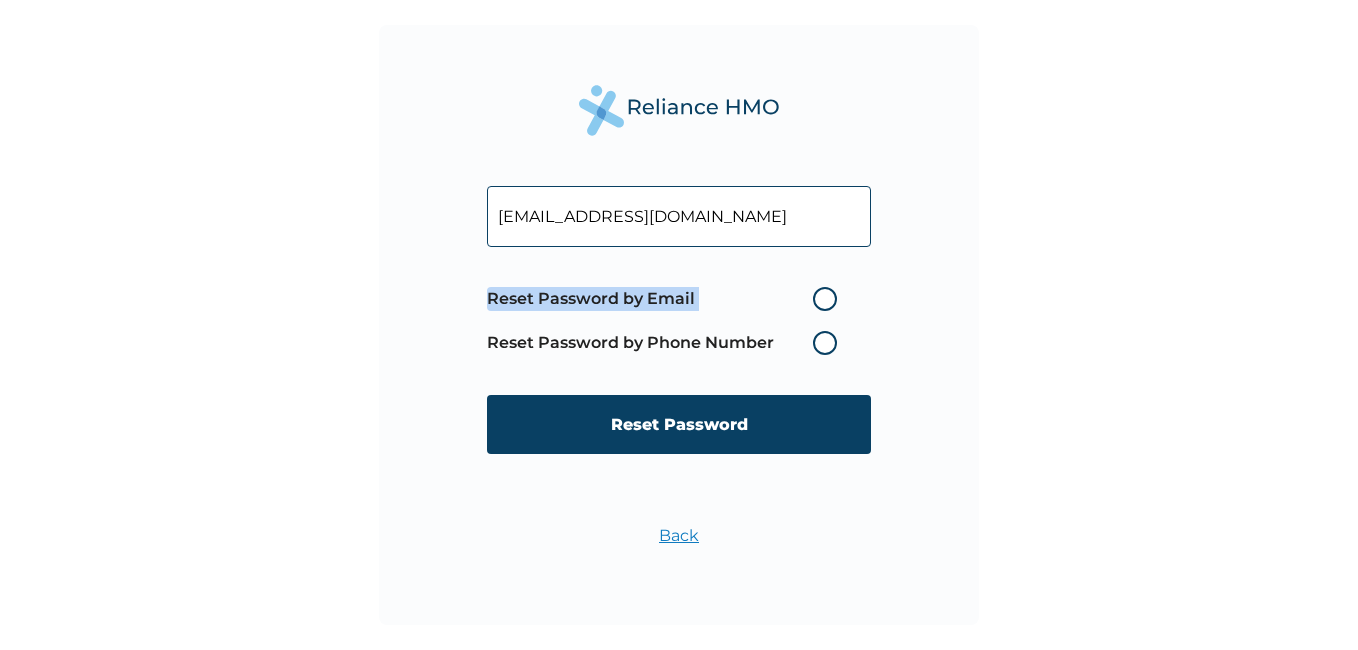 click on "Reset Password by Phone Number" at bounding box center (667, 343) 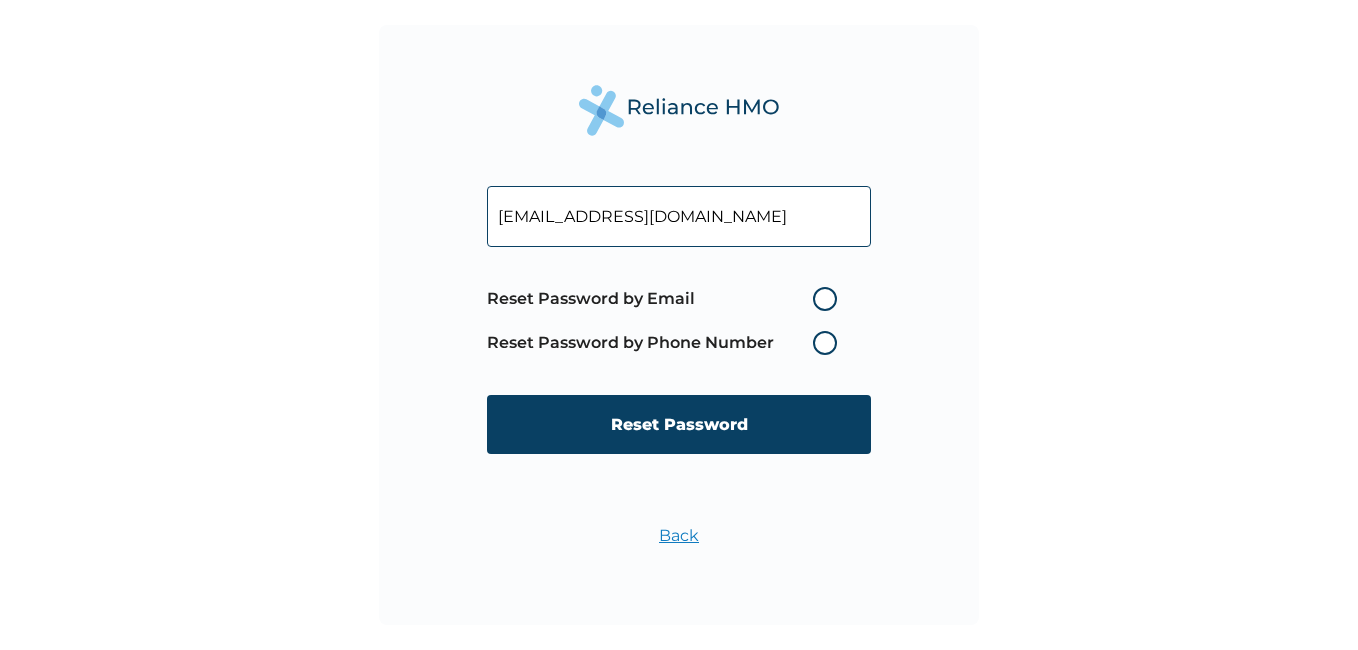 drag, startPoint x: 817, startPoint y: 344, endPoint x: 826, endPoint y: 305, distance: 40.024994 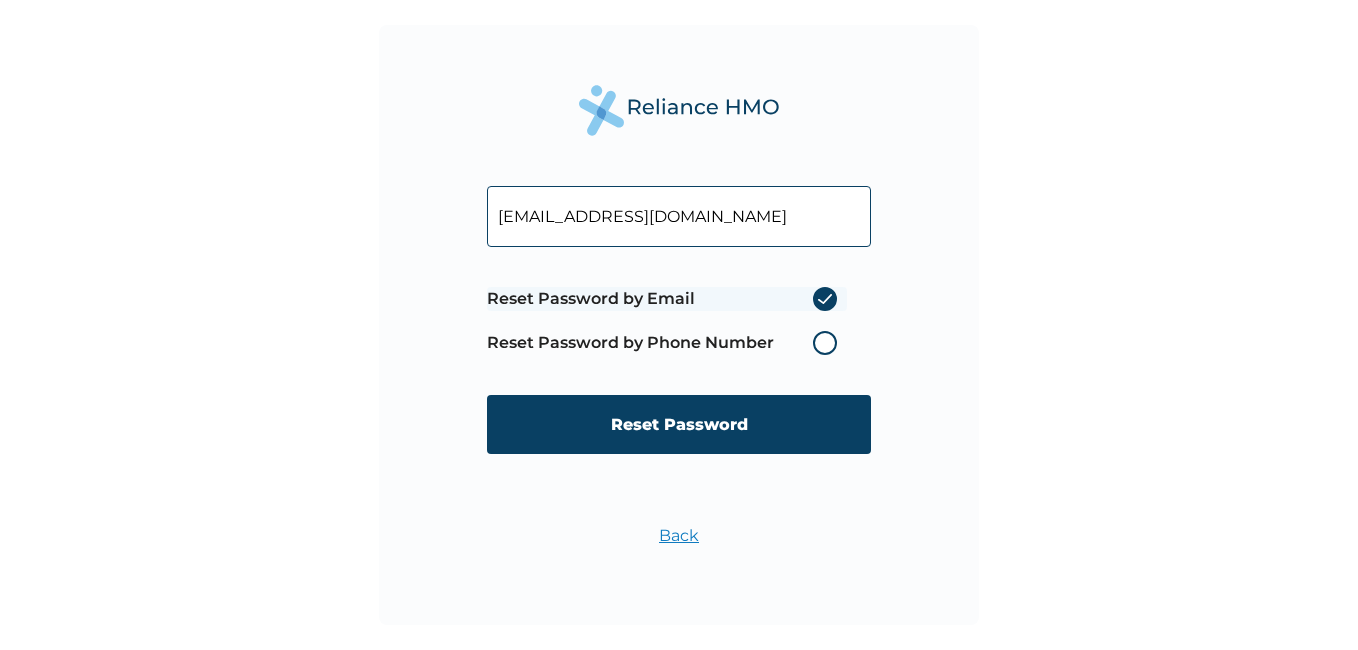 radio on "true" 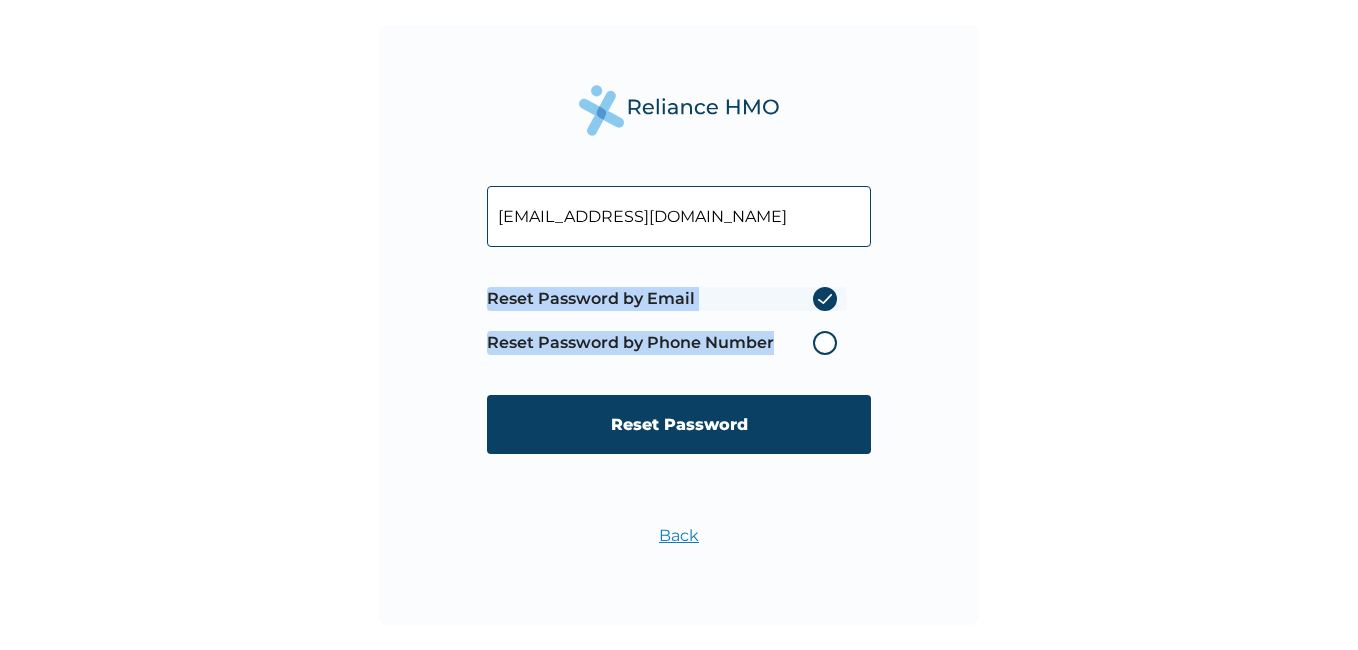 click on "Reset Password by Phone Number" at bounding box center [667, 343] 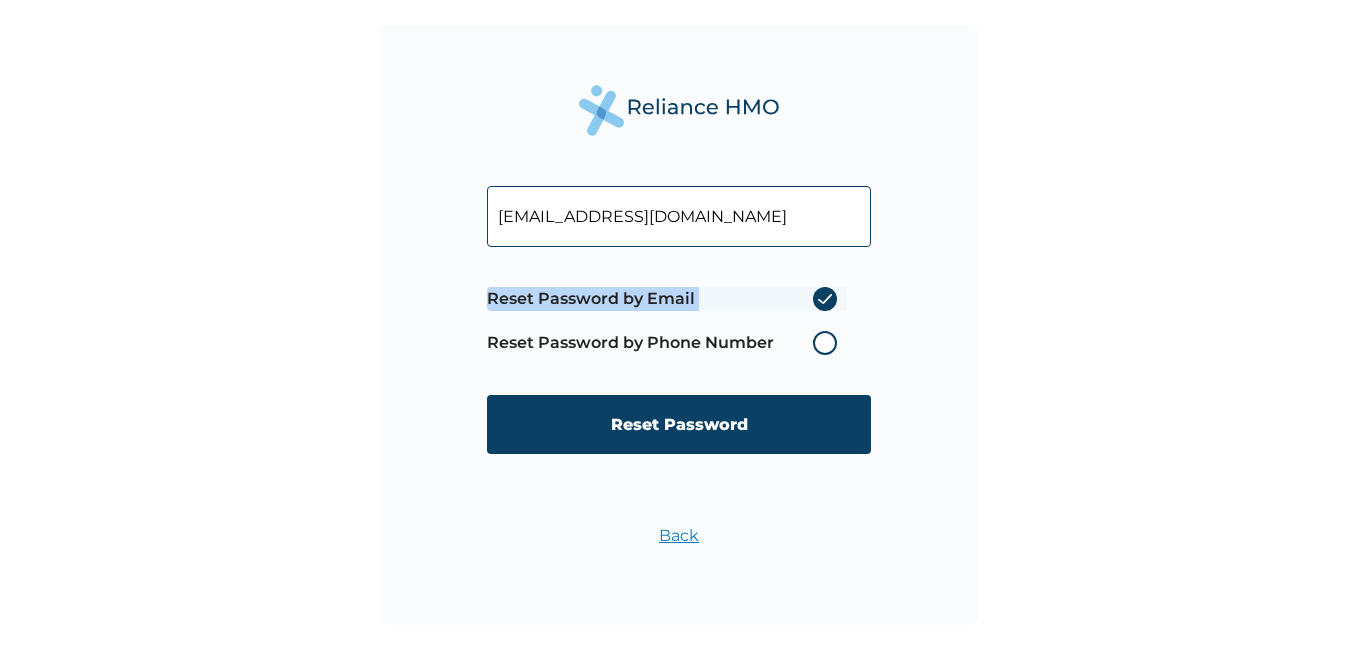 click on "Reset Password by Phone Number" at bounding box center [667, 343] 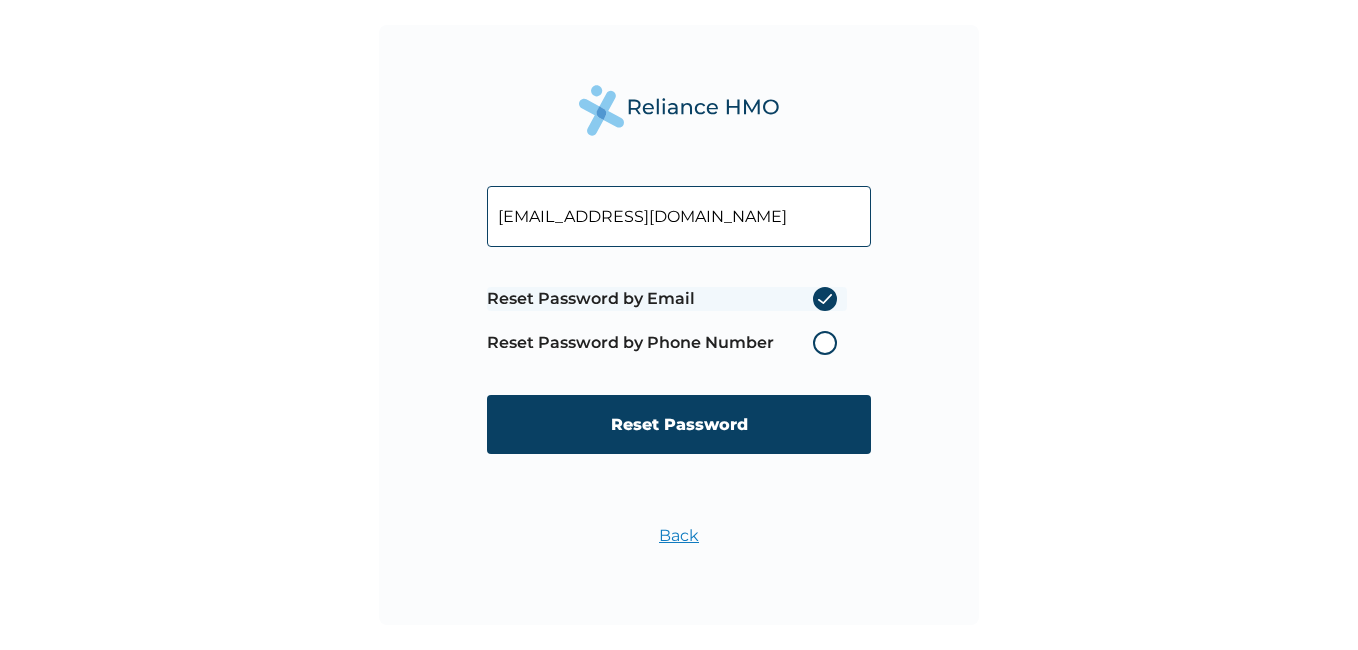 click on "Reset Password by Email" at bounding box center [667, 299] 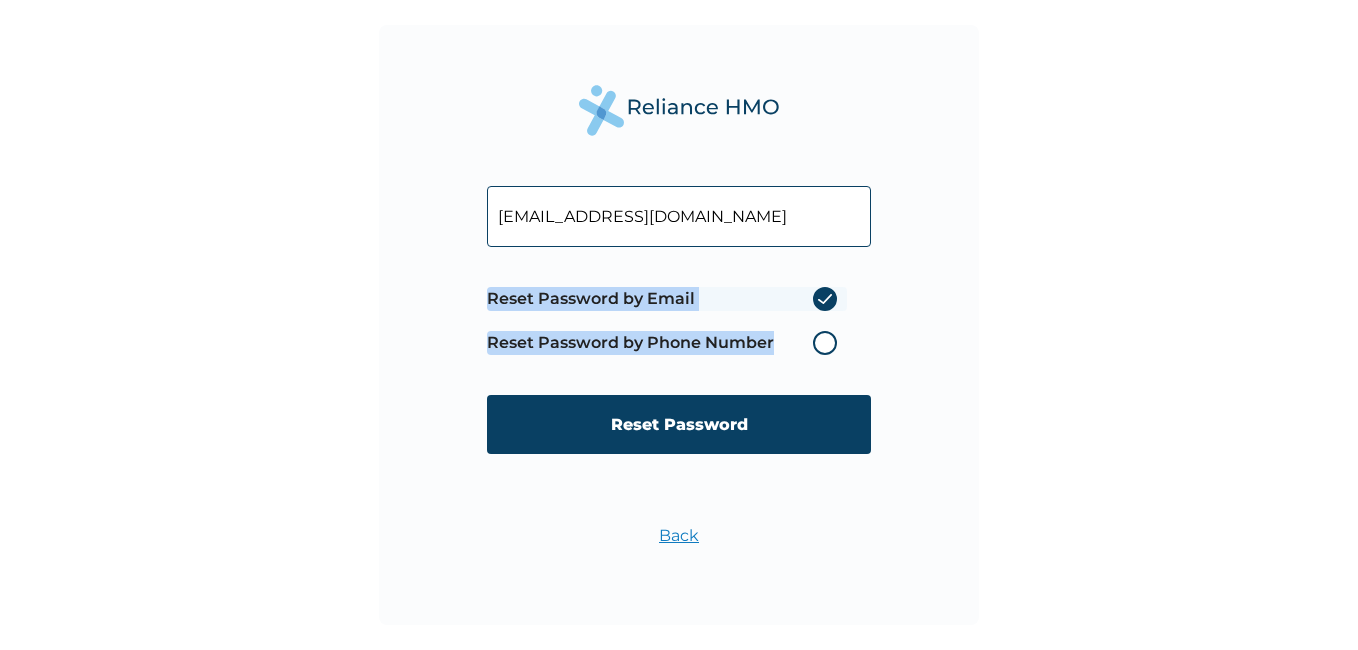 click on "Reset Password by Phone Number" at bounding box center [667, 343] 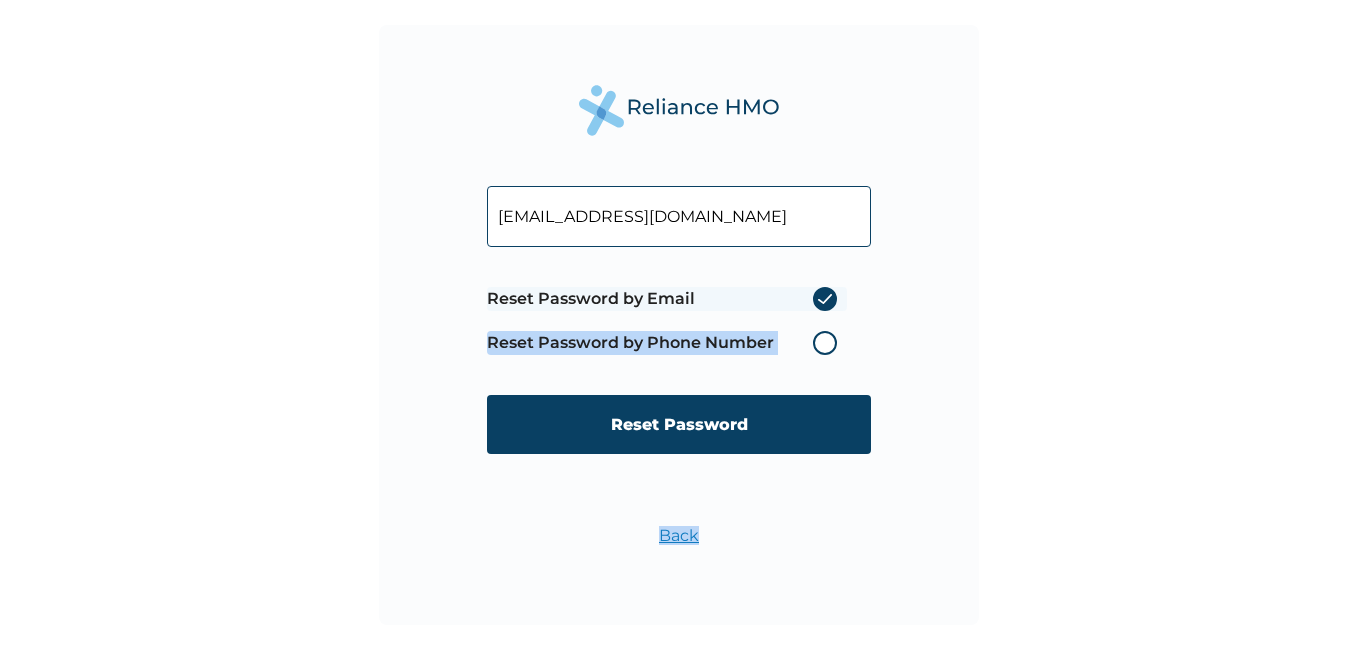 drag, startPoint x: 831, startPoint y: 345, endPoint x: 693, endPoint y: 545, distance: 242.98972 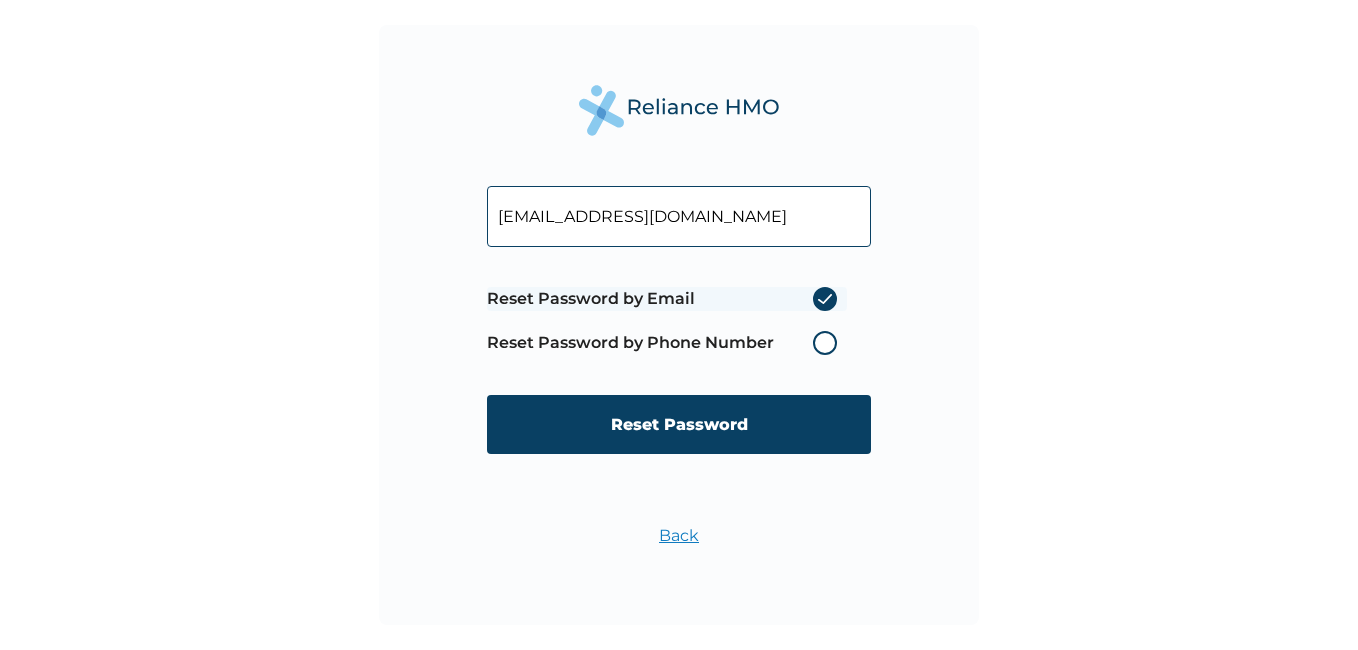 click on "Back" at bounding box center [679, 535] 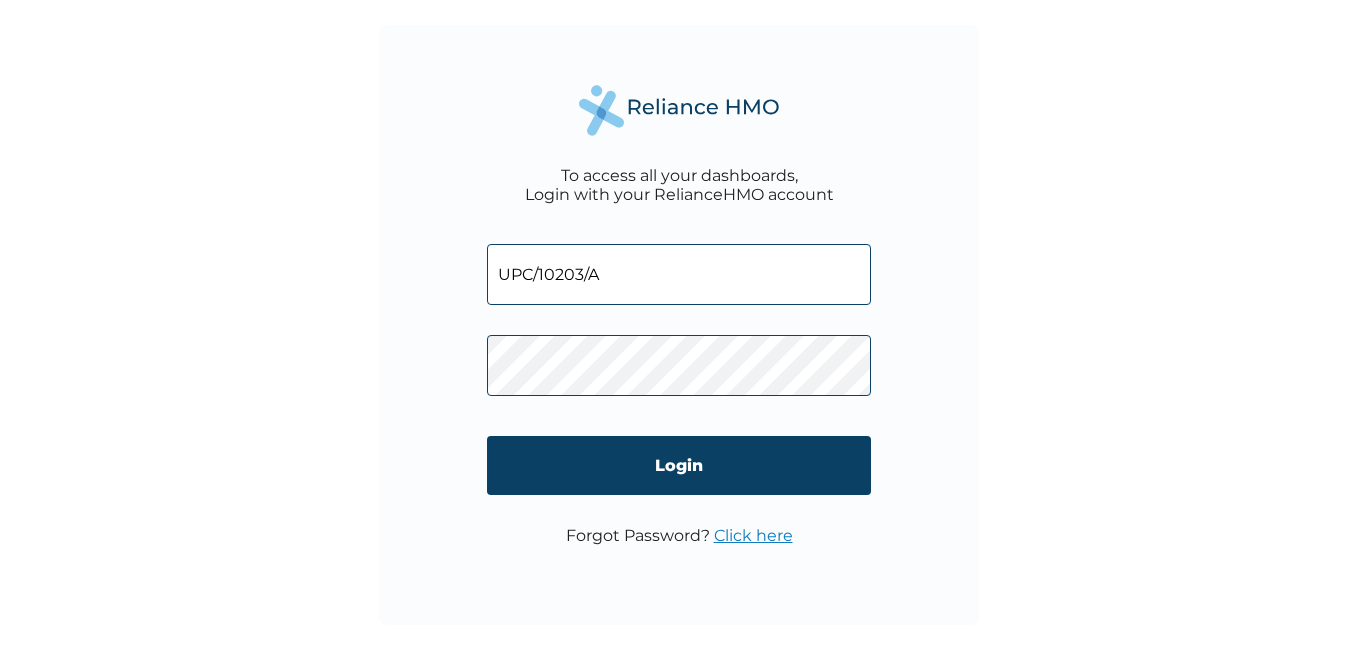 click on "To access all your dashboards, Login with your RelianceHMO account UPC/10203/A Login Forgot Password?   Click here" at bounding box center [679, 325] 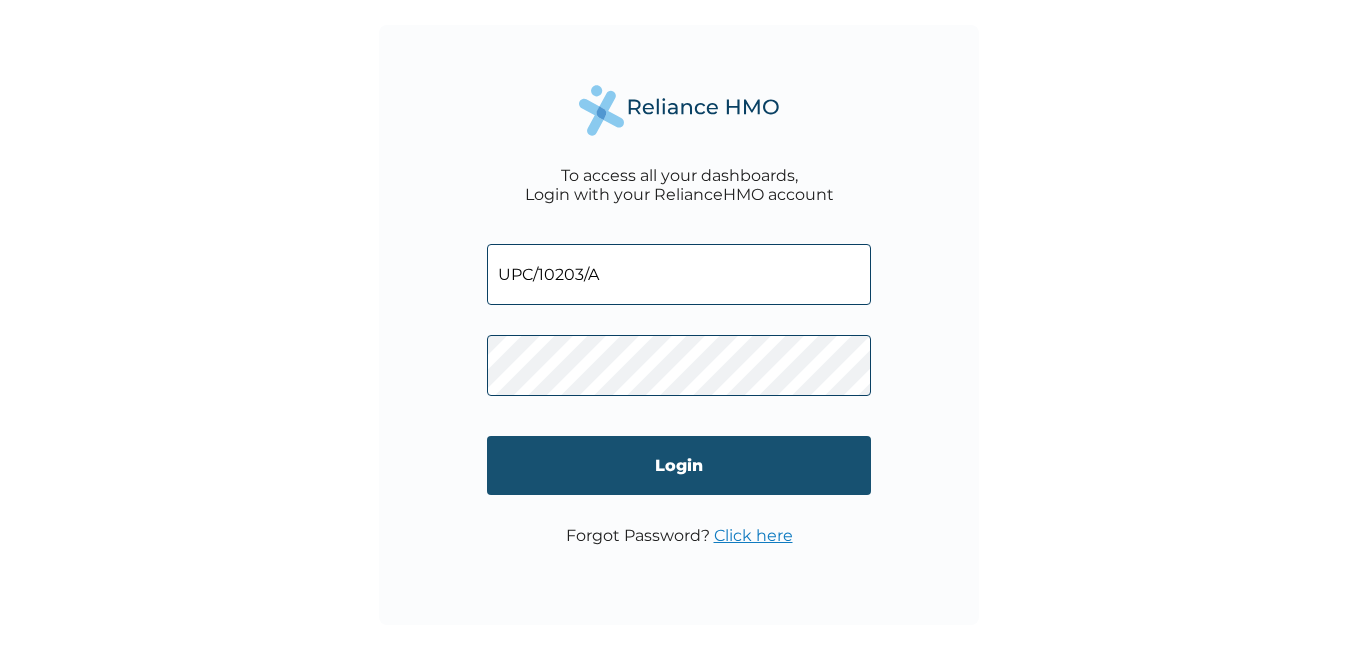 click on "Login" at bounding box center [679, 465] 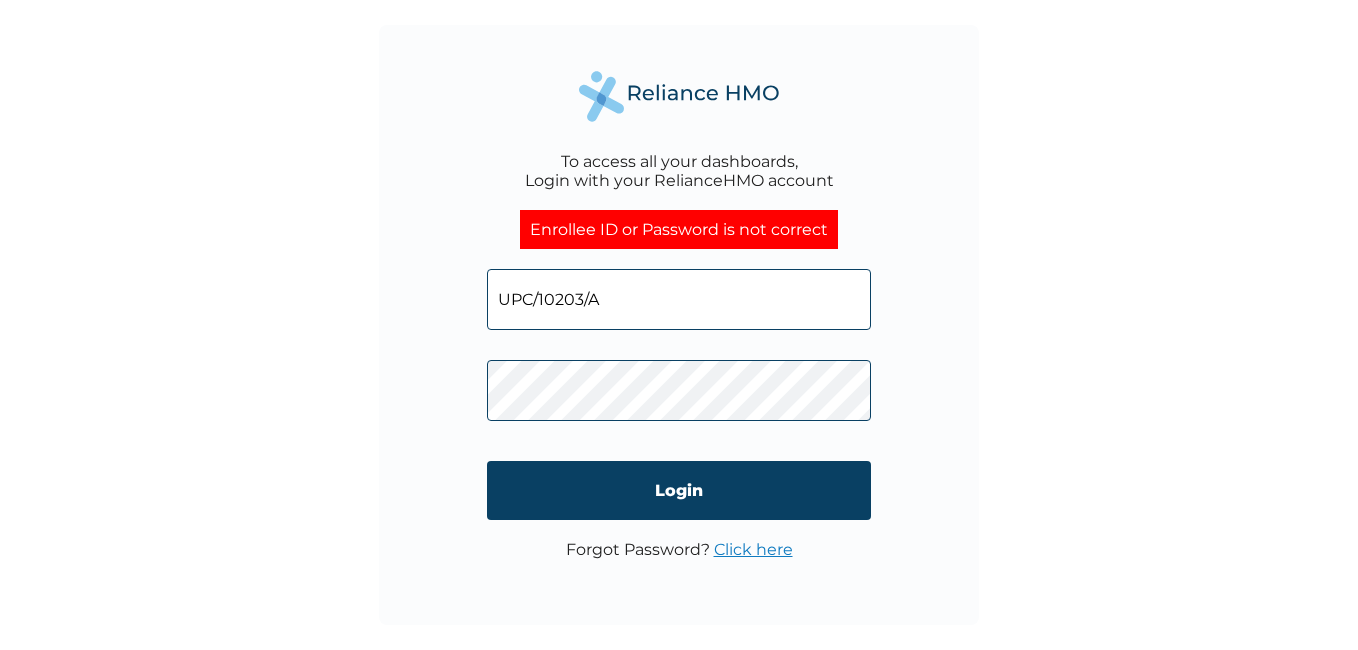 click on "To access all your dashboards, Login with your RelianceHMO account Enrollee ID or Password is not correct UPC/10203/A Login Forgot Password?   Click here" at bounding box center [679, 325] 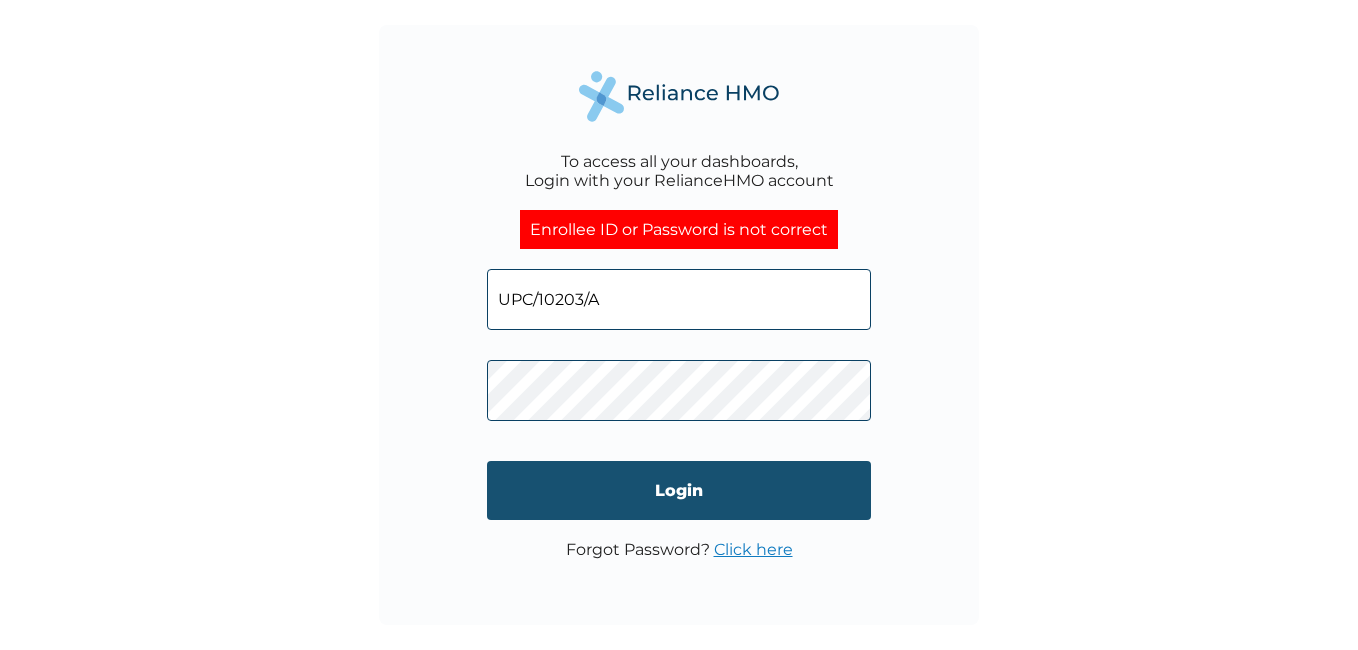 click on "Login" at bounding box center (679, 490) 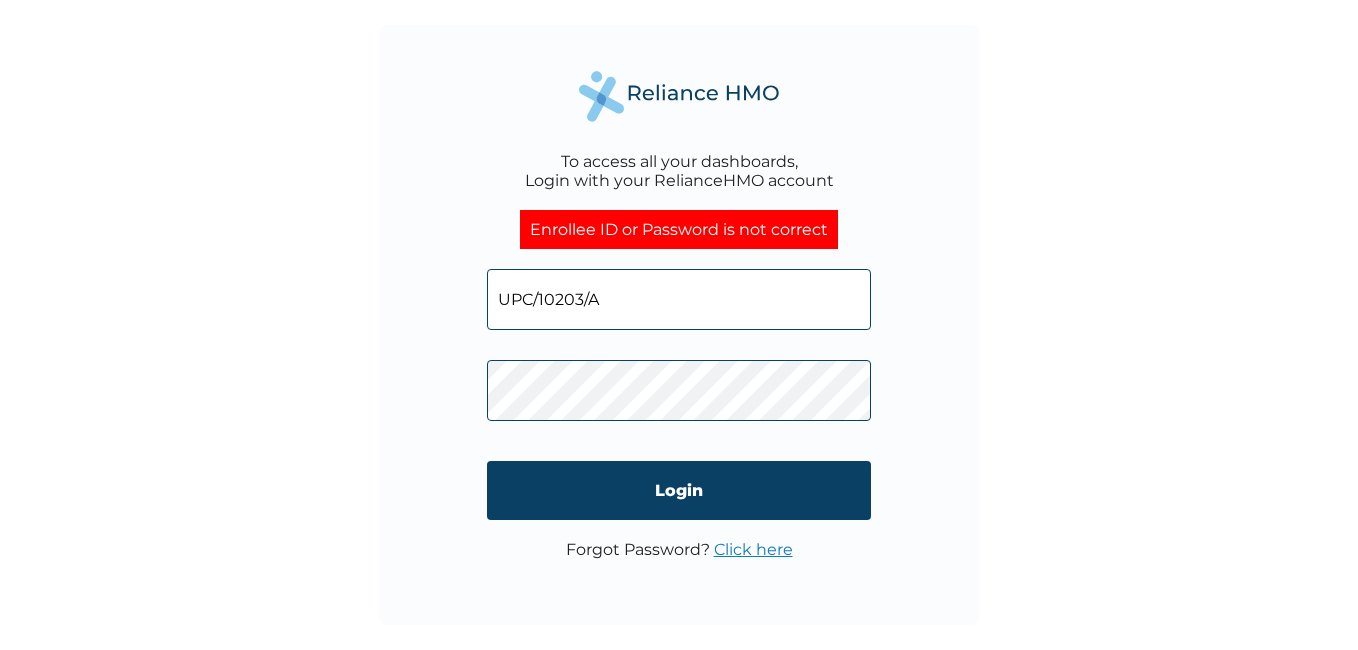 click on "To access all your dashboards, Login with your RelianceHMO account Enrollee ID or Password is not correct UPC/10203/A Login Forgot Password?   Click here" at bounding box center [679, 325] 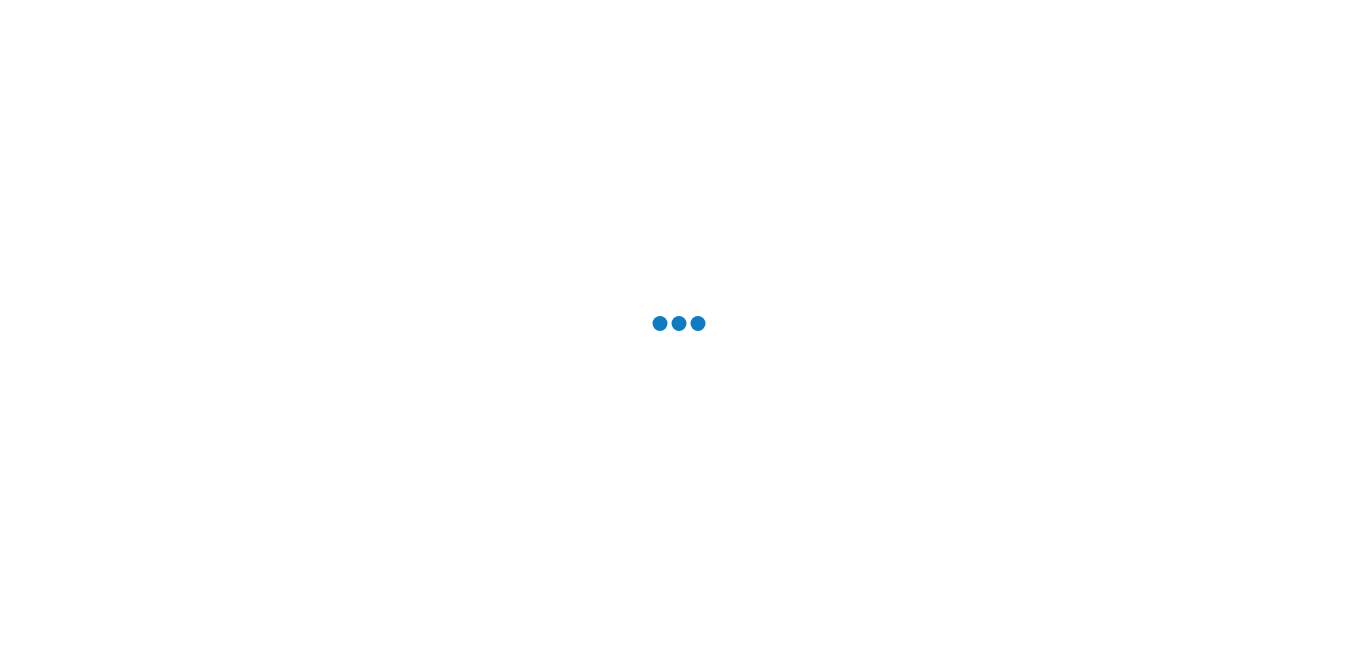 scroll, scrollTop: 0, scrollLeft: 0, axis: both 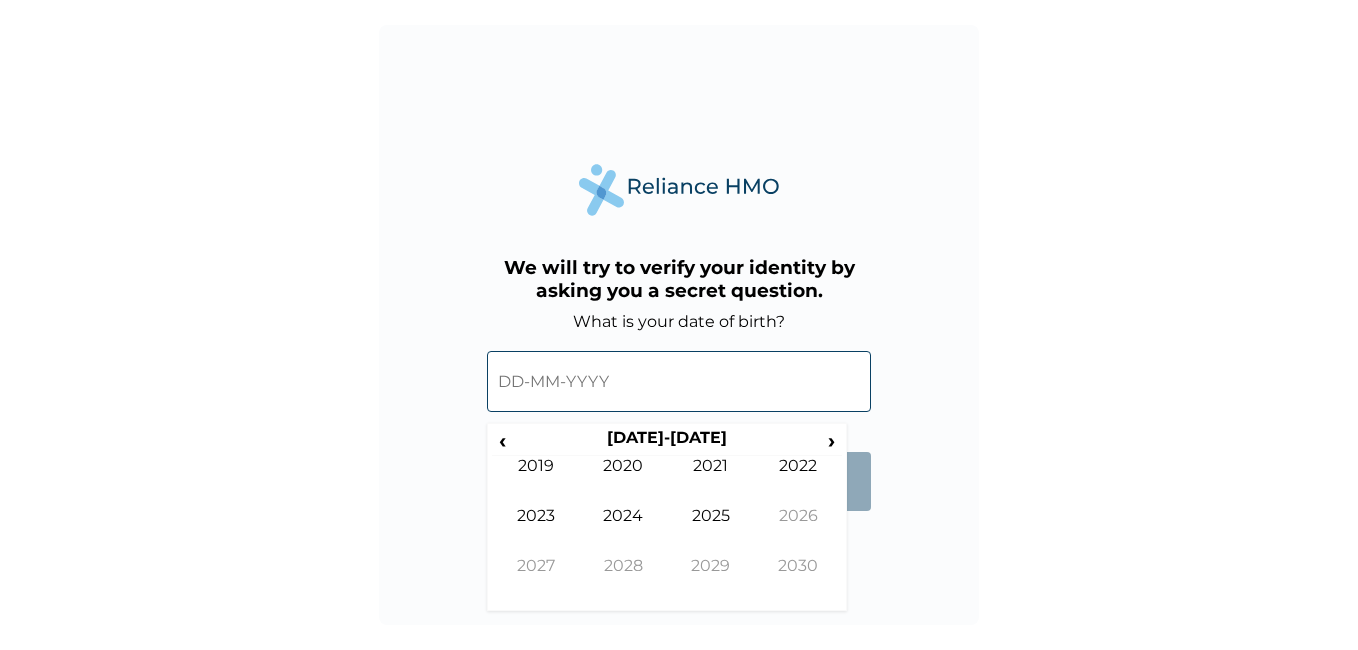 click at bounding box center [679, 381] 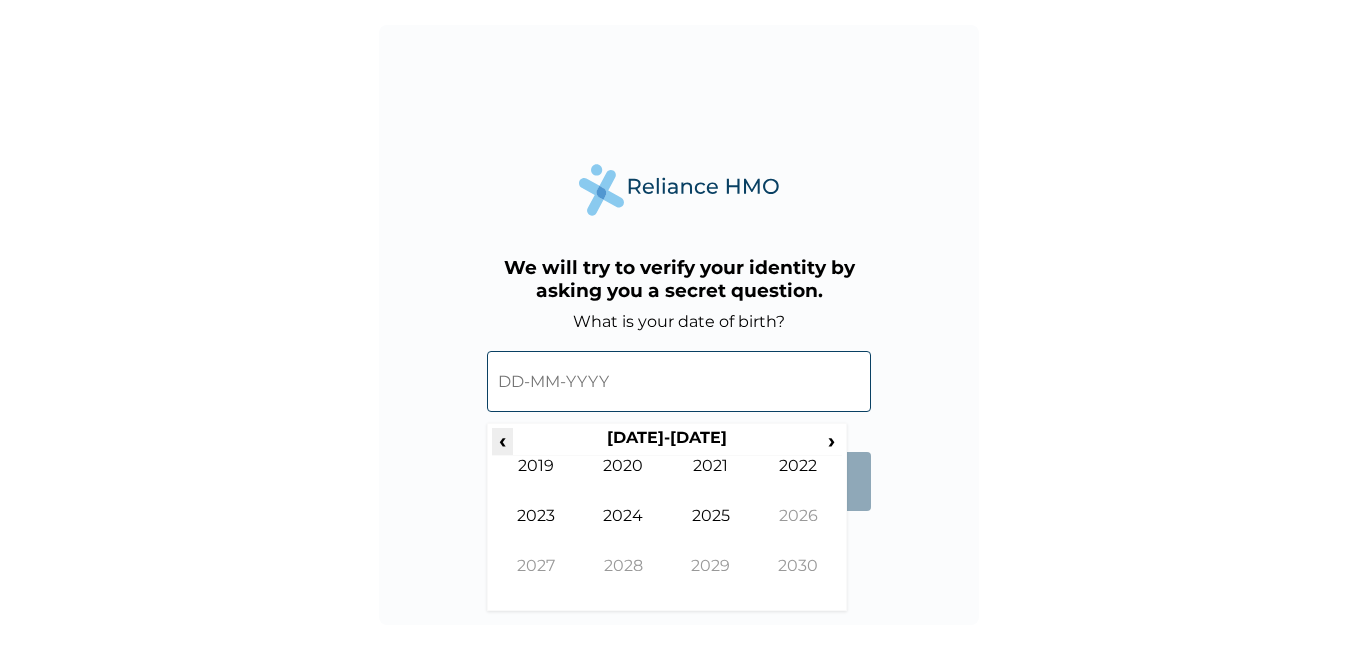 click on "‹" at bounding box center (502, 440) 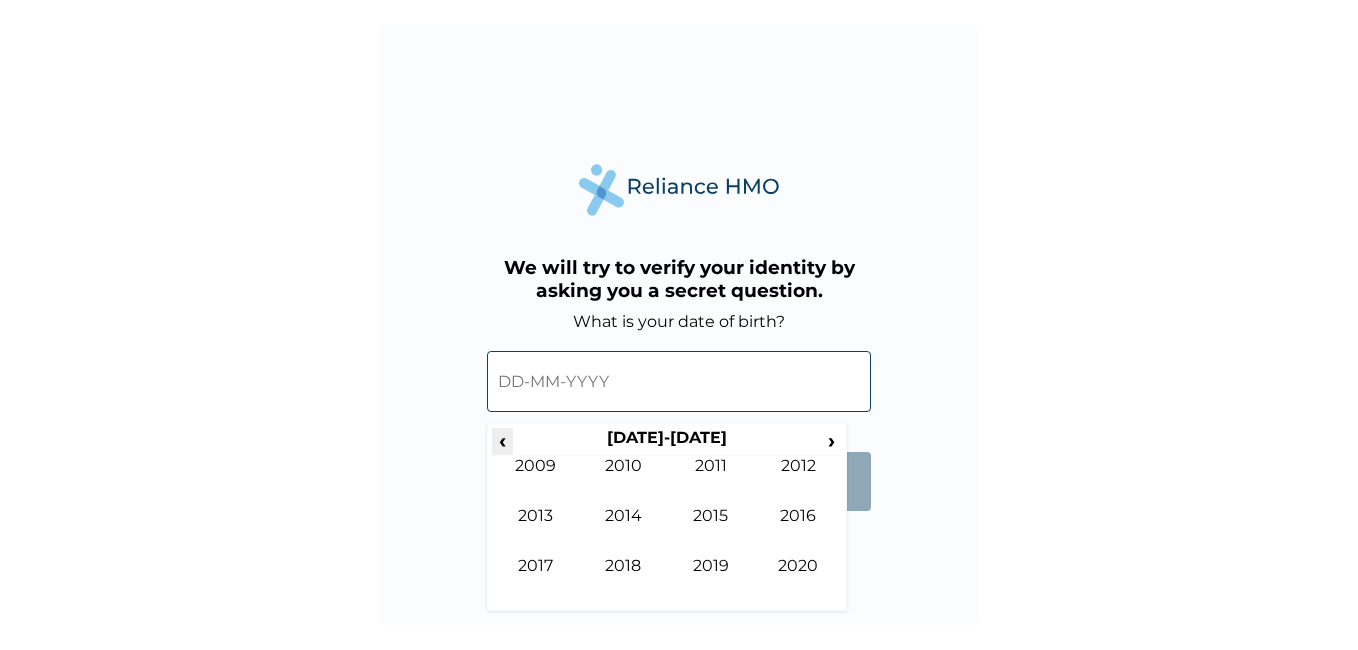 click on "‹" at bounding box center (502, 440) 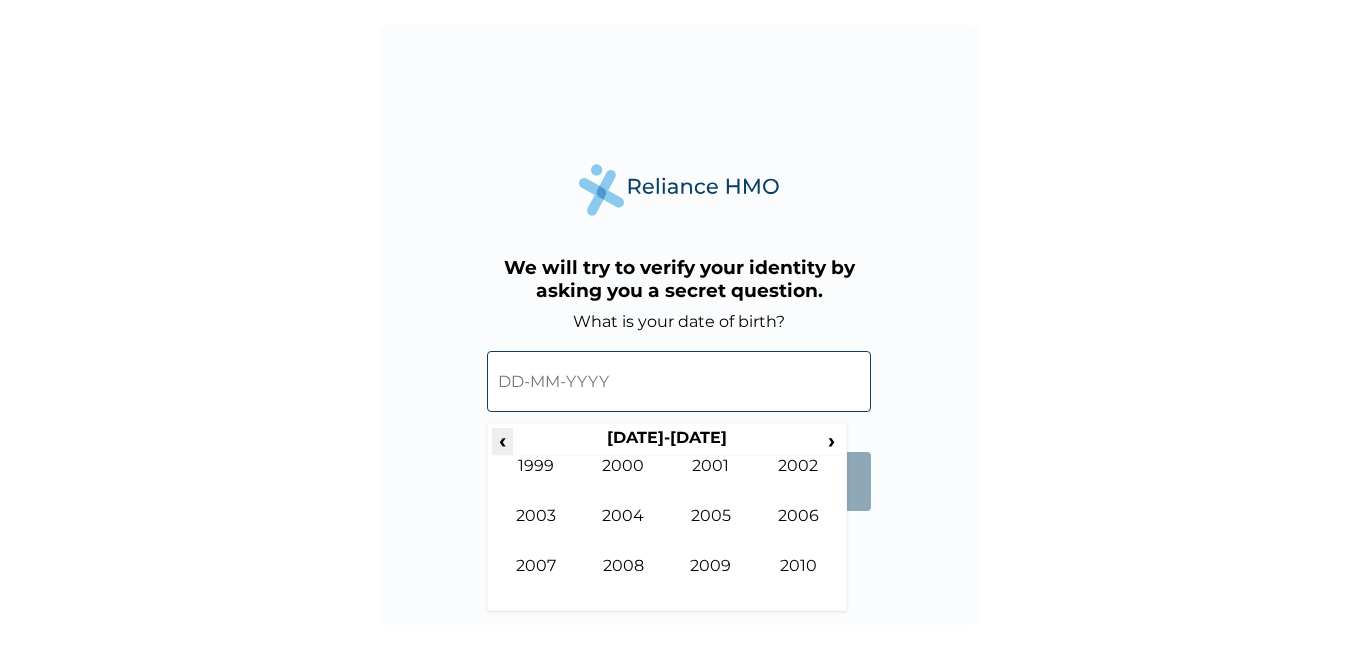 click on "‹" at bounding box center [502, 440] 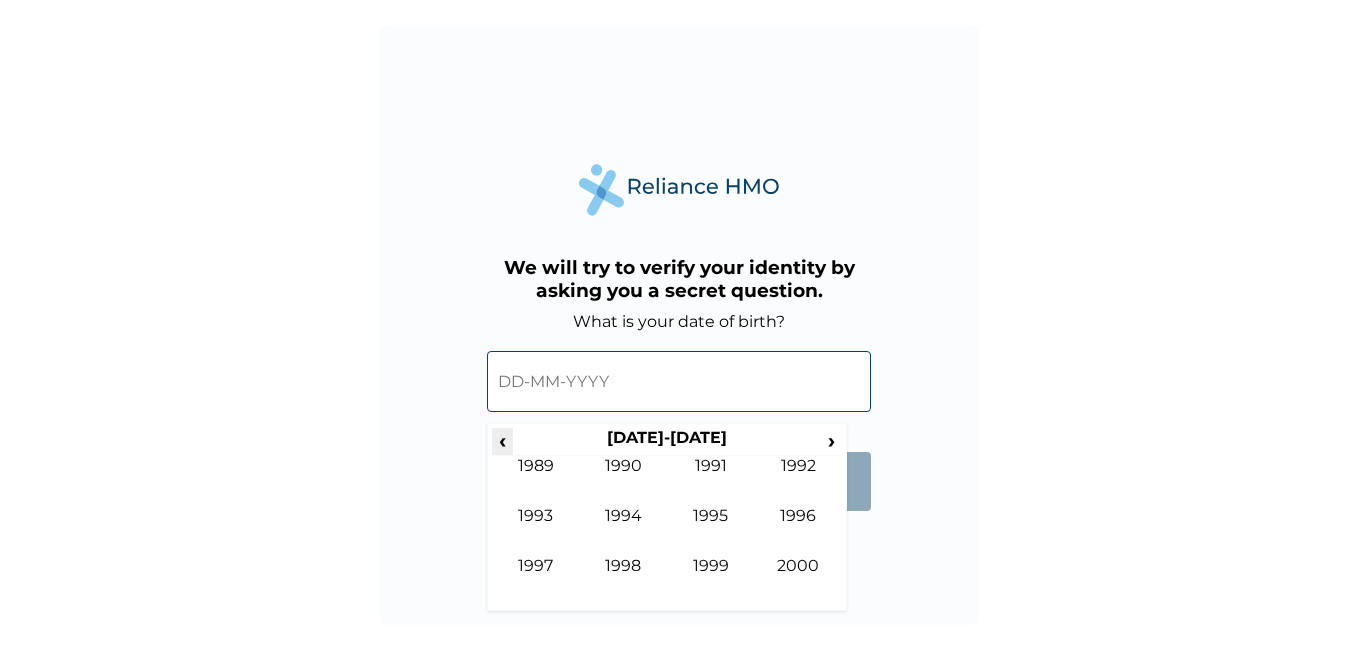 click on "‹" at bounding box center (502, 440) 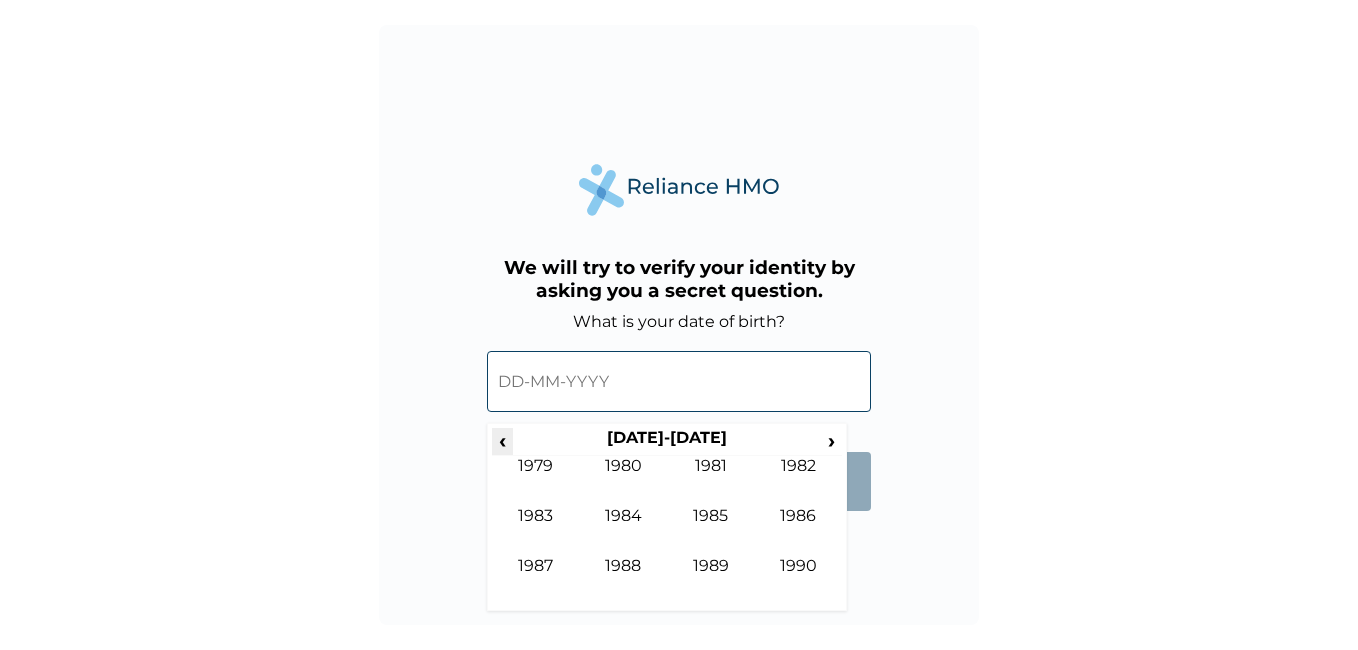 click on "‹" at bounding box center (502, 440) 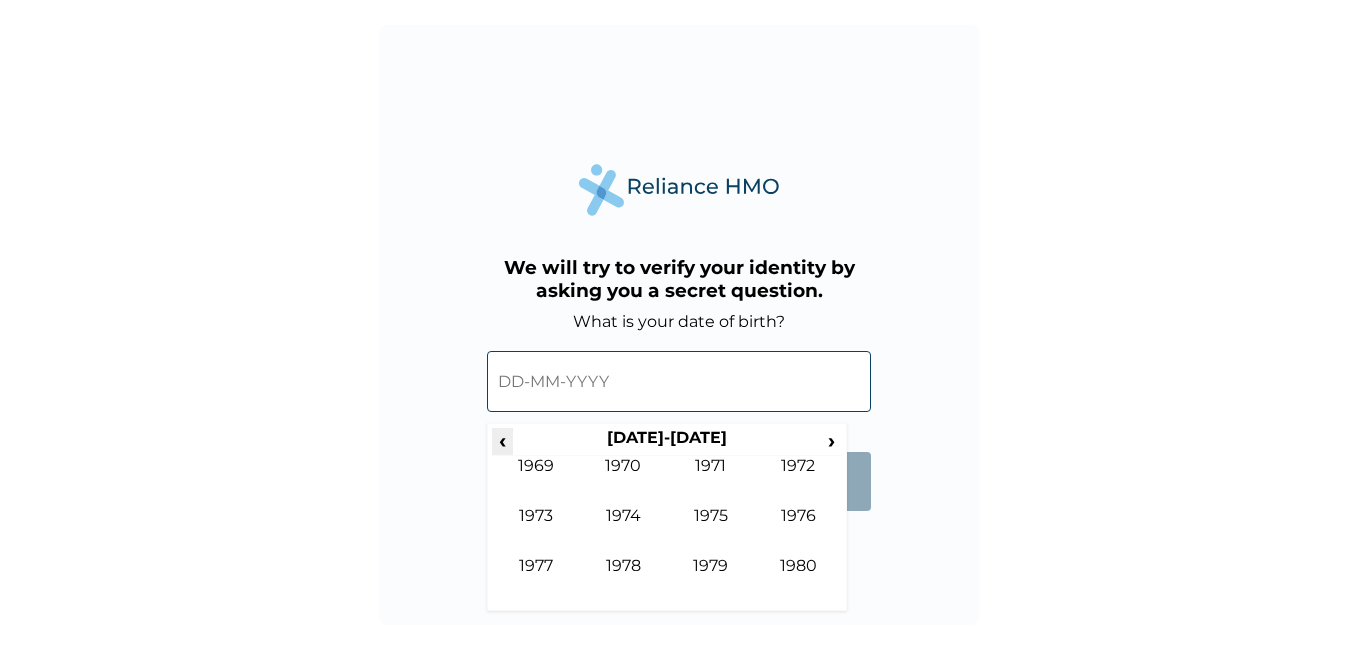 click on "‹" at bounding box center [502, 440] 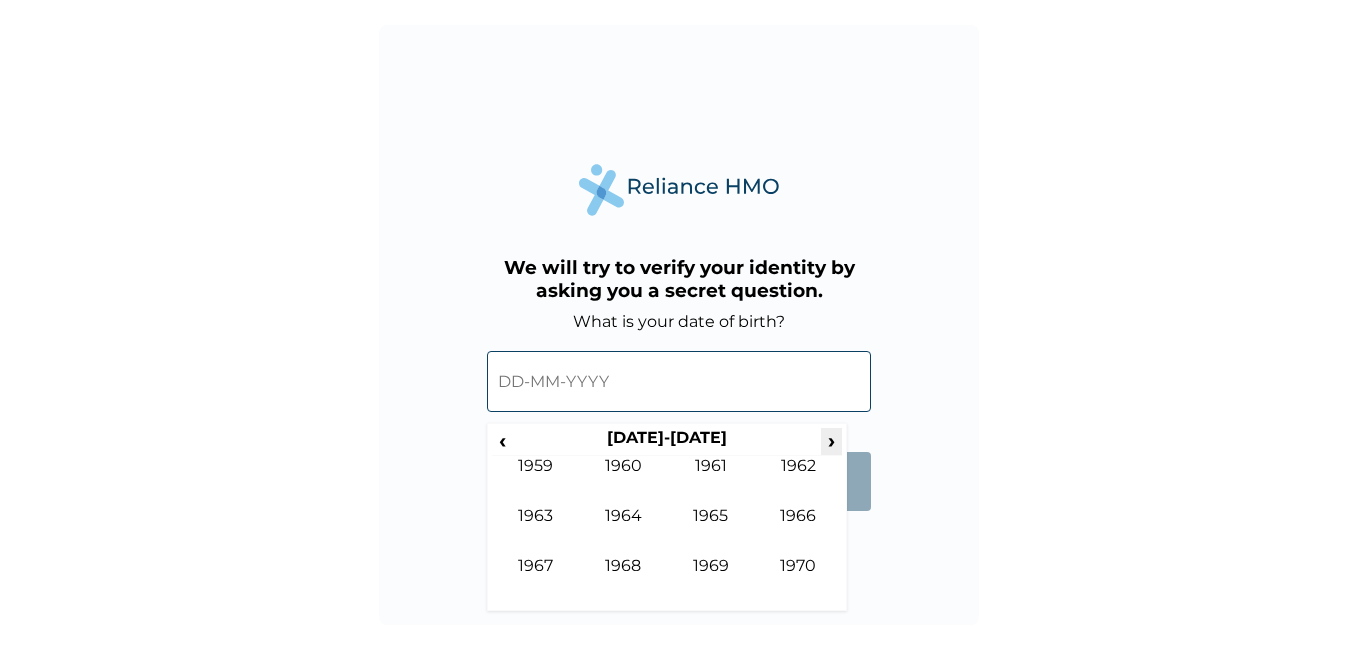 click on "›" at bounding box center (832, 440) 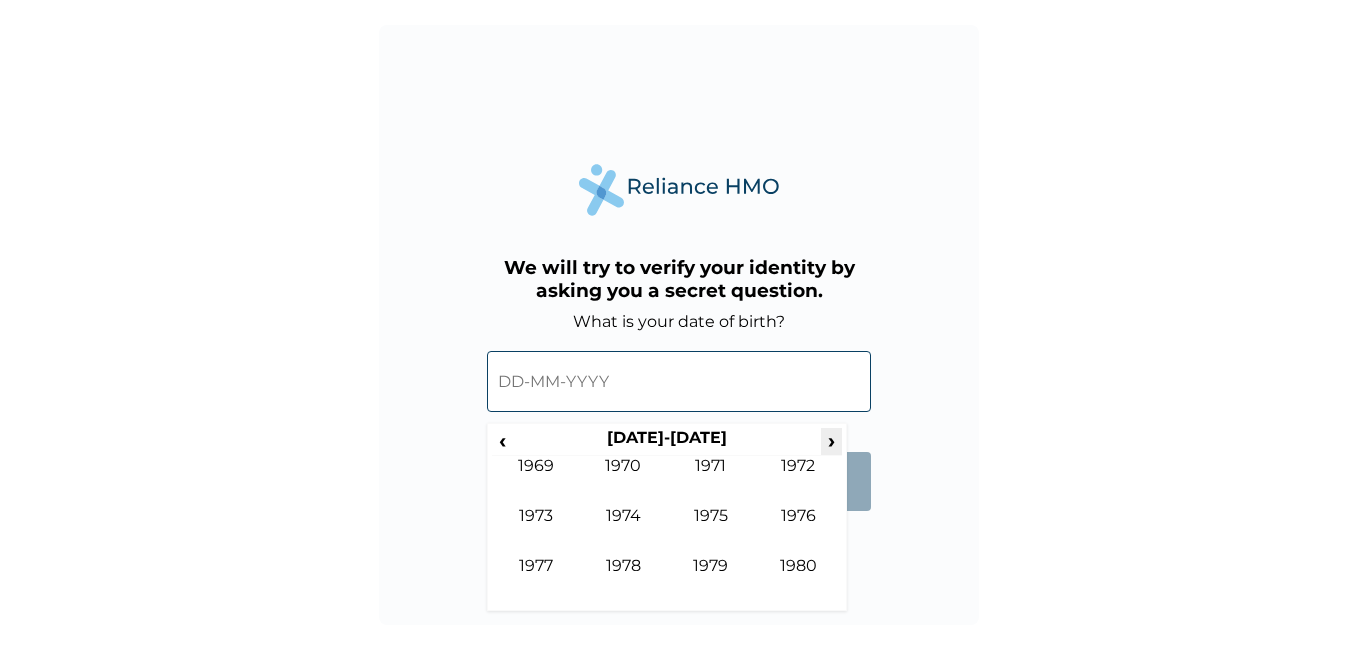 click on "›" at bounding box center (832, 440) 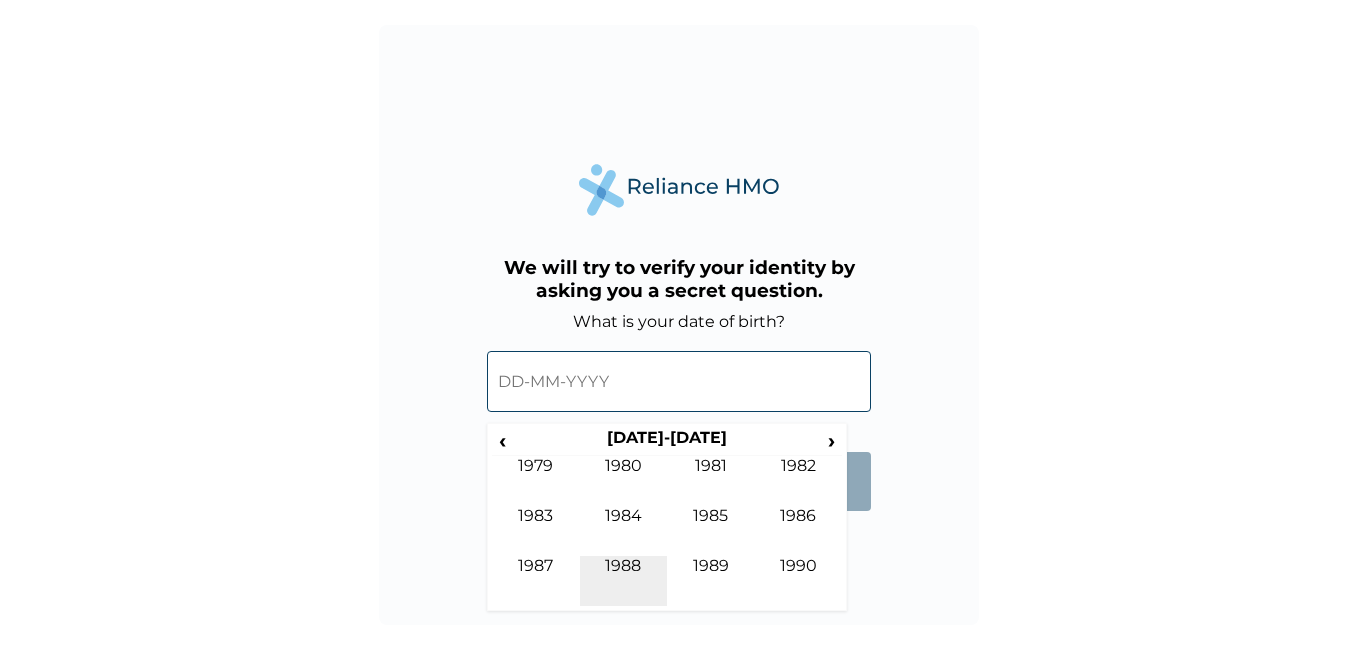 click on "1988" at bounding box center [624, 581] 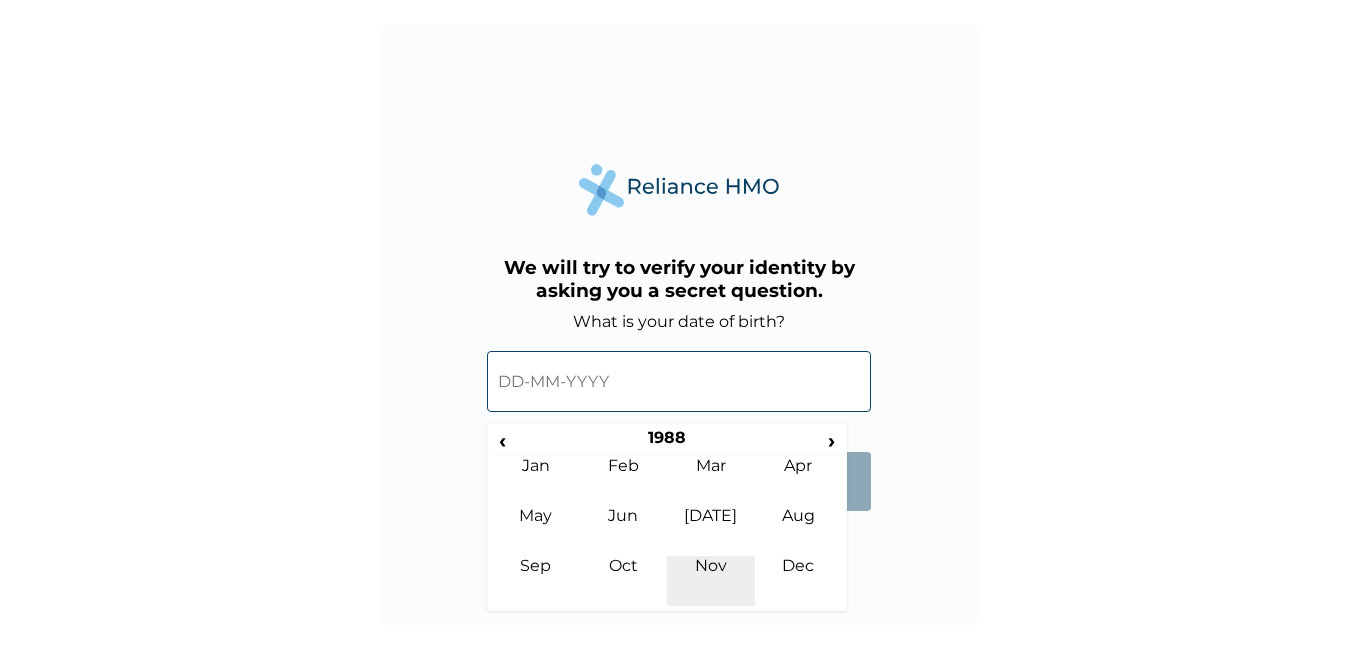 click on "Nov" at bounding box center (711, 581) 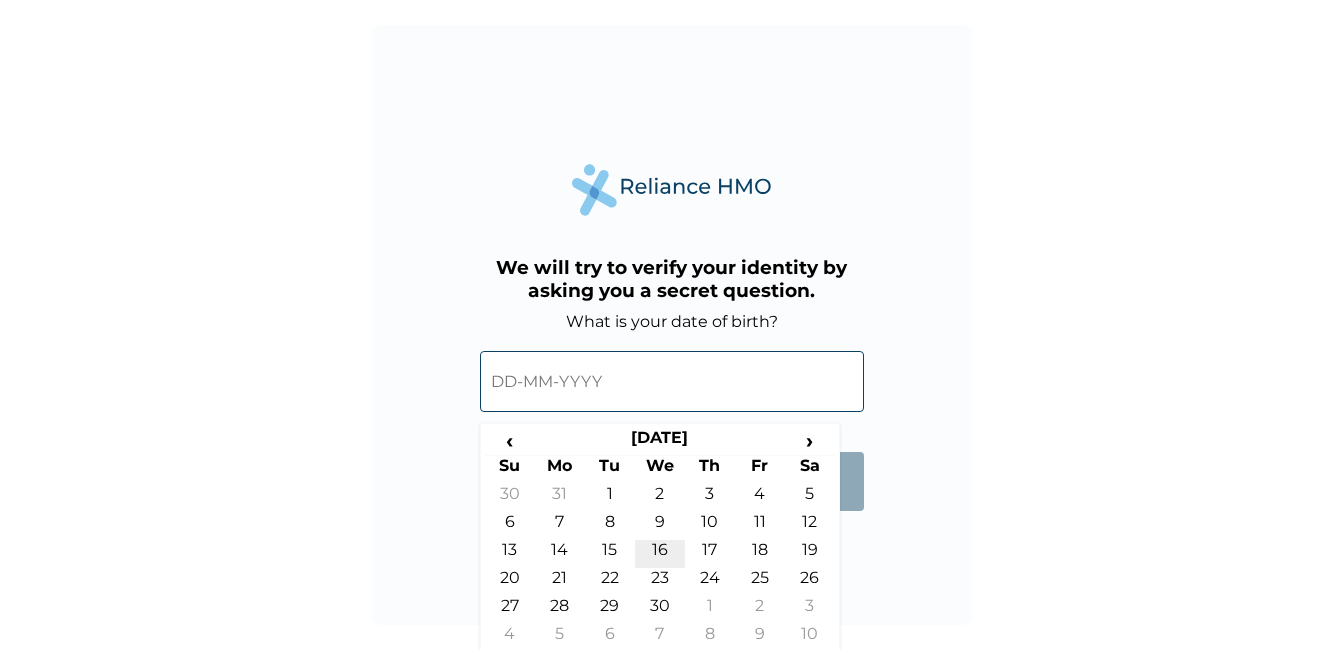 click on "16" at bounding box center (660, 554) 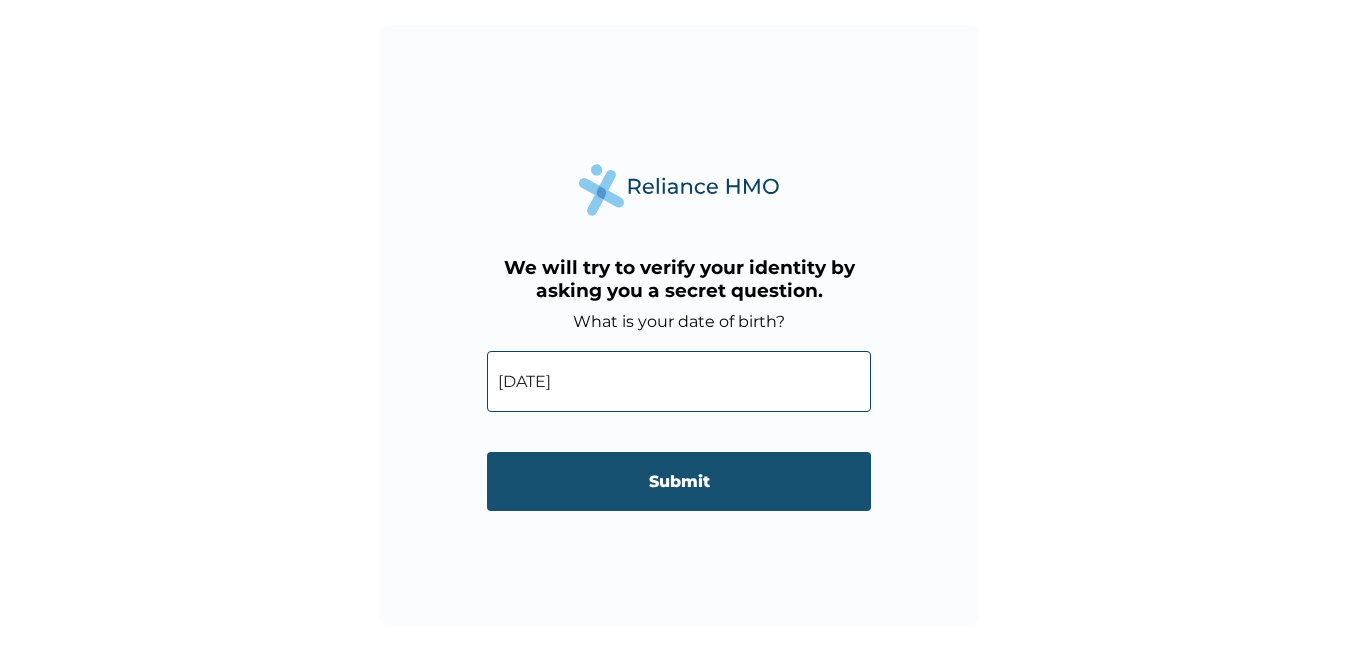 click on "Submit" at bounding box center (679, 481) 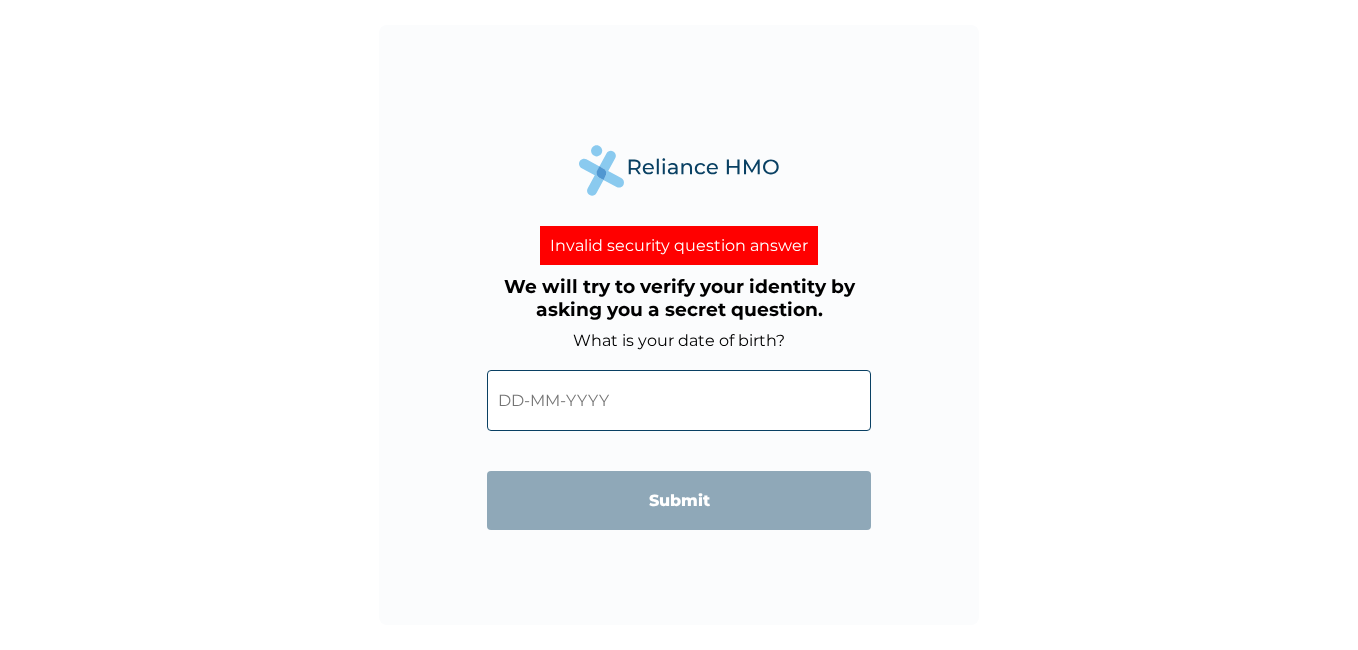 click at bounding box center (679, 400) 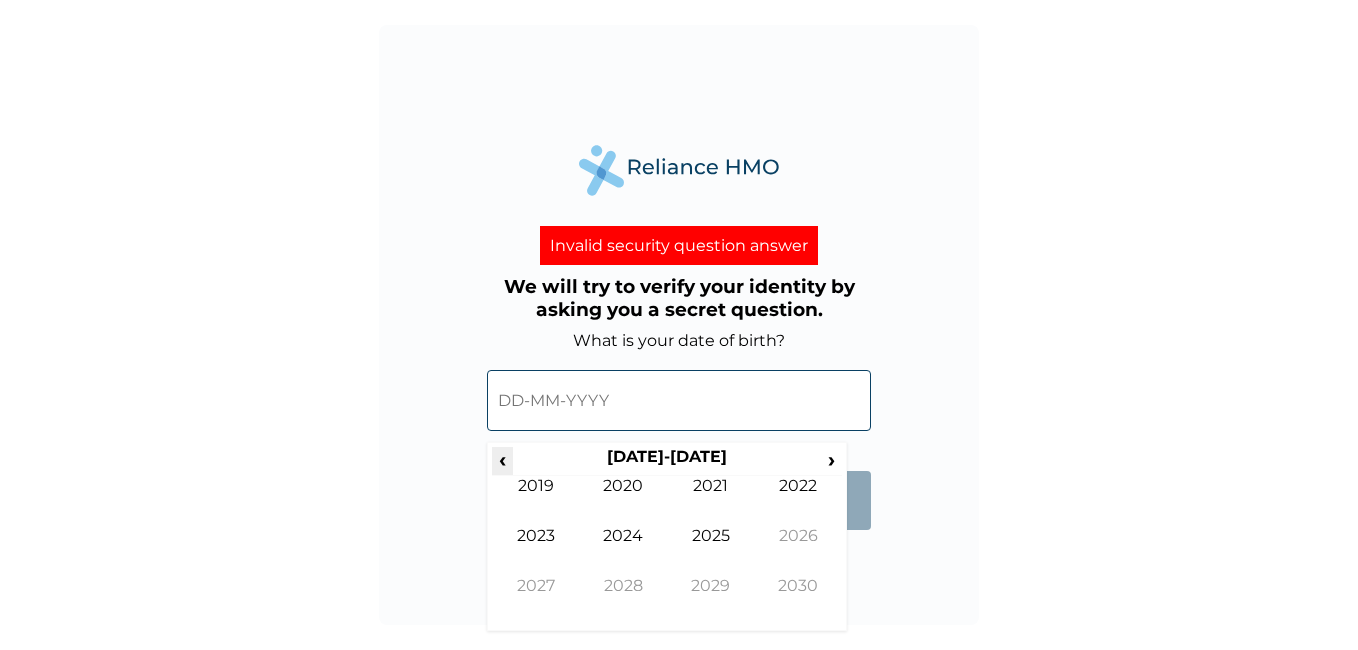 click on "‹" at bounding box center (502, 459) 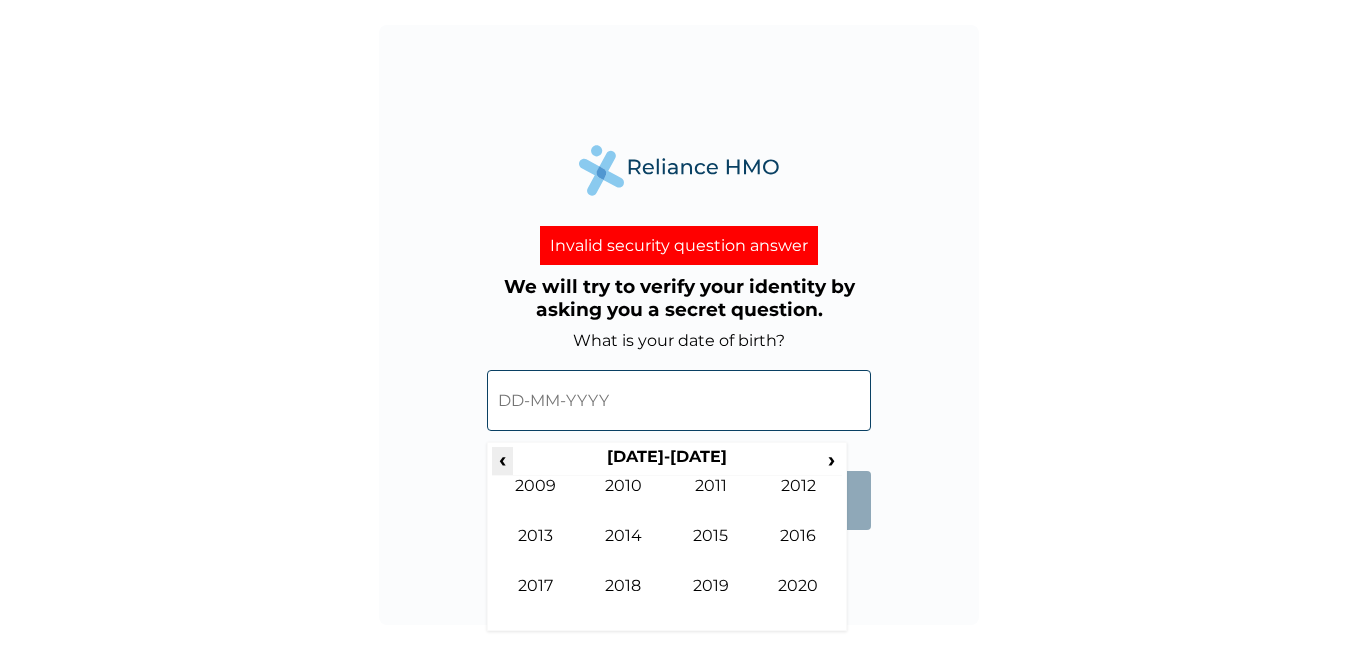 click on "‹" at bounding box center (502, 459) 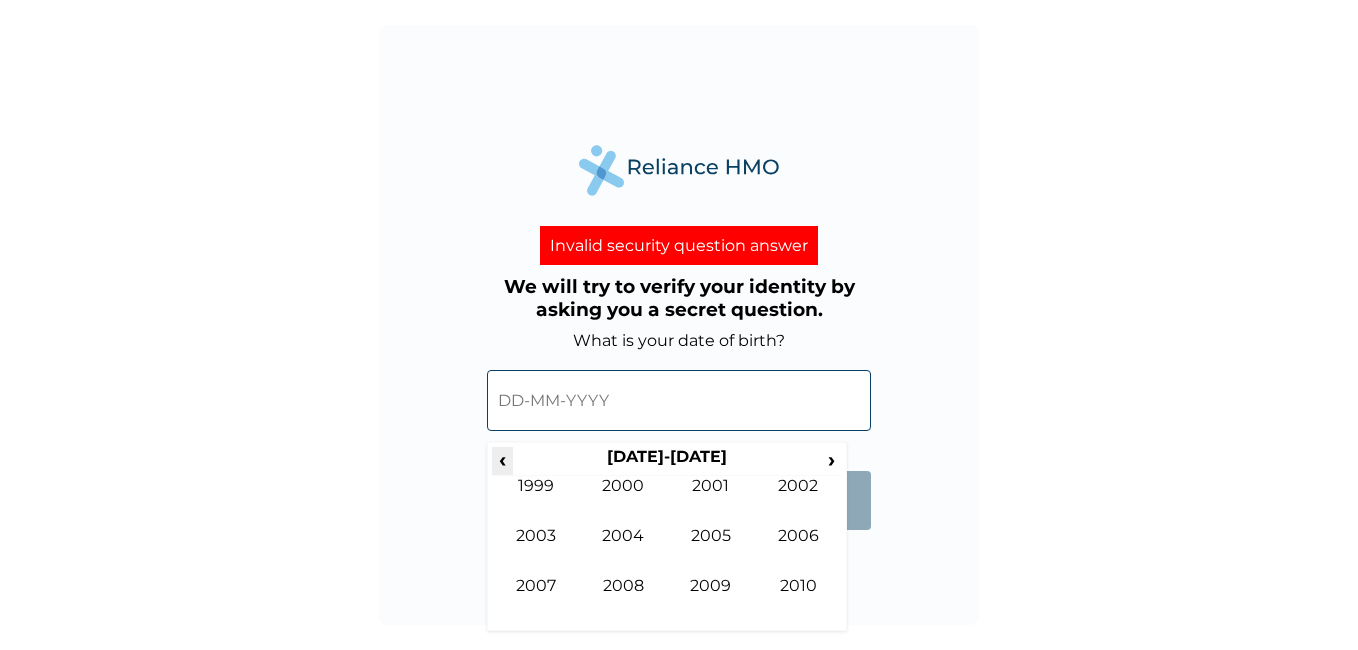 click on "‹" at bounding box center (502, 459) 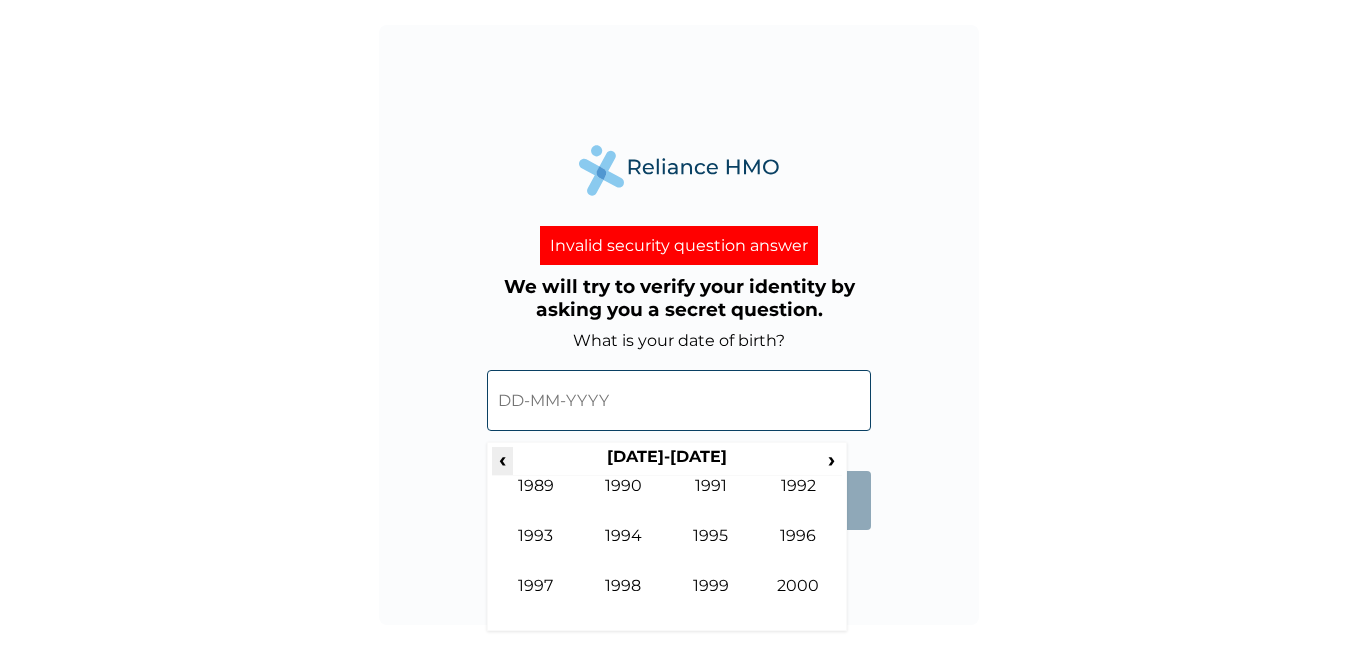 click on "‹" at bounding box center (502, 459) 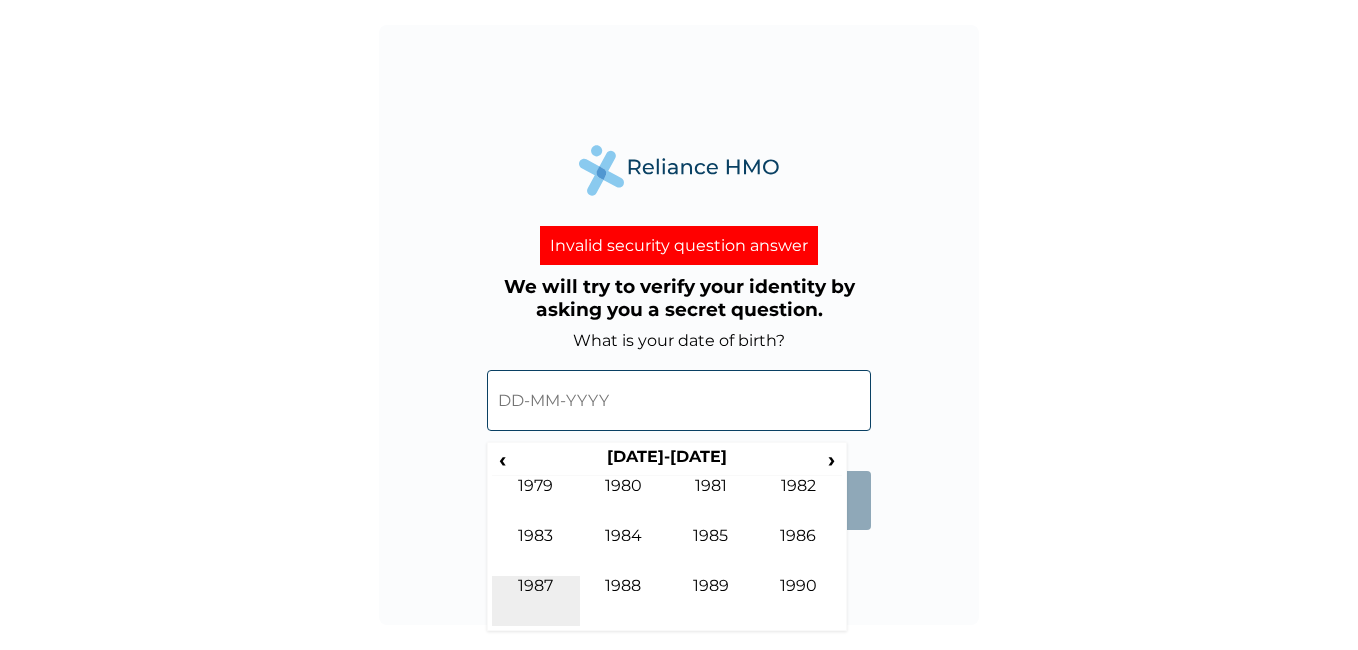 click on "1987" at bounding box center (536, 601) 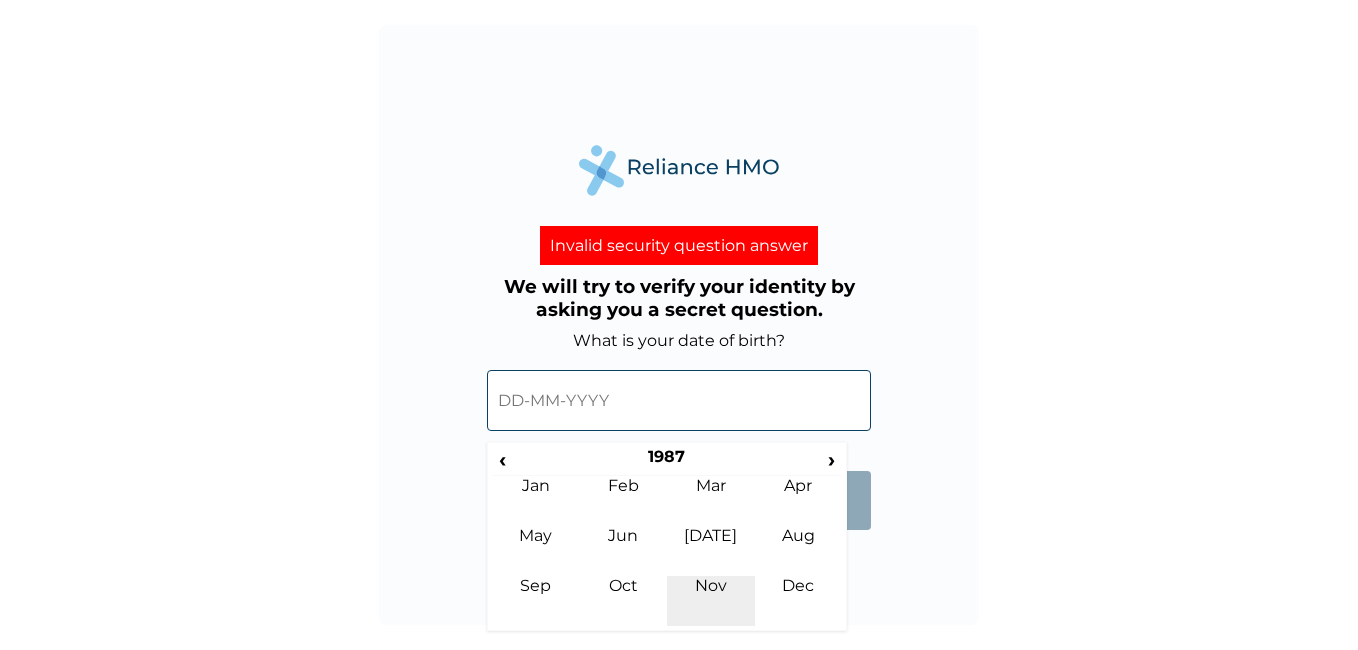 click on "Nov" at bounding box center (711, 601) 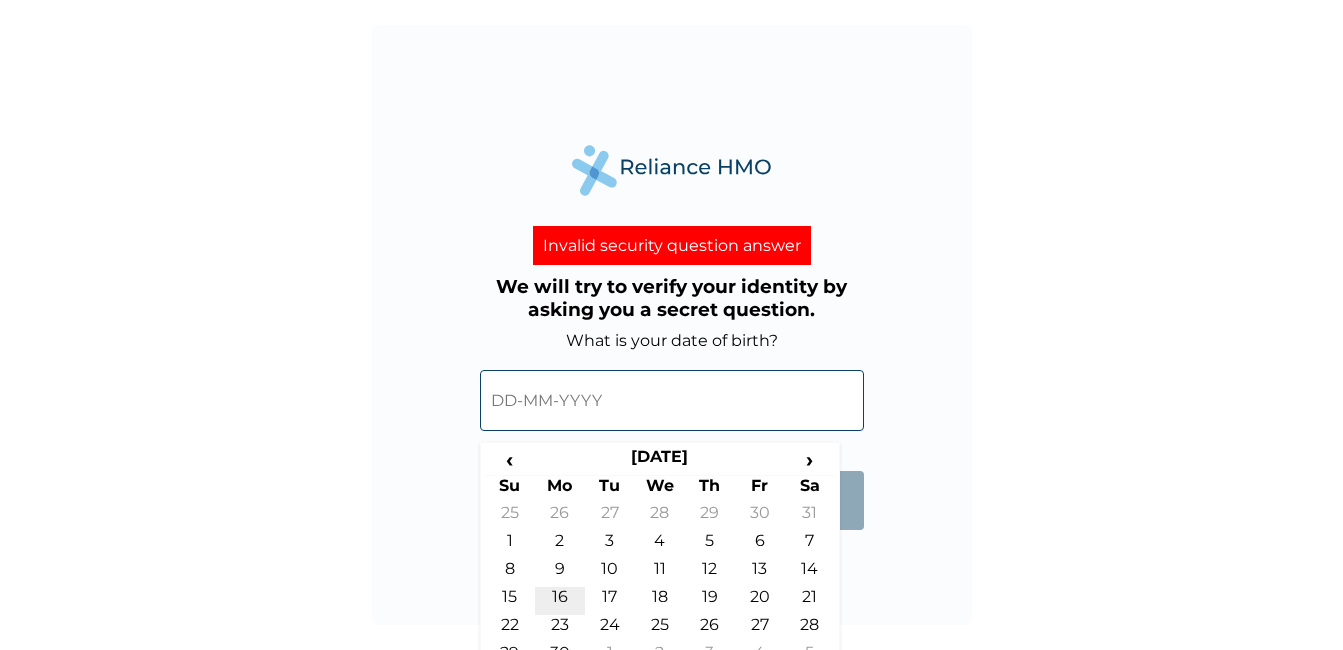 click on "16" at bounding box center (560, 601) 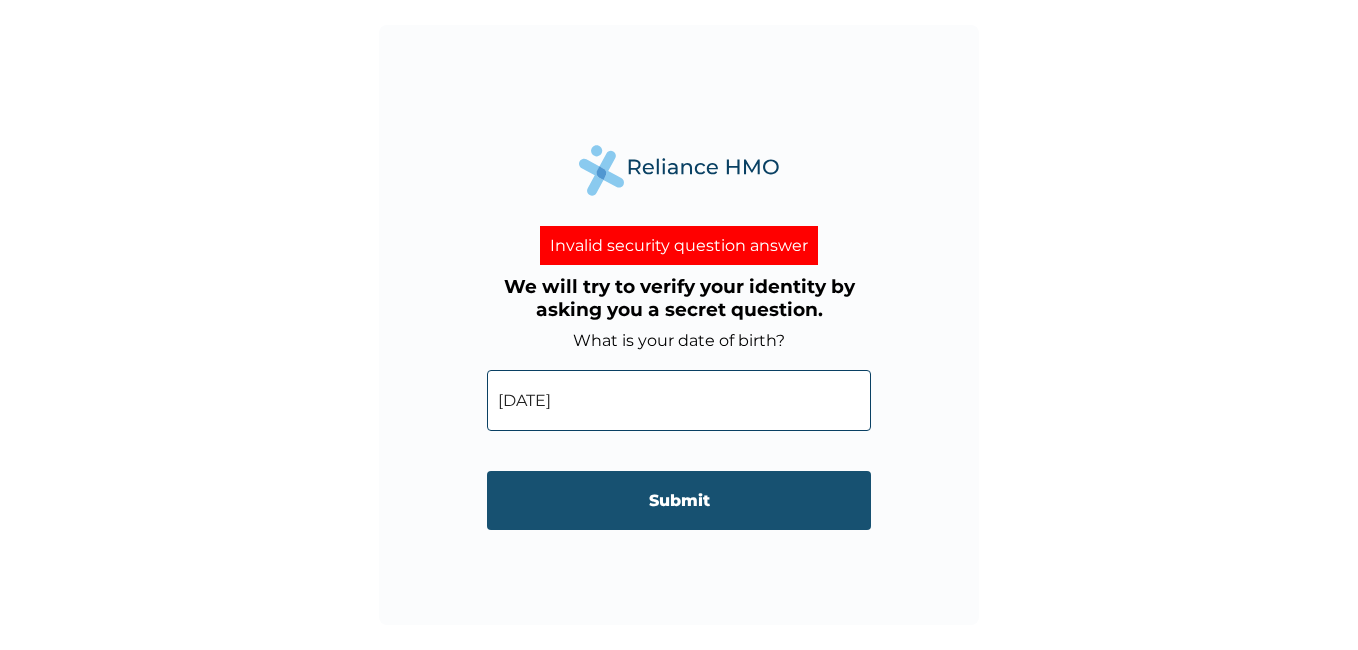 click on "Submit" at bounding box center [679, 500] 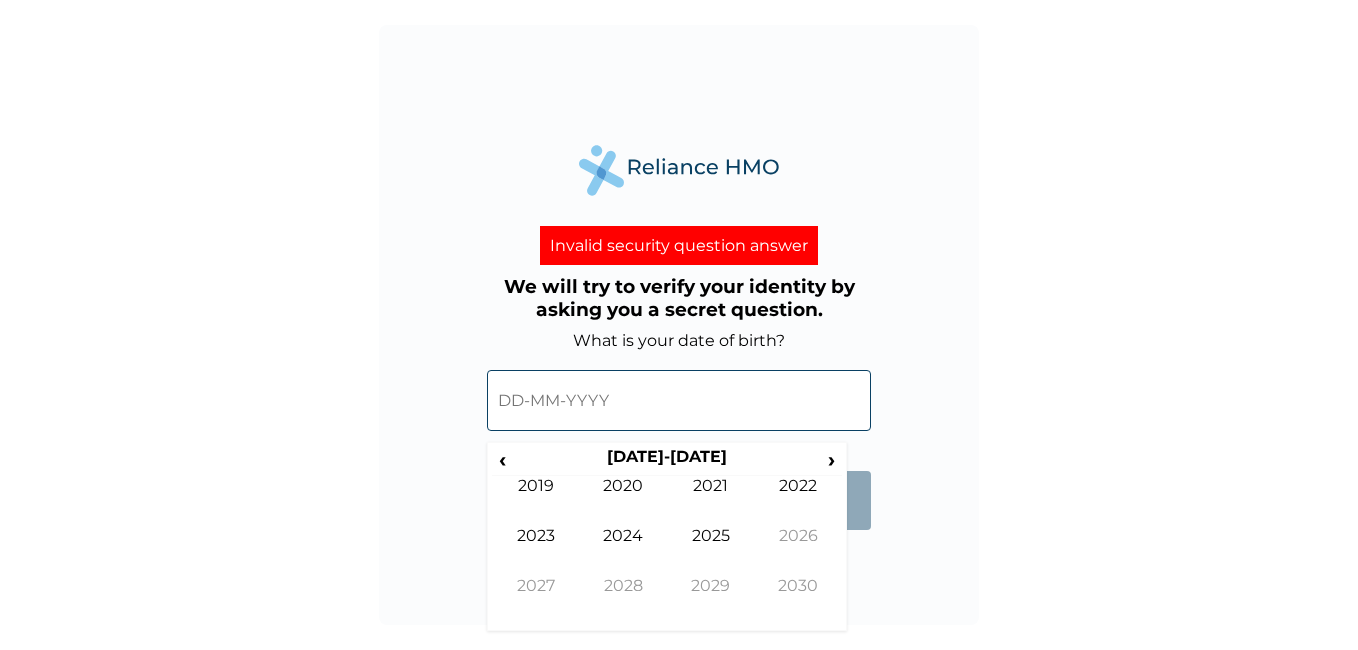click at bounding box center [679, 400] 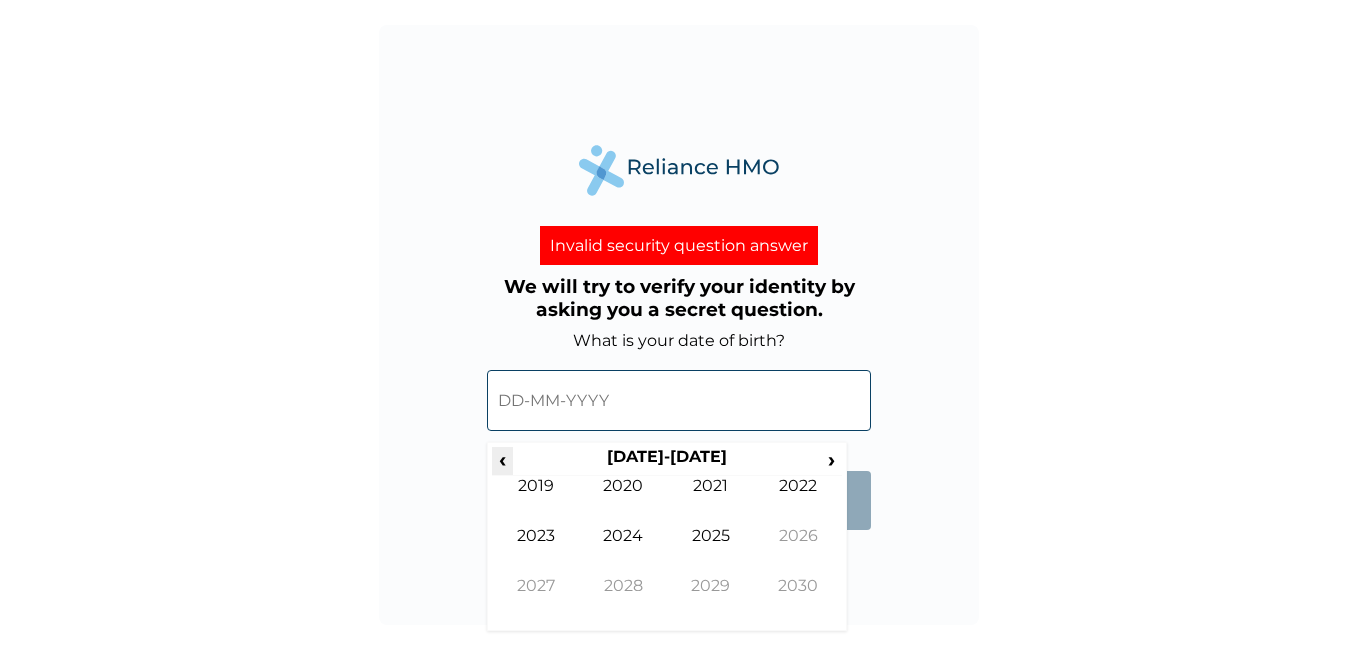 click on "‹" at bounding box center (502, 459) 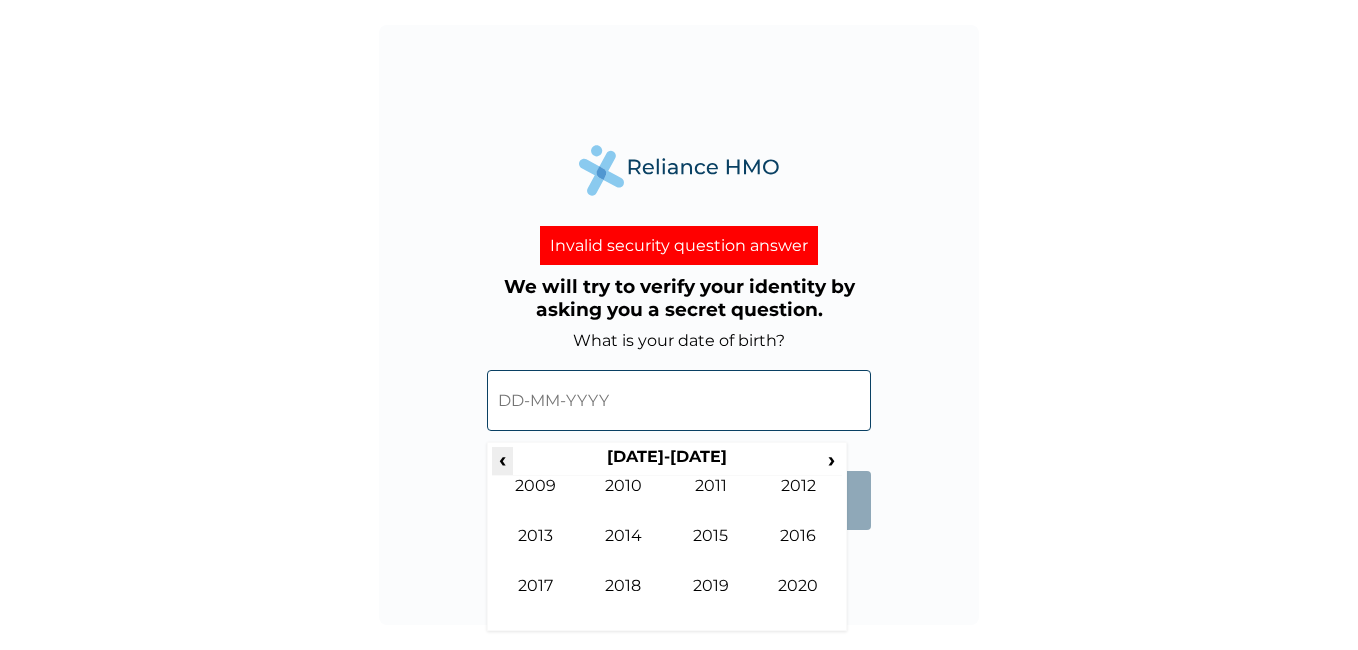 click on "‹" at bounding box center [502, 459] 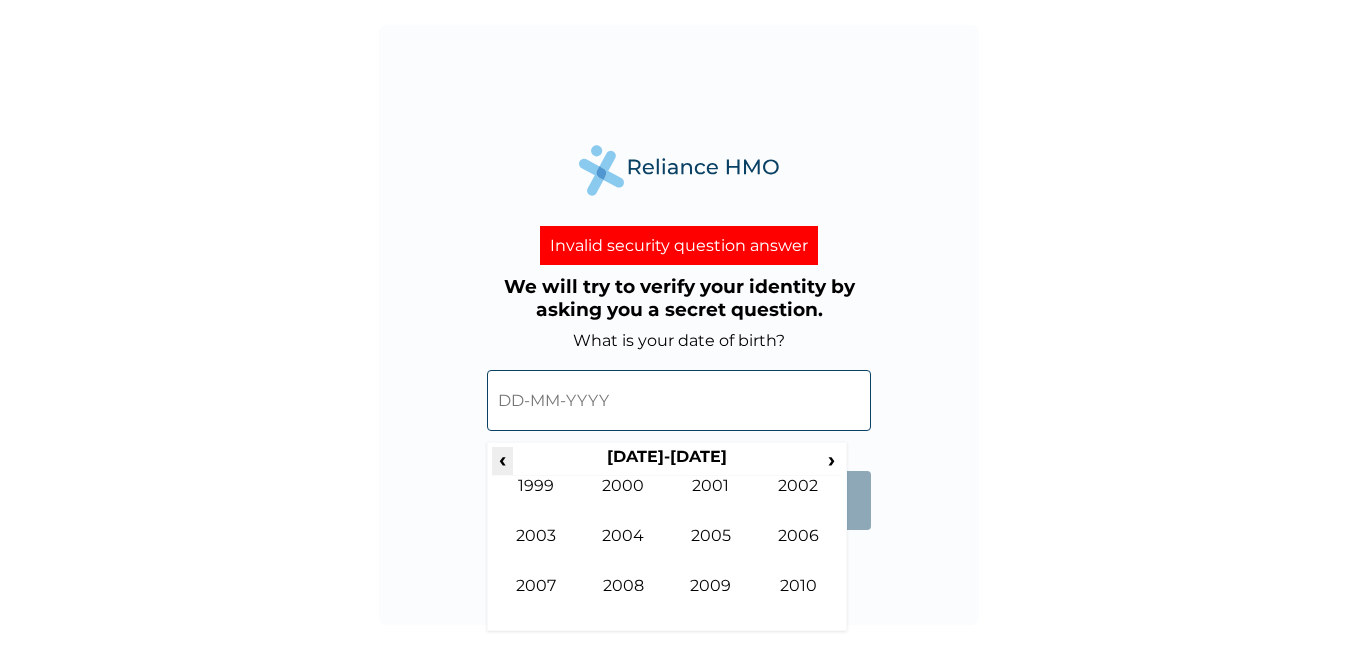 click on "‹" at bounding box center (502, 459) 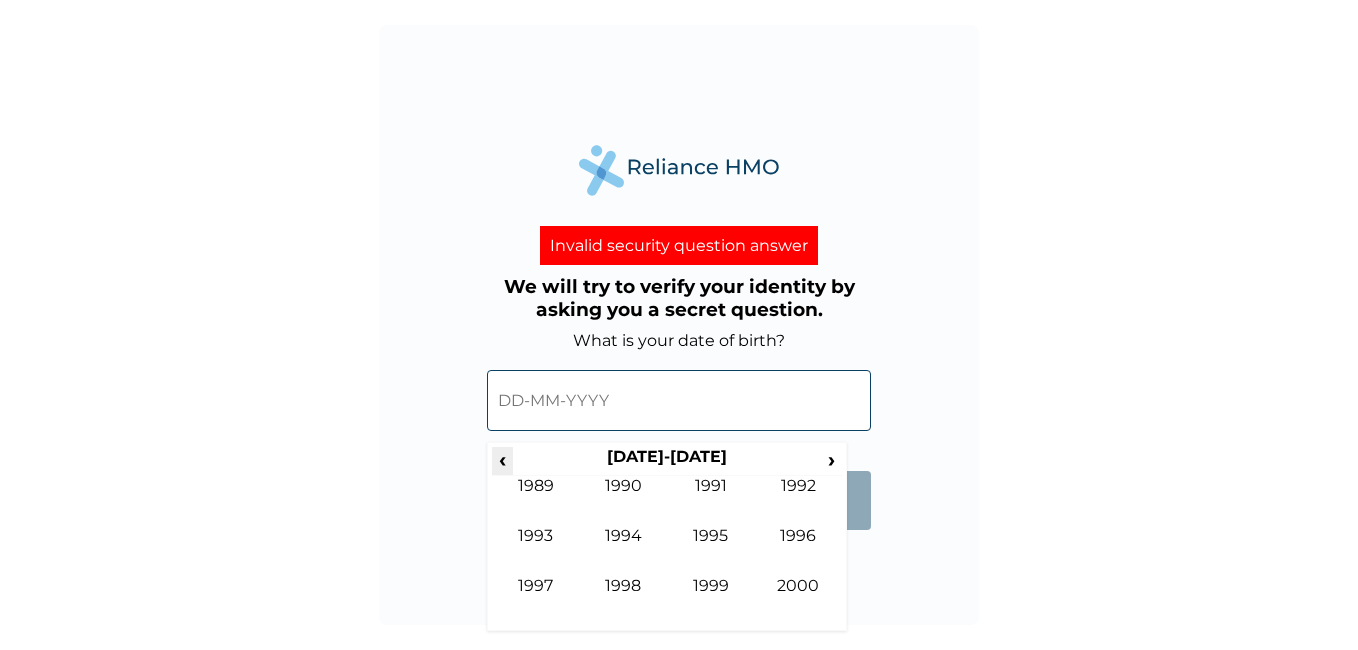 click on "‹" at bounding box center [502, 459] 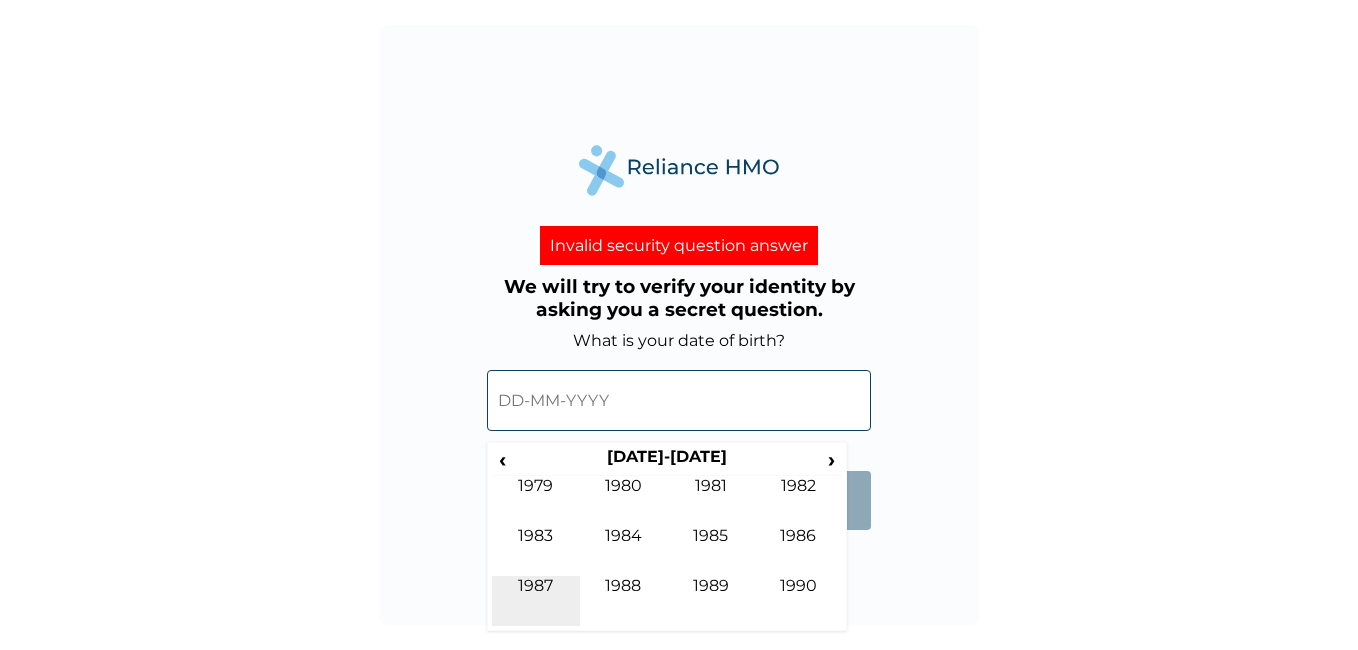 click on "1987" at bounding box center (536, 601) 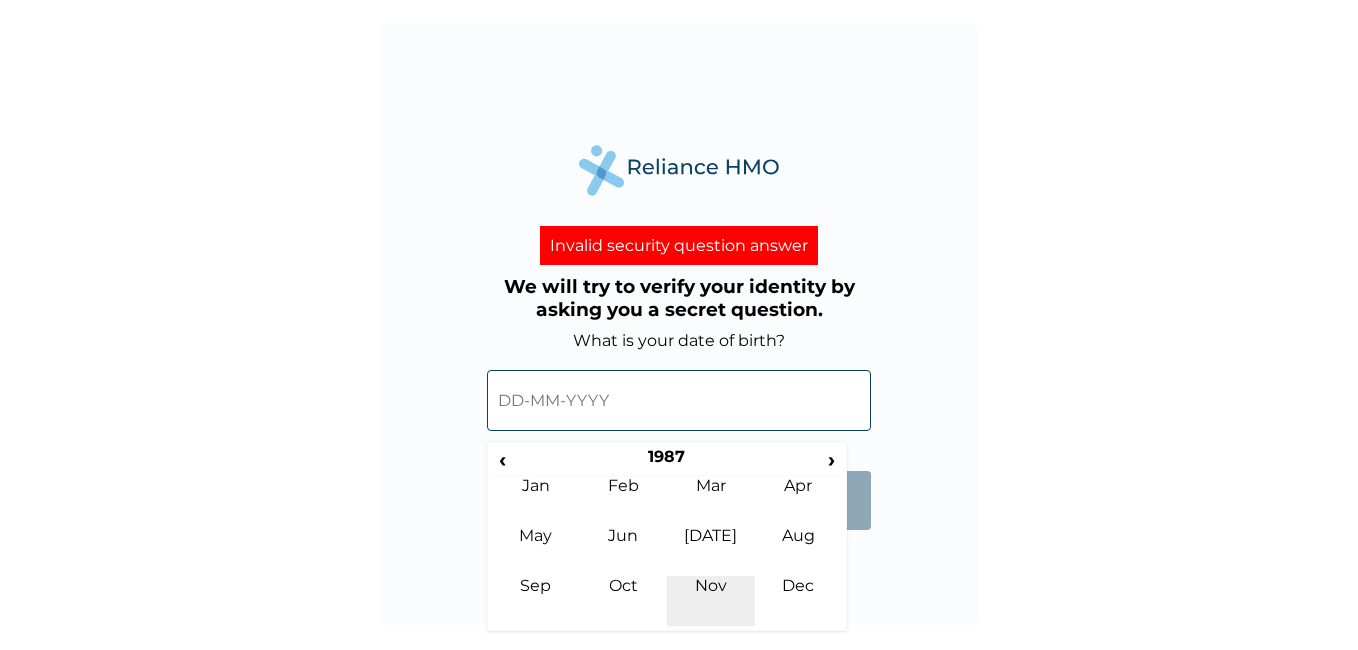 click on "Nov" at bounding box center (711, 601) 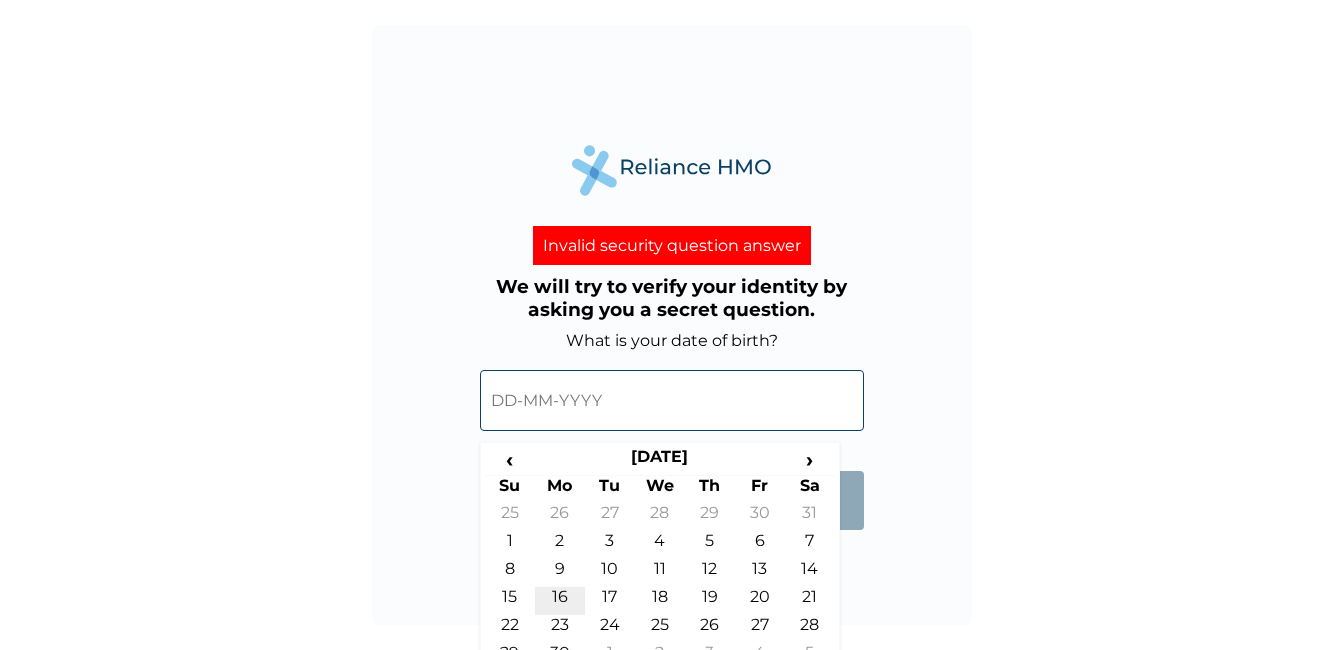 click on "16" at bounding box center [560, 601] 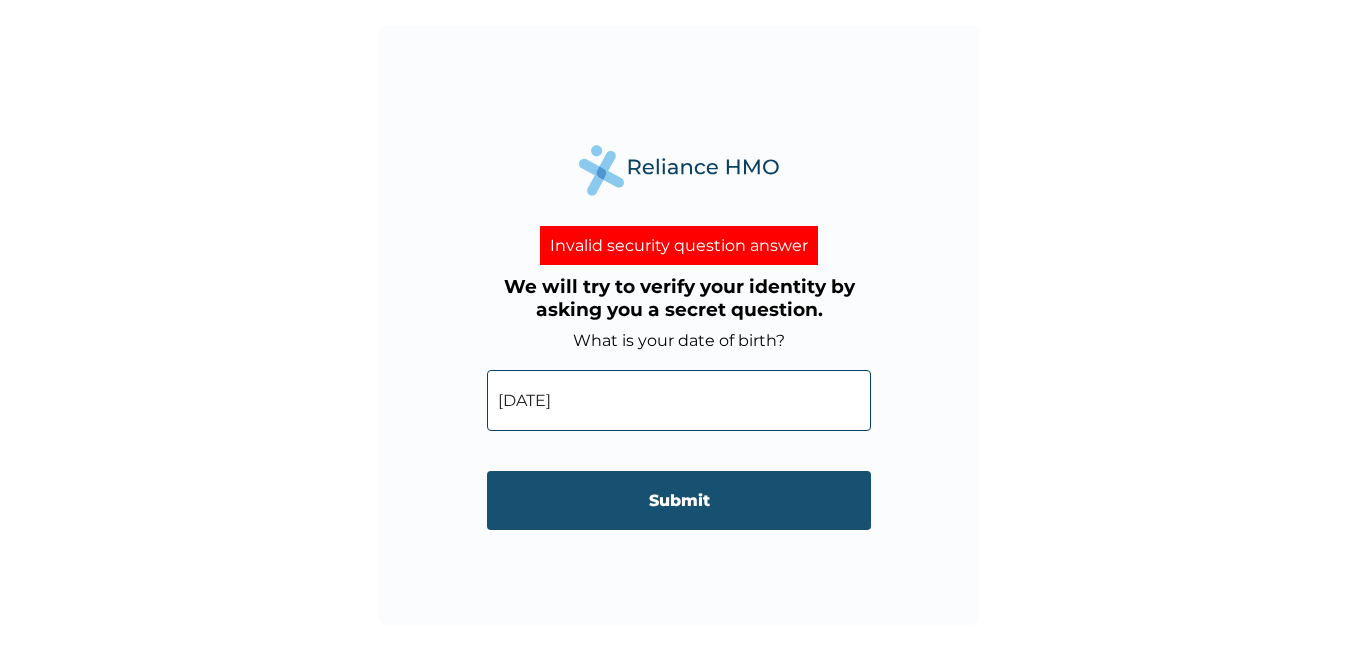 click on "Submit" at bounding box center [679, 500] 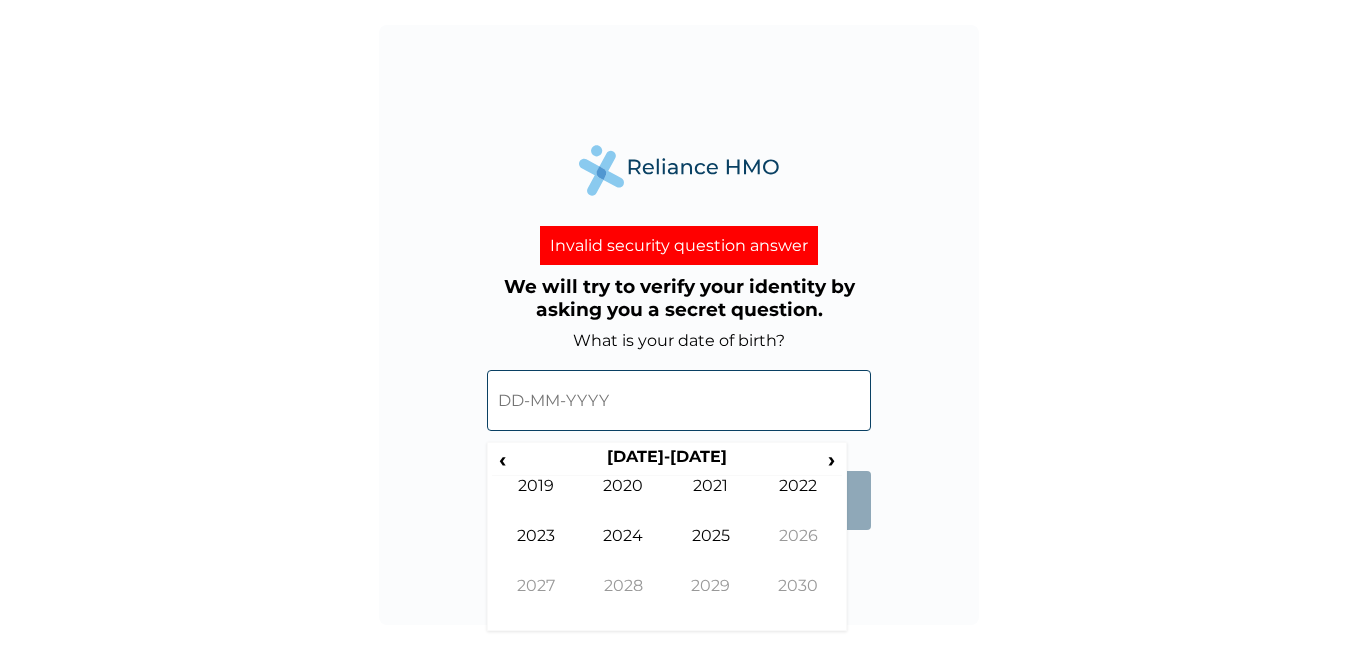 click at bounding box center (679, 400) 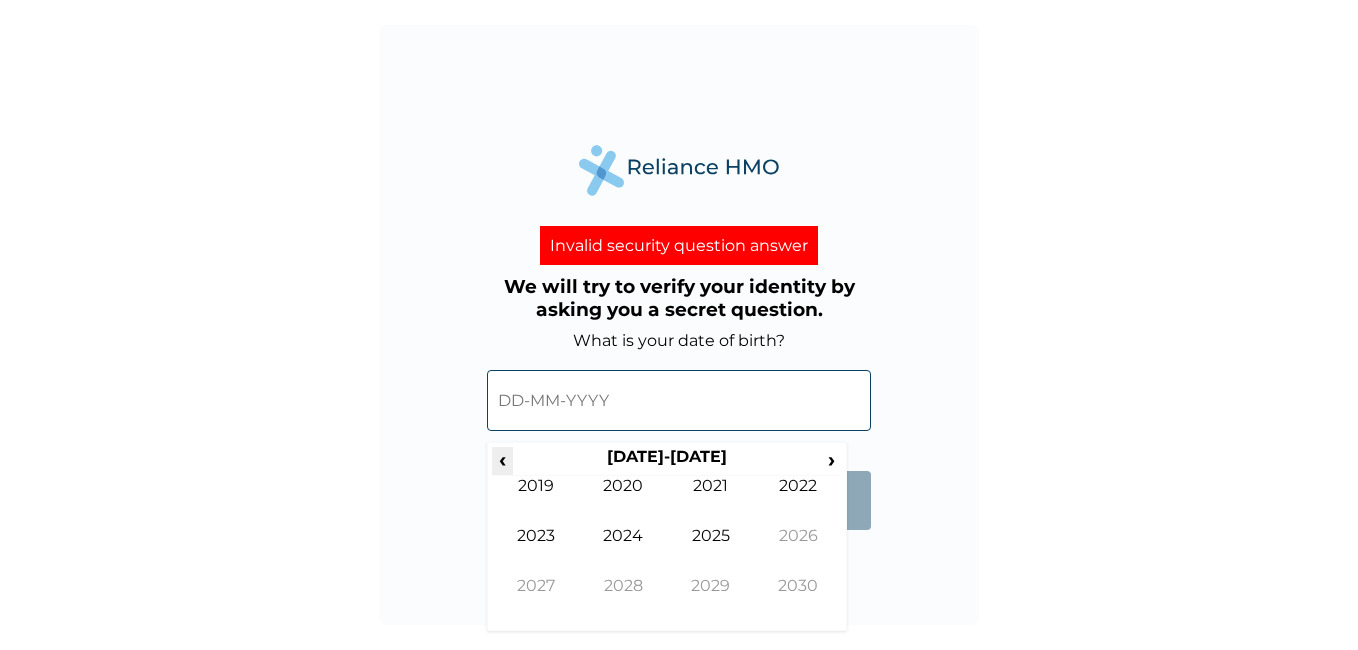 click on "‹" at bounding box center [502, 459] 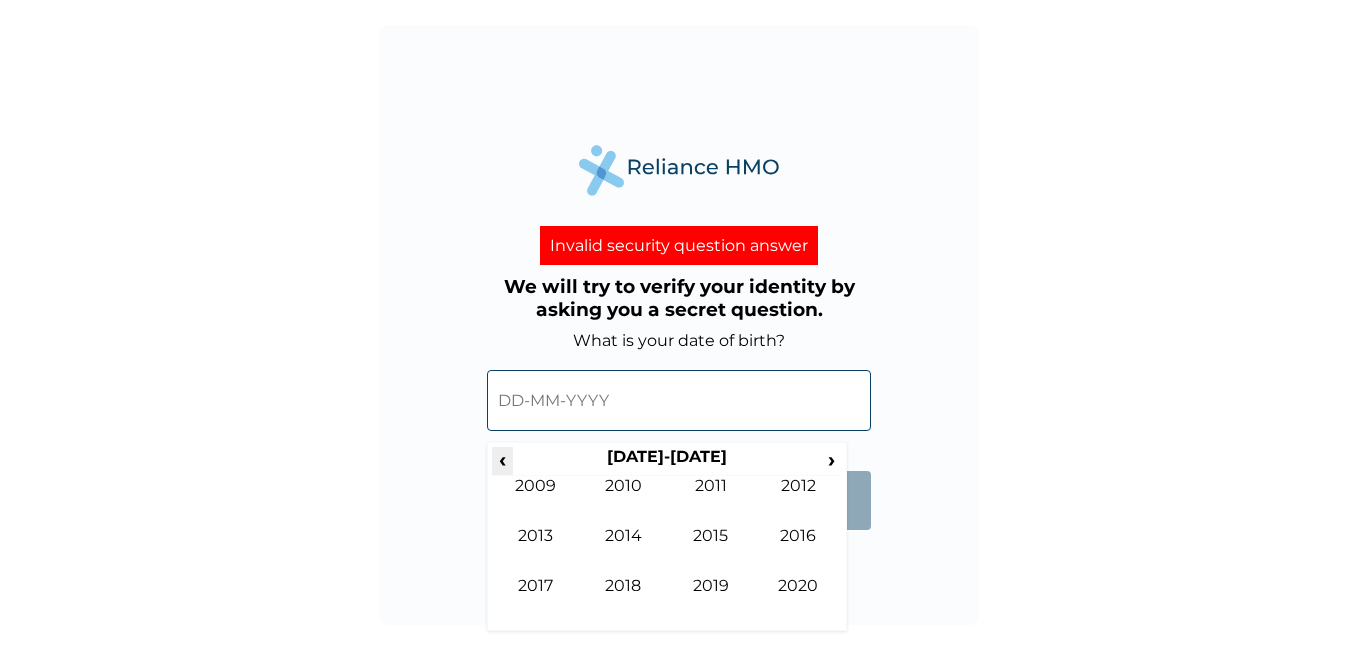 click on "‹" at bounding box center (502, 459) 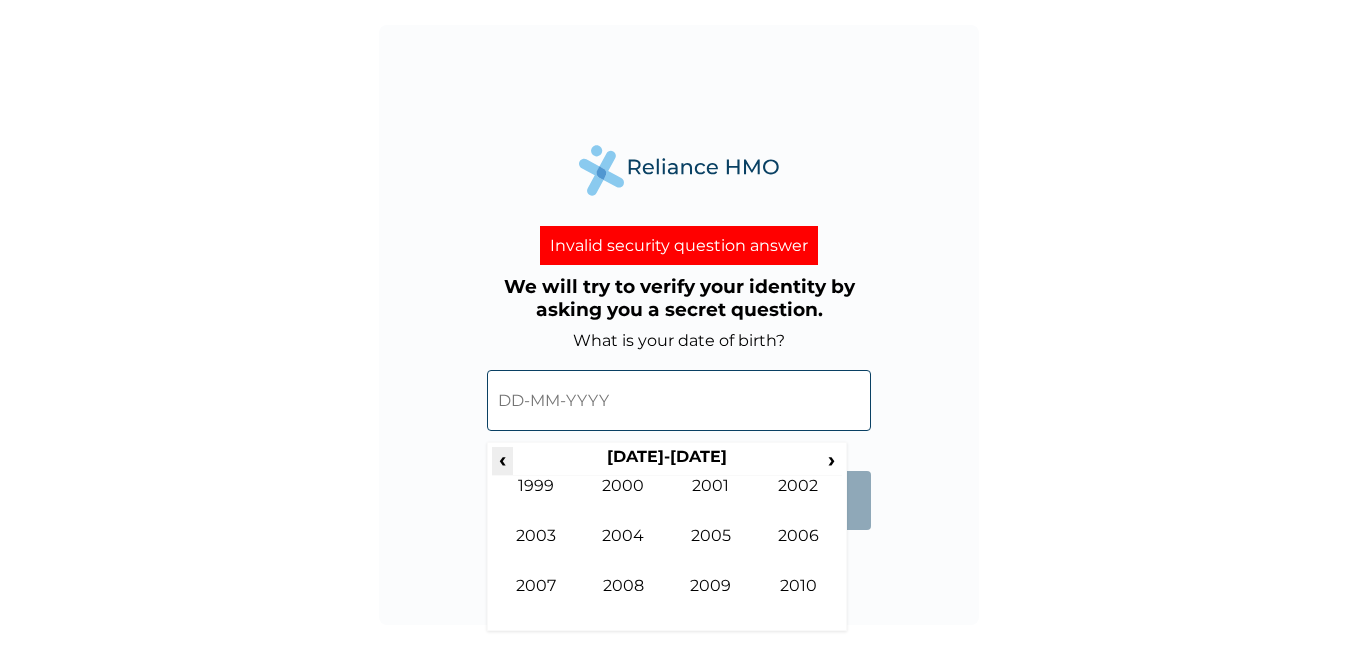 click on "‹" at bounding box center [502, 459] 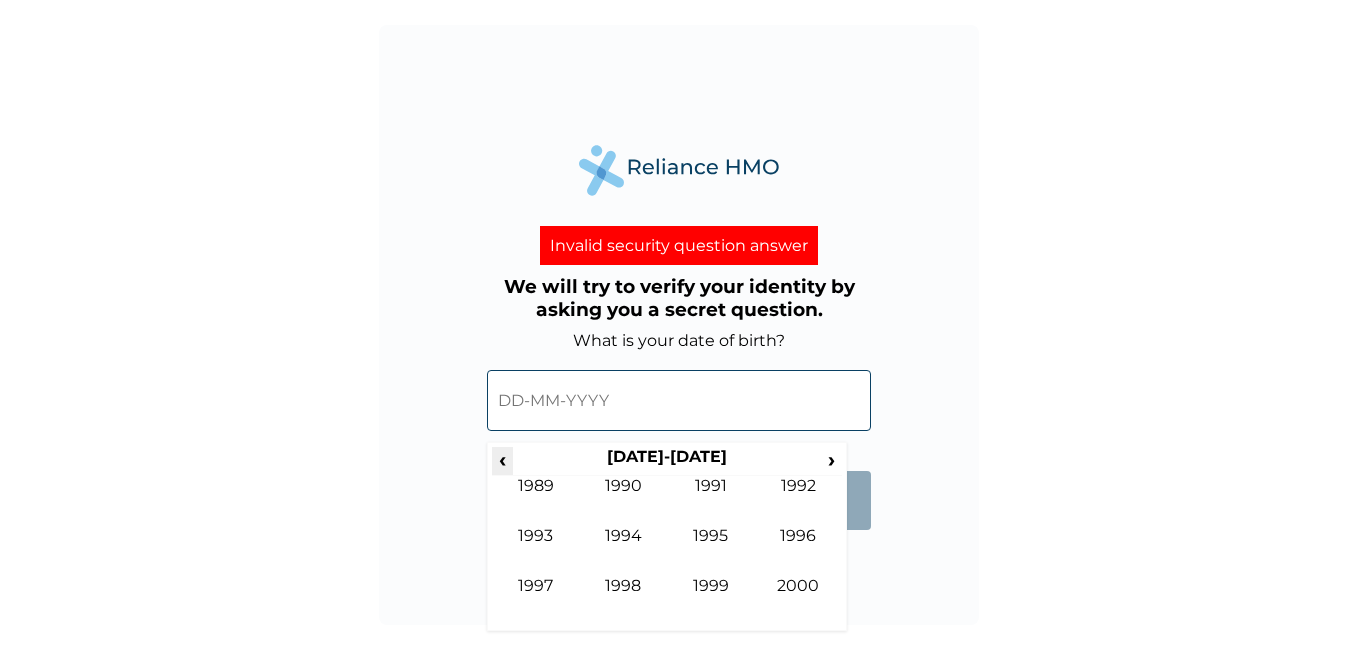 click on "‹" at bounding box center (502, 459) 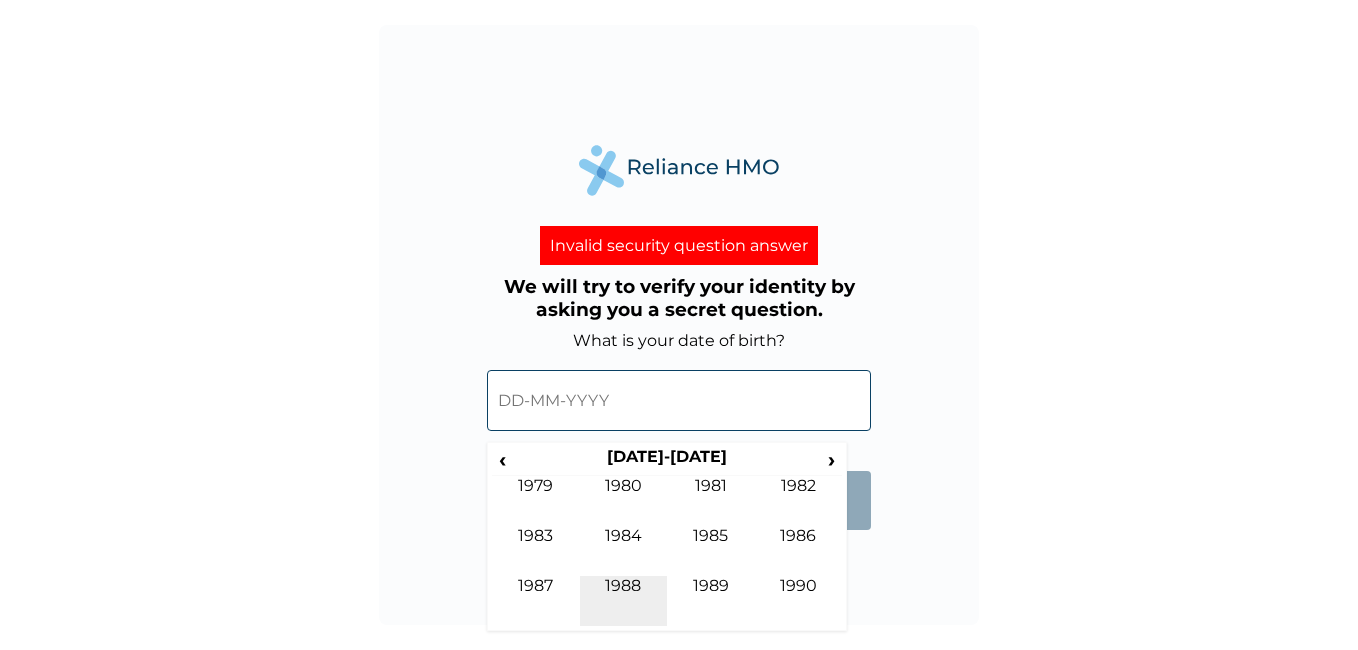 click on "1988" at bounding box center (624, 601) 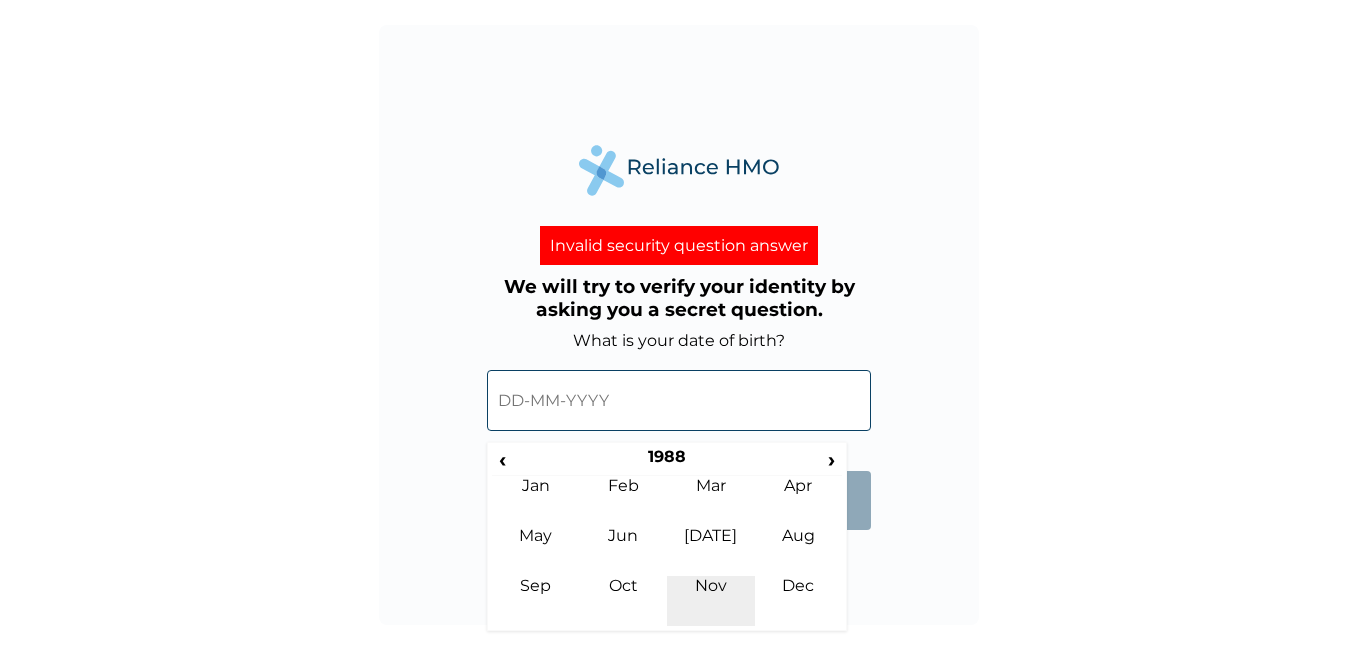 click on "Nov" at bounding box center (711, 601) 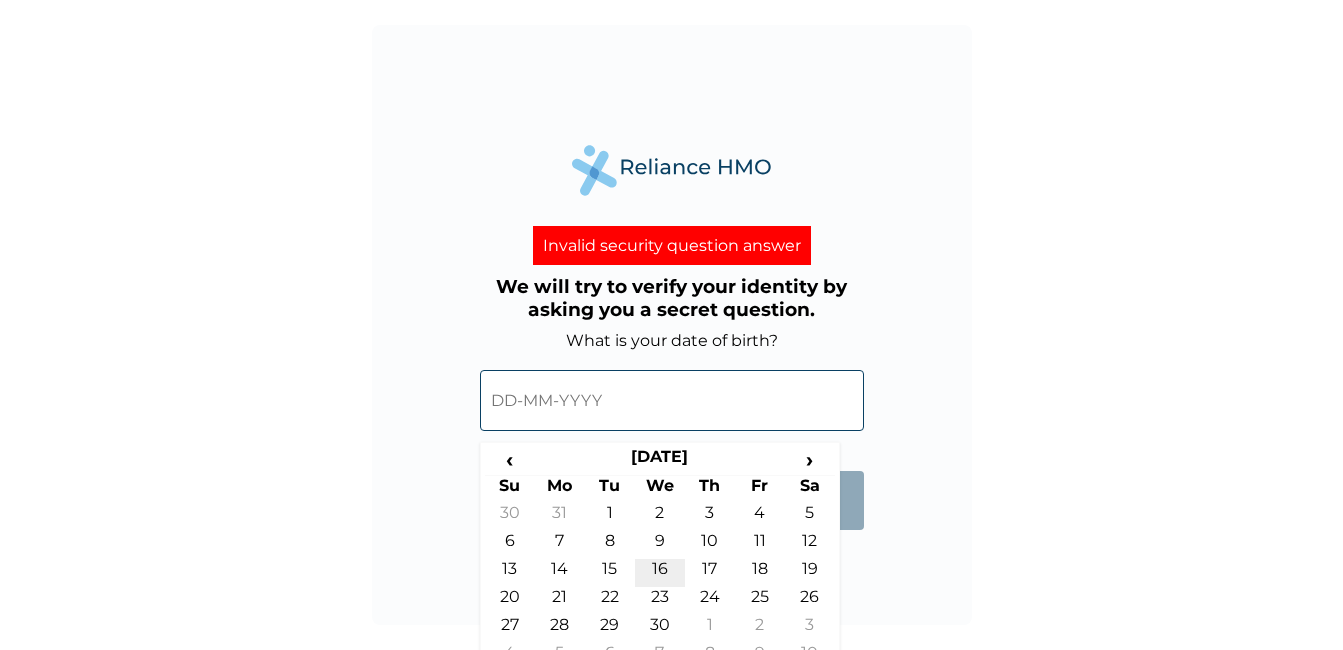 click on "16" at bounding box center [660, 573] 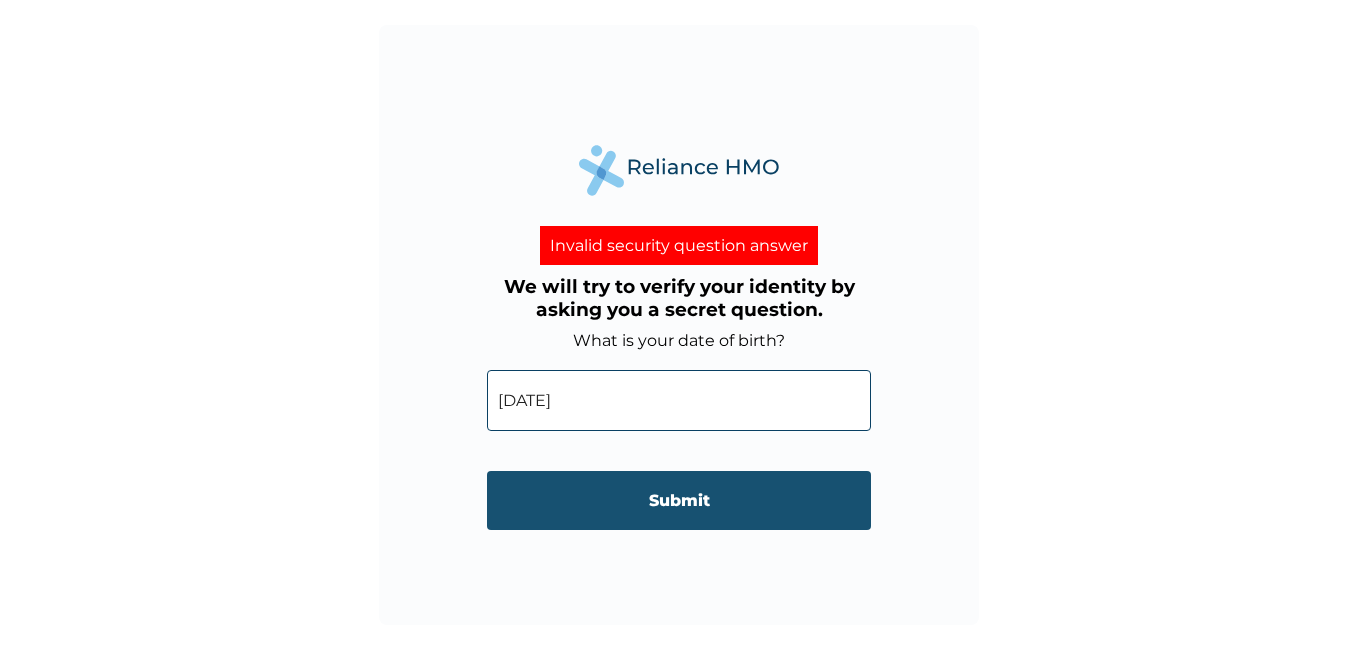 click on "Submit" at bounding box center [679, 500] 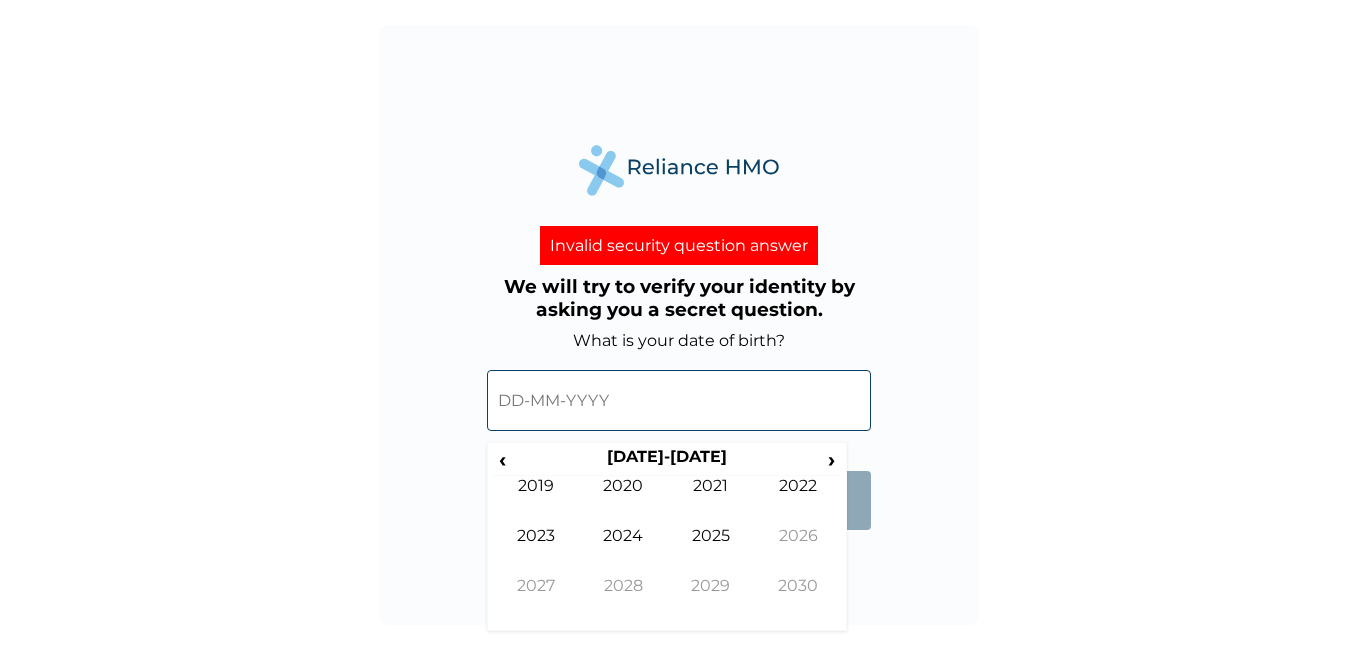 click at bounding box center (679, 400) 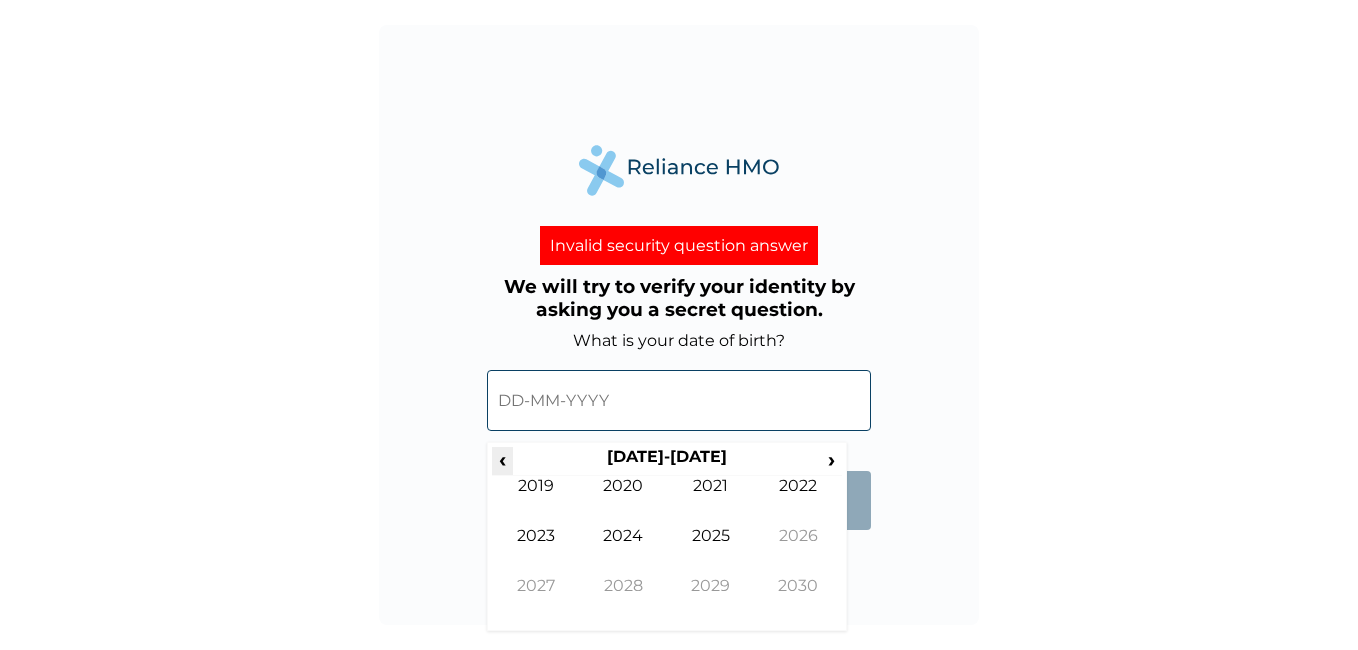 click on "‹" at bounding box center (502, 459) 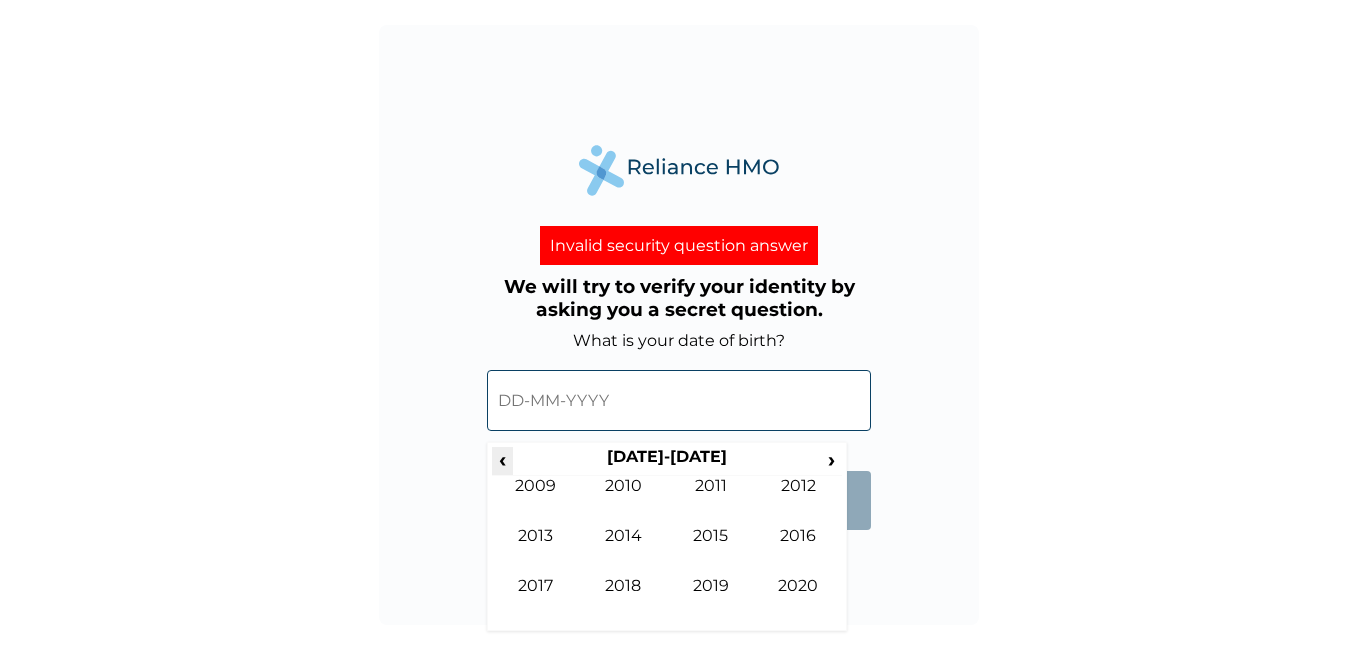 click on "‹" at bounding box center [502, 459] 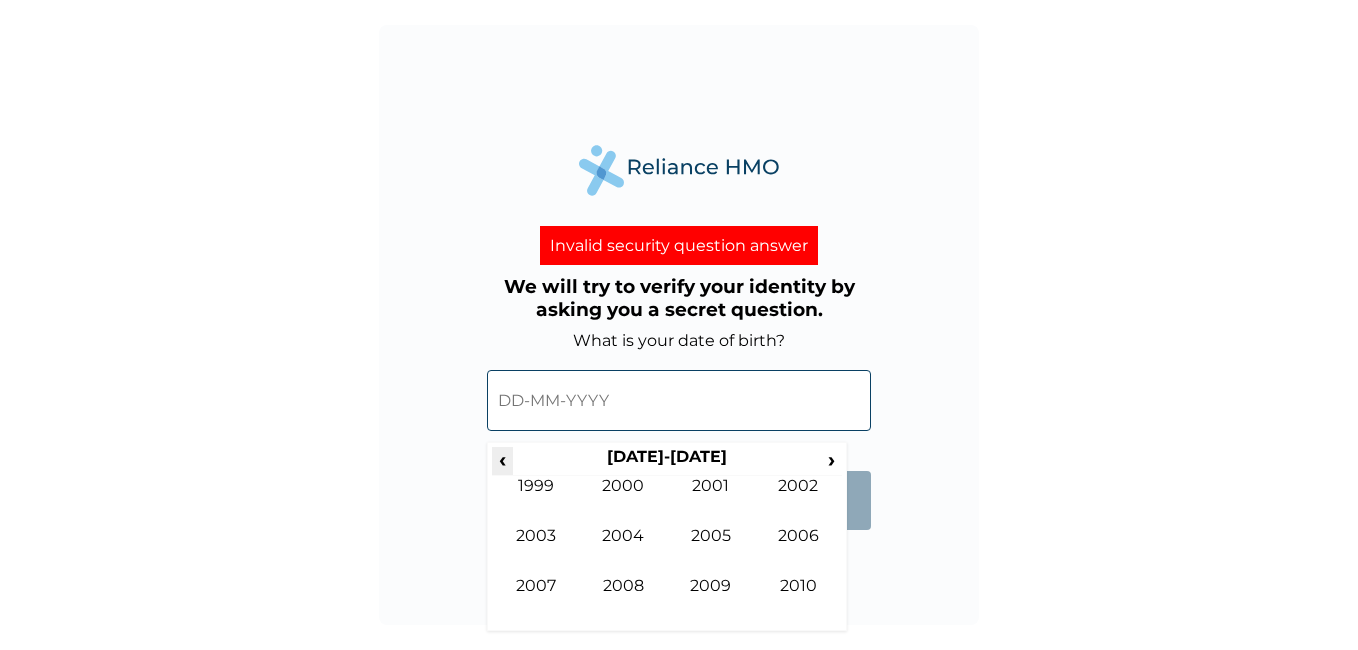 click on "‹" at bounding box center [502, 459] 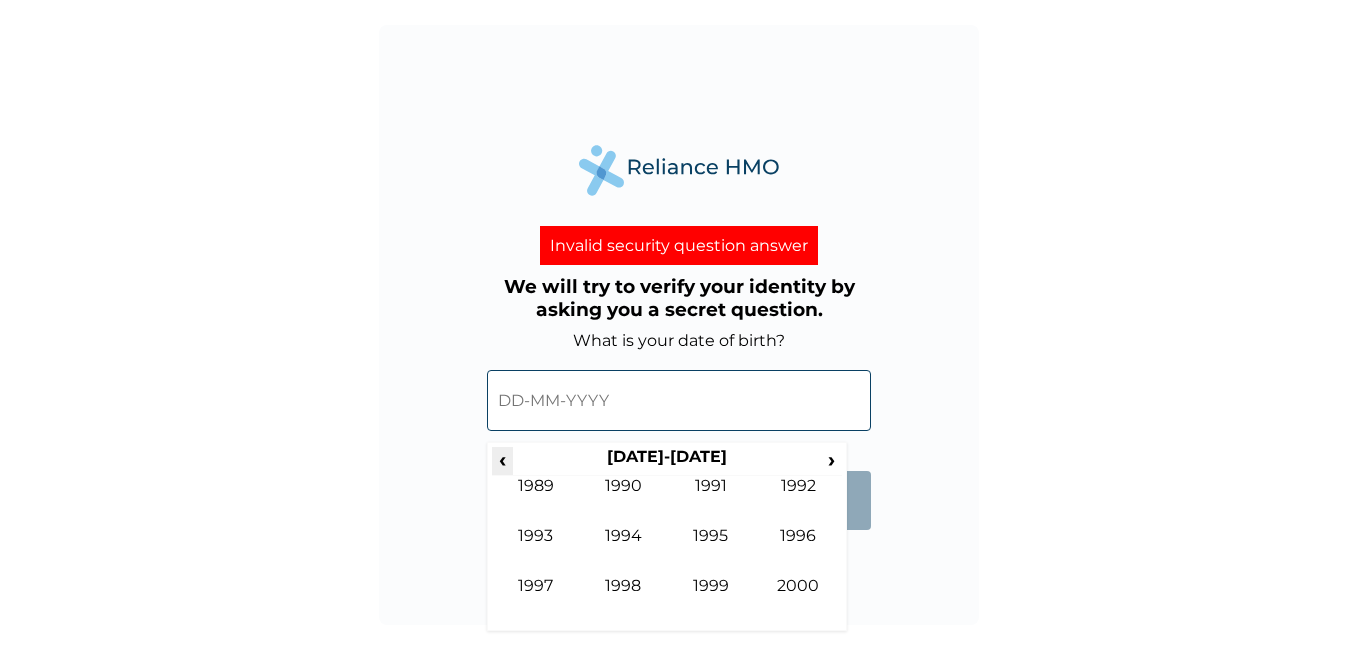 click on "‹" at bounding box center [502, 459] 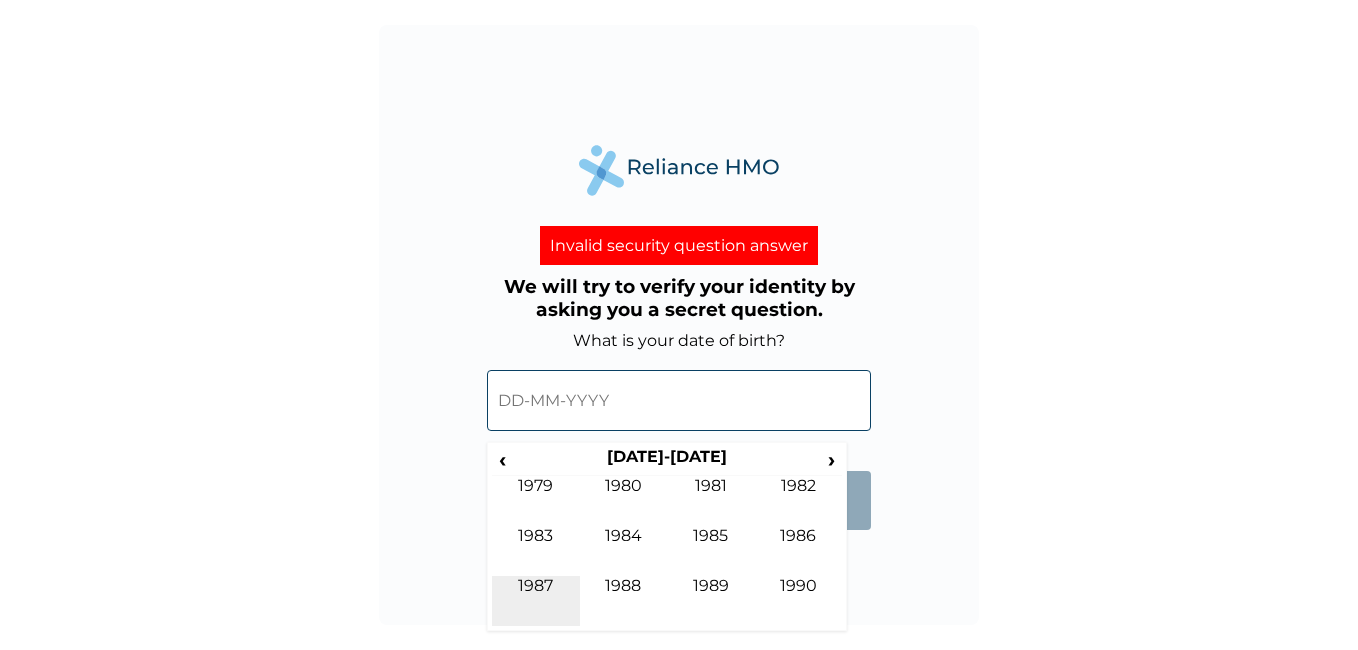 click on "1987" at bounding box center (536, 601) 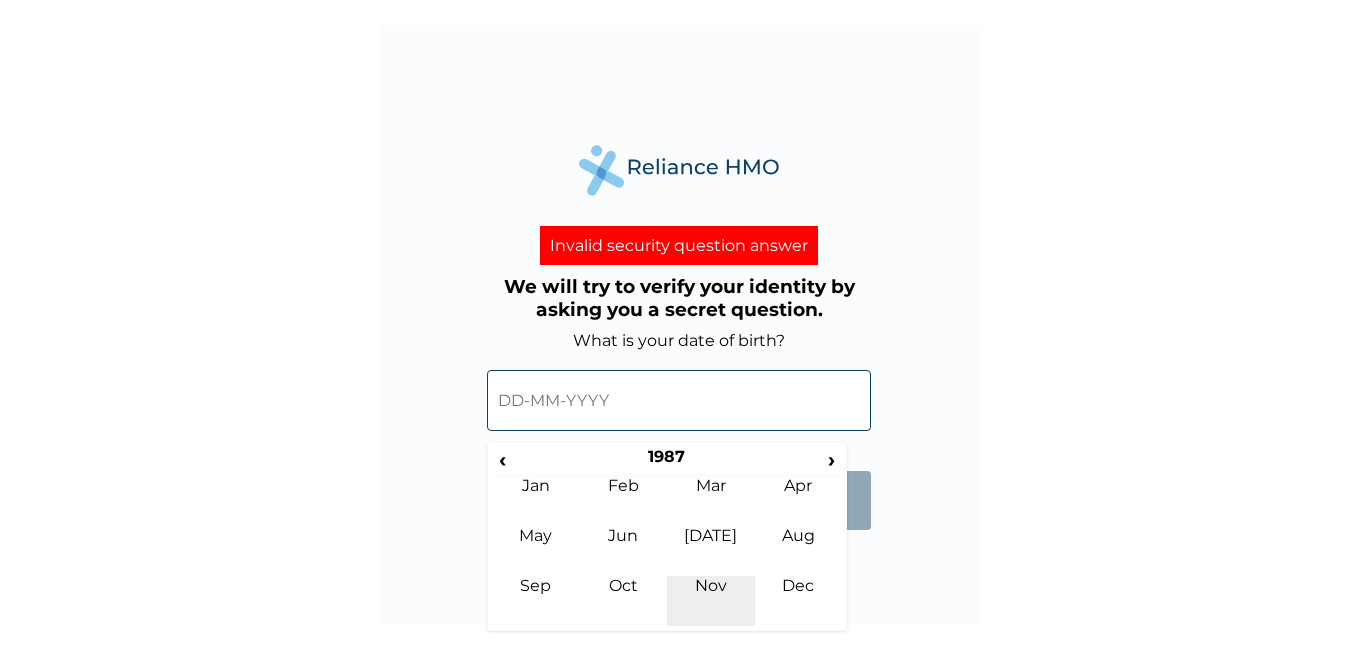click on "Nov" at bounding box center (711, 601) 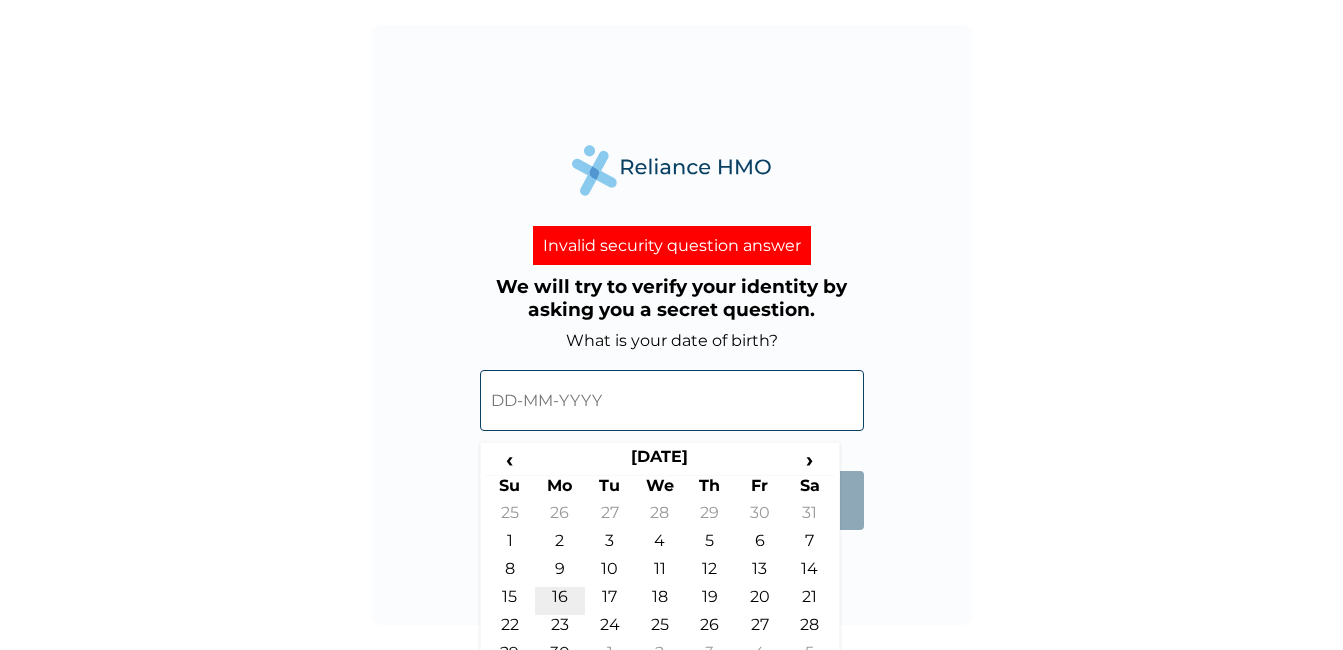 click on "16" at bounding box center [560, 601] 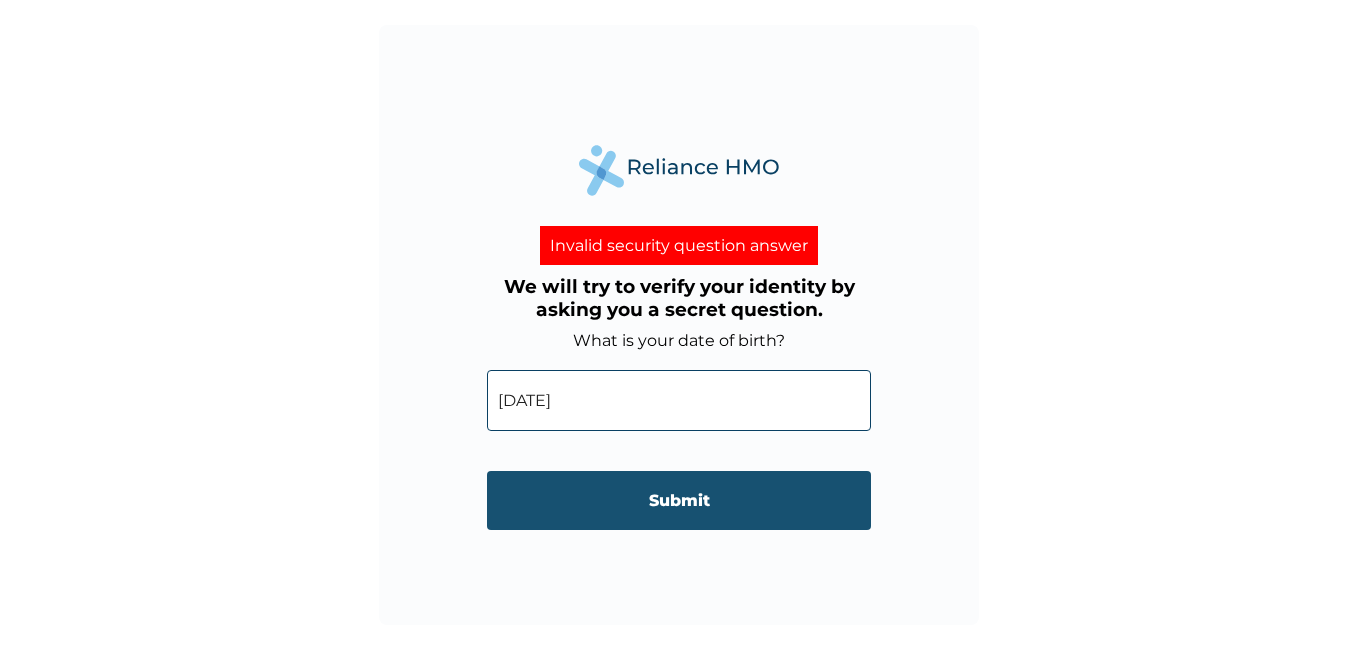 click on "Submit" at bounding box center [679, 500] 